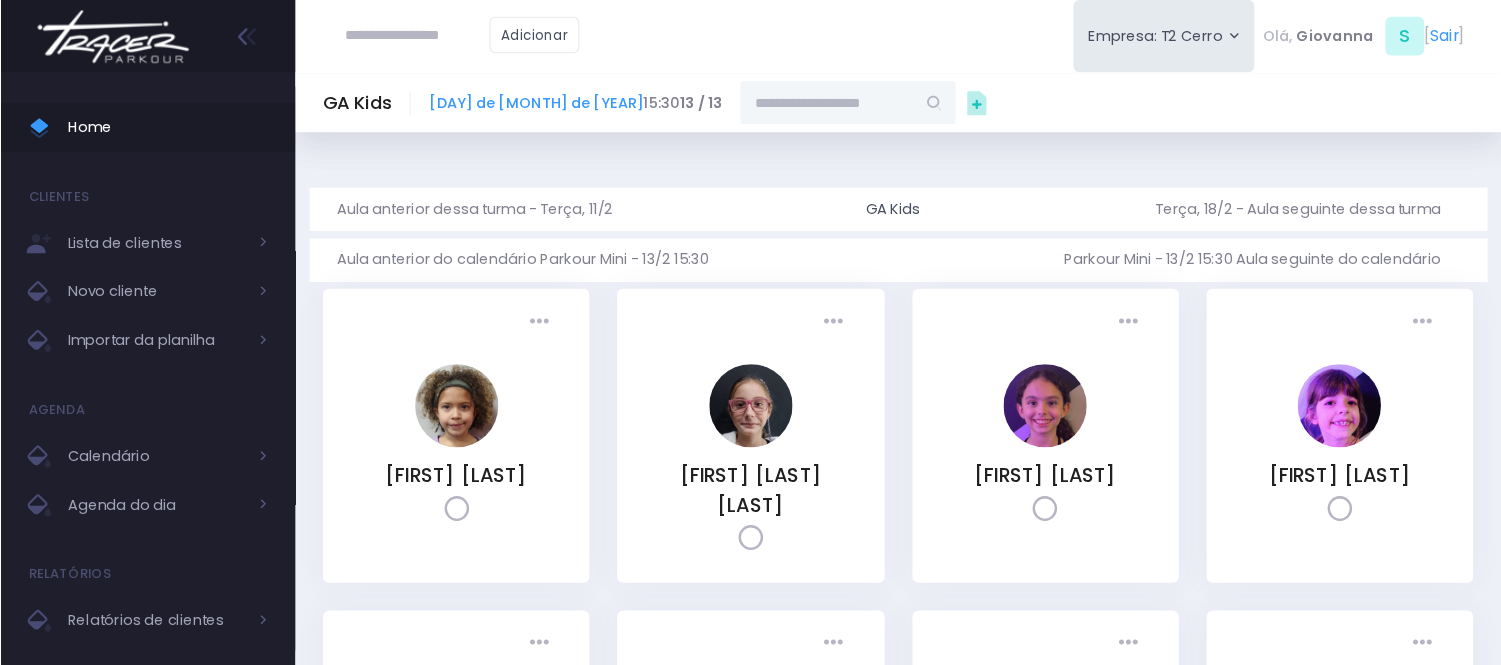 scroll, scrollTop: 0, scrollLeft: 0, axis: both 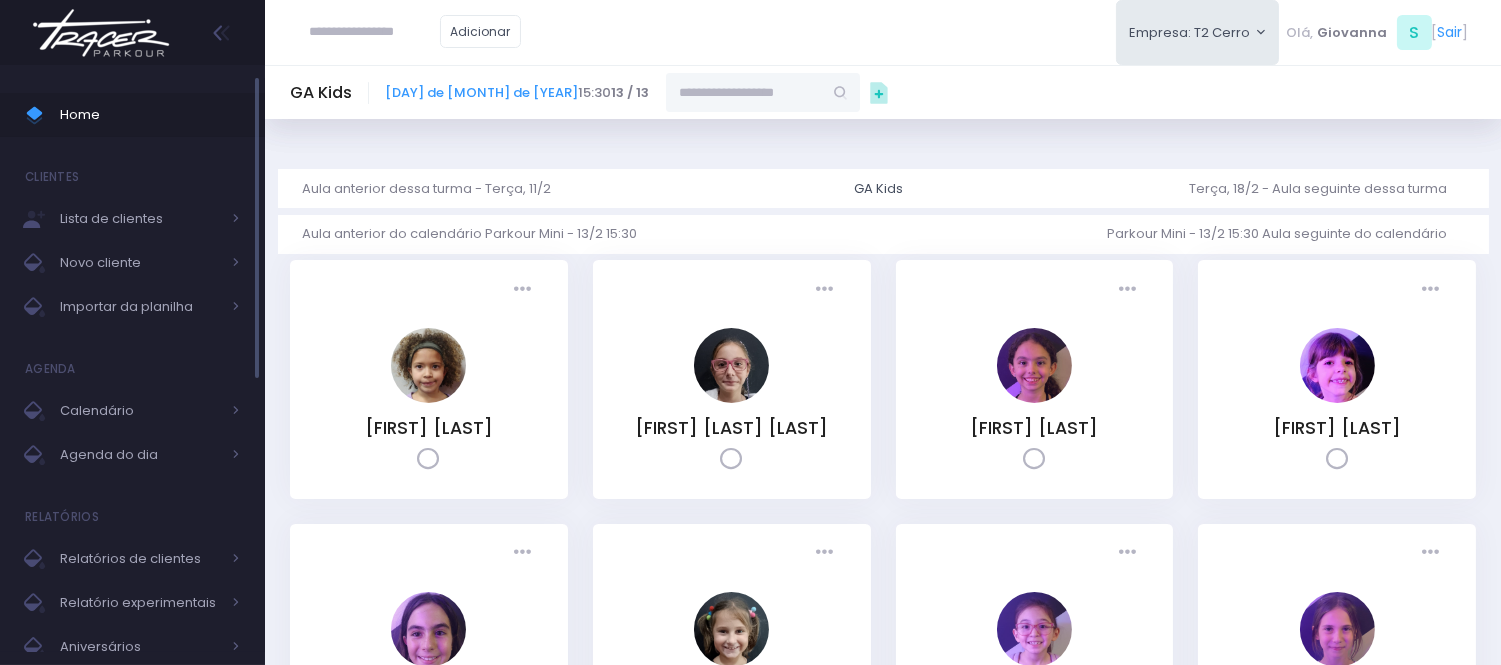 click on "Home" at bounding box center (132, 115) 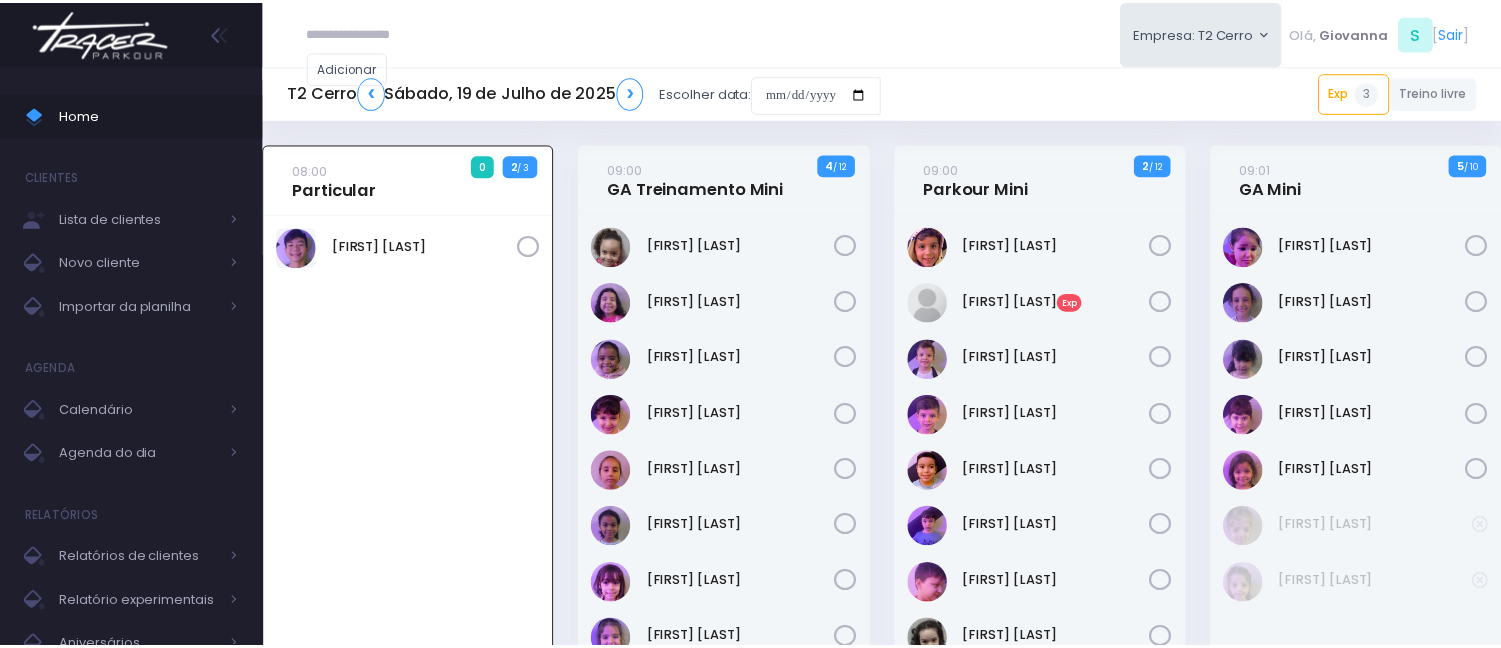 scroll, scrollTop: 0, scrollLeft: 0, axis: both 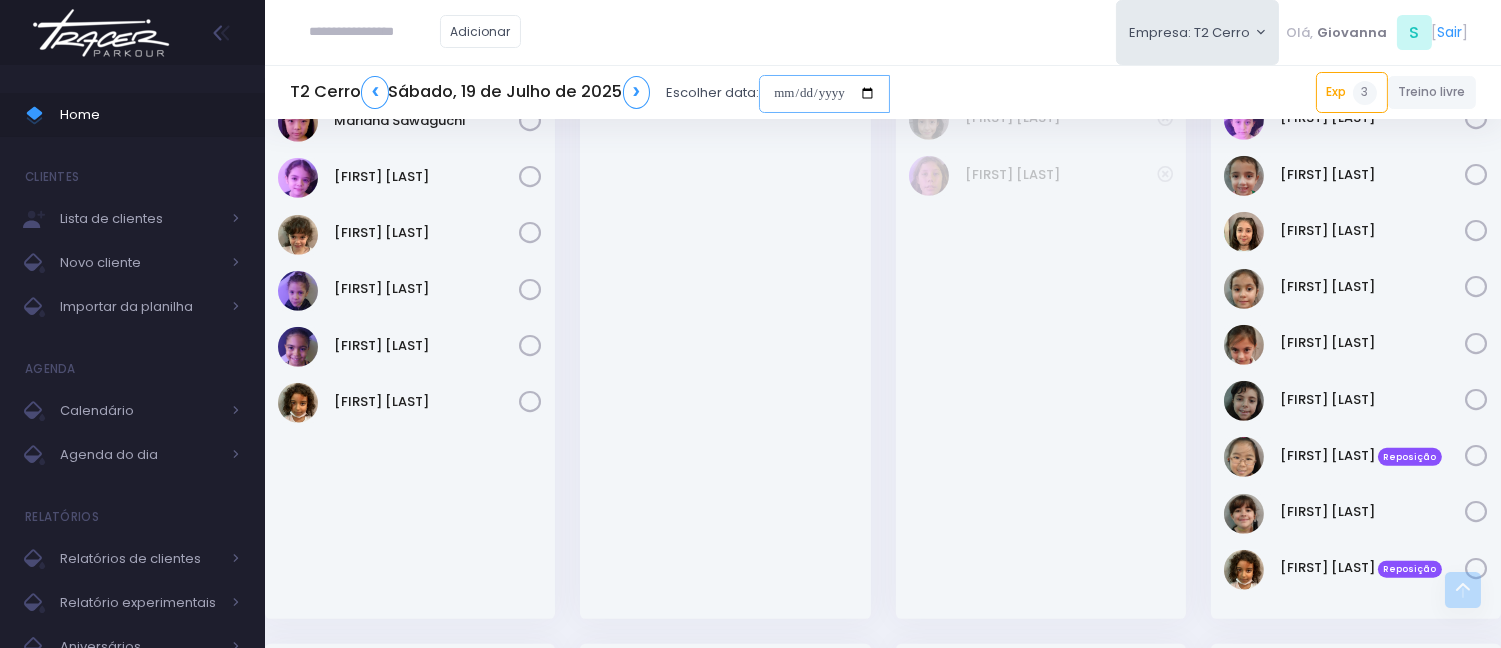 click at bounding box center (824, 94) 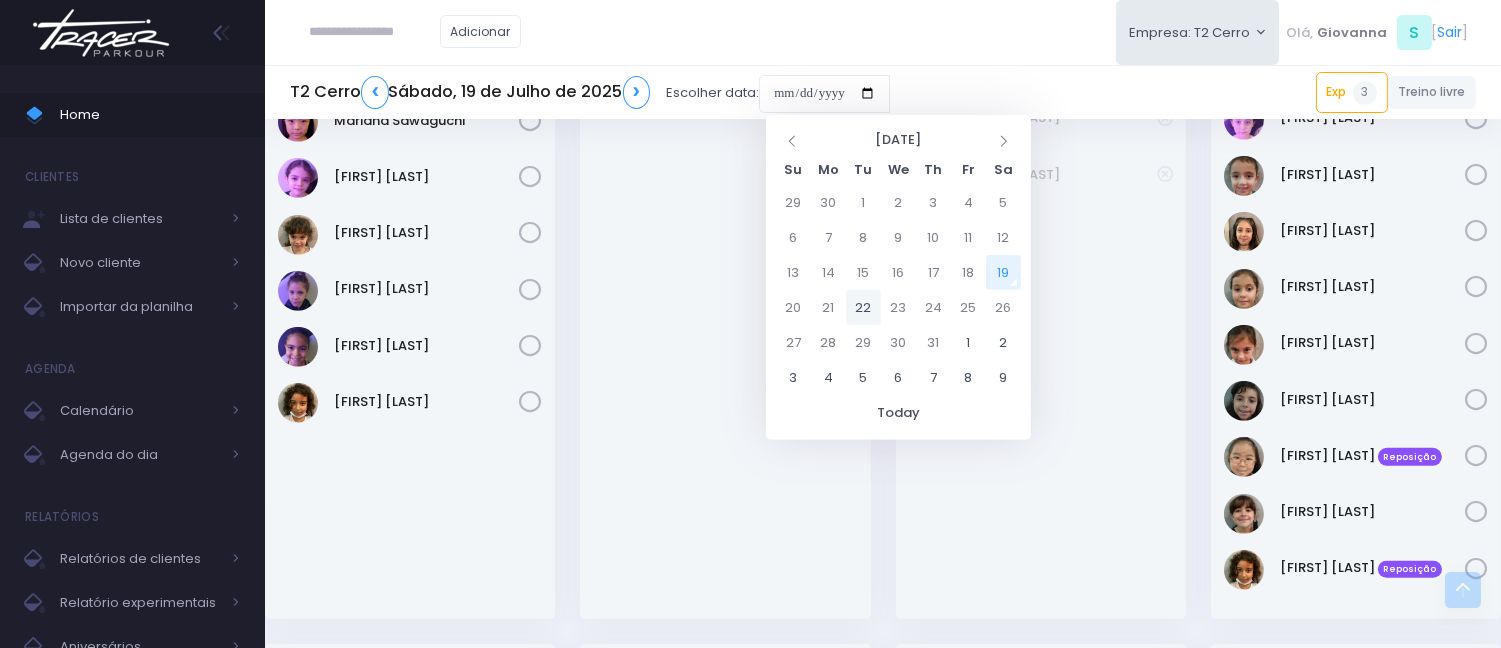 click on "22" at bounding box center (863, 307) 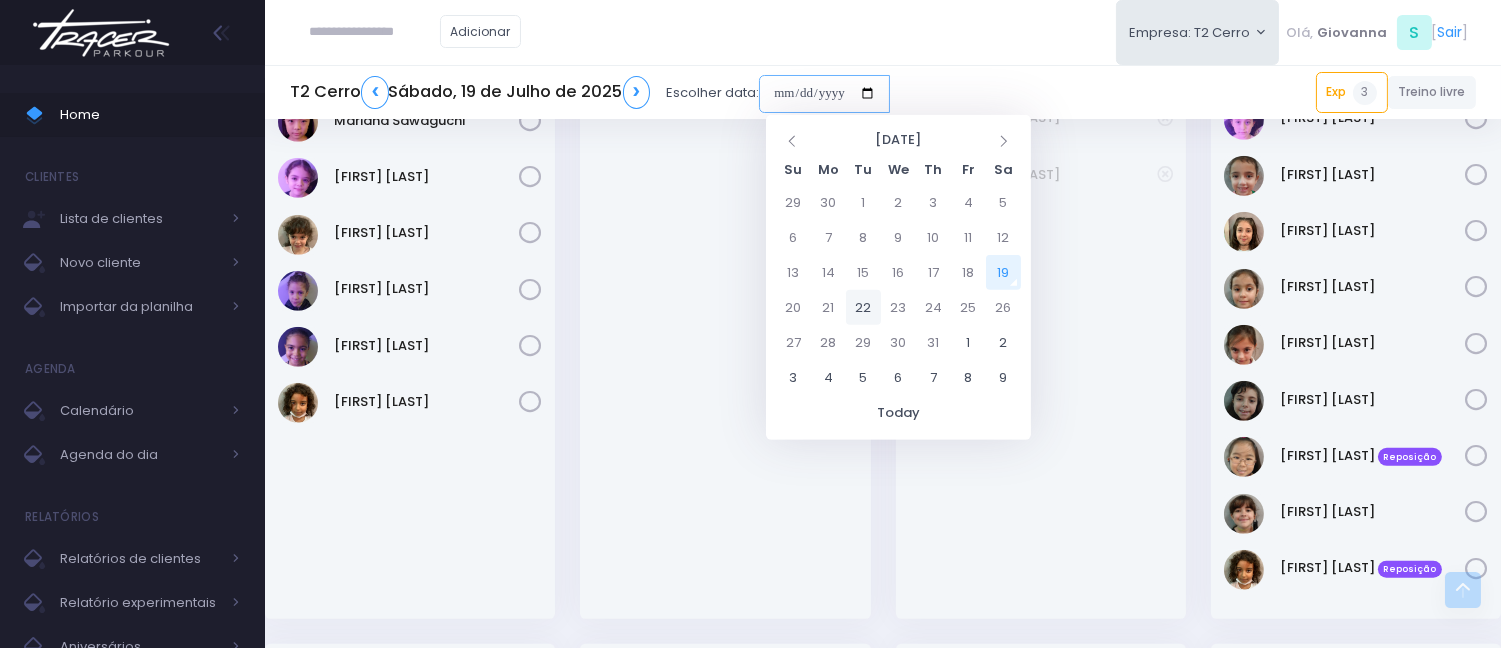 type on "**********" 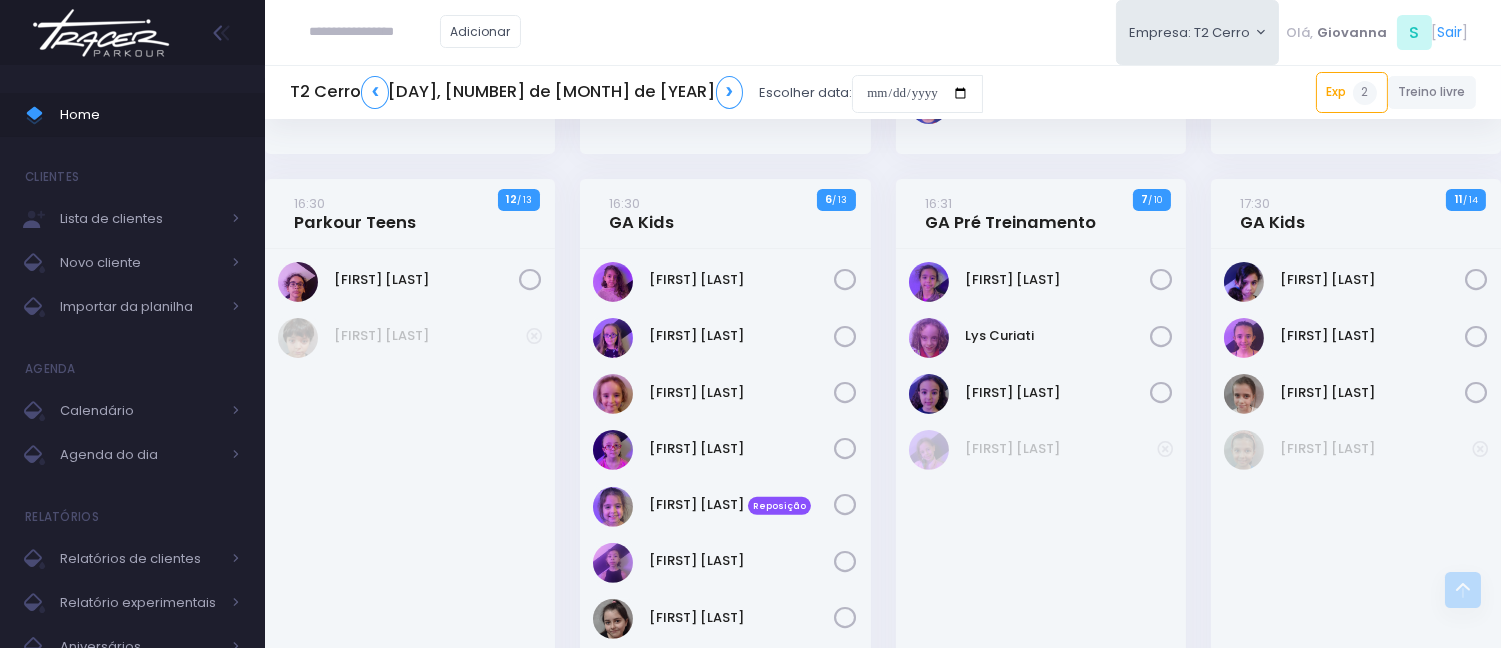 scroll, scrollTop: 1222, scrollLeft: 0, axis: vertical 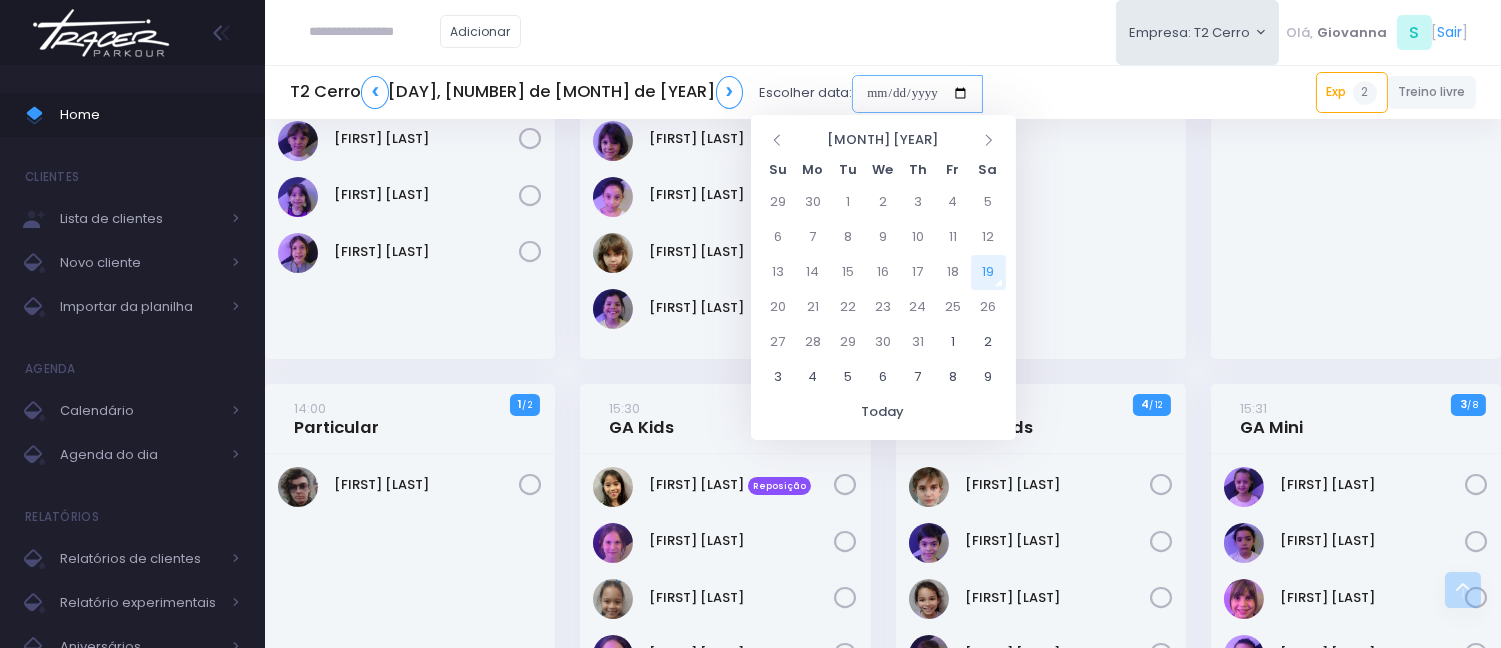 click at bounding box center [917, 94] 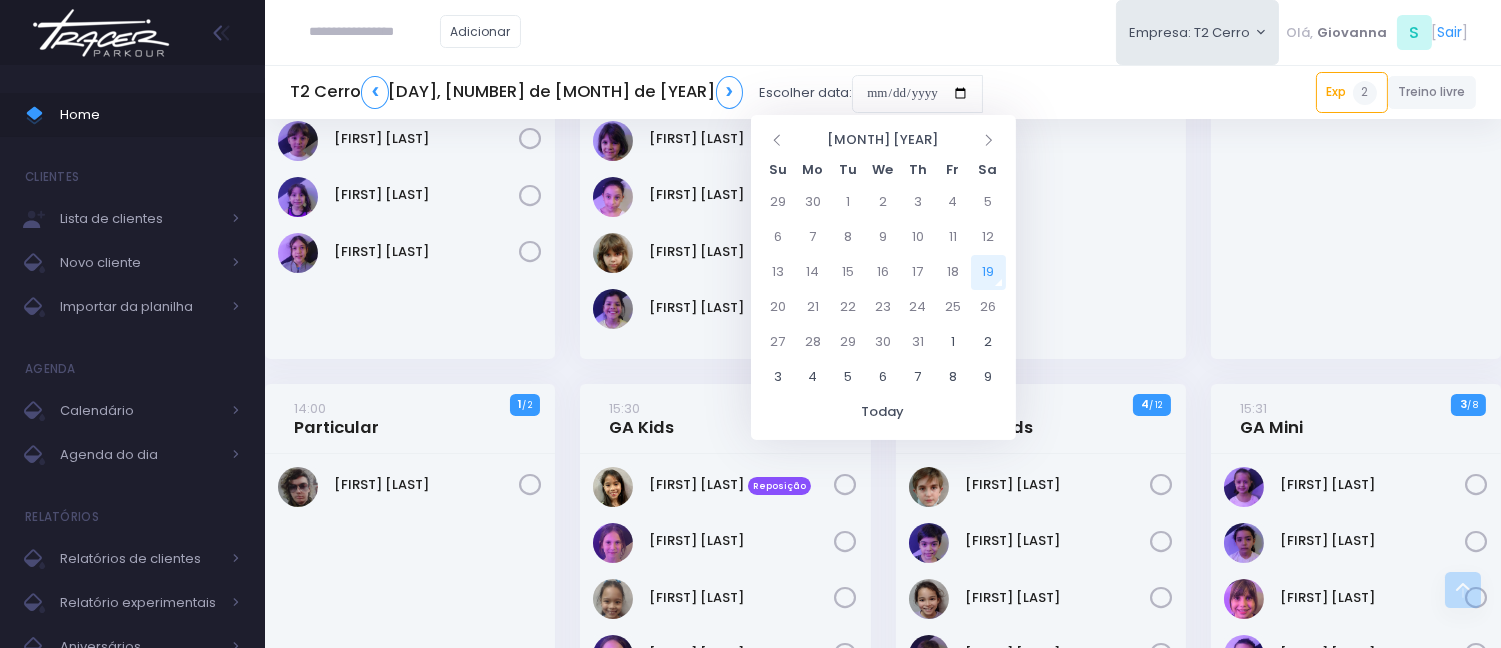 click on "19" at bounding box center (988, 272) 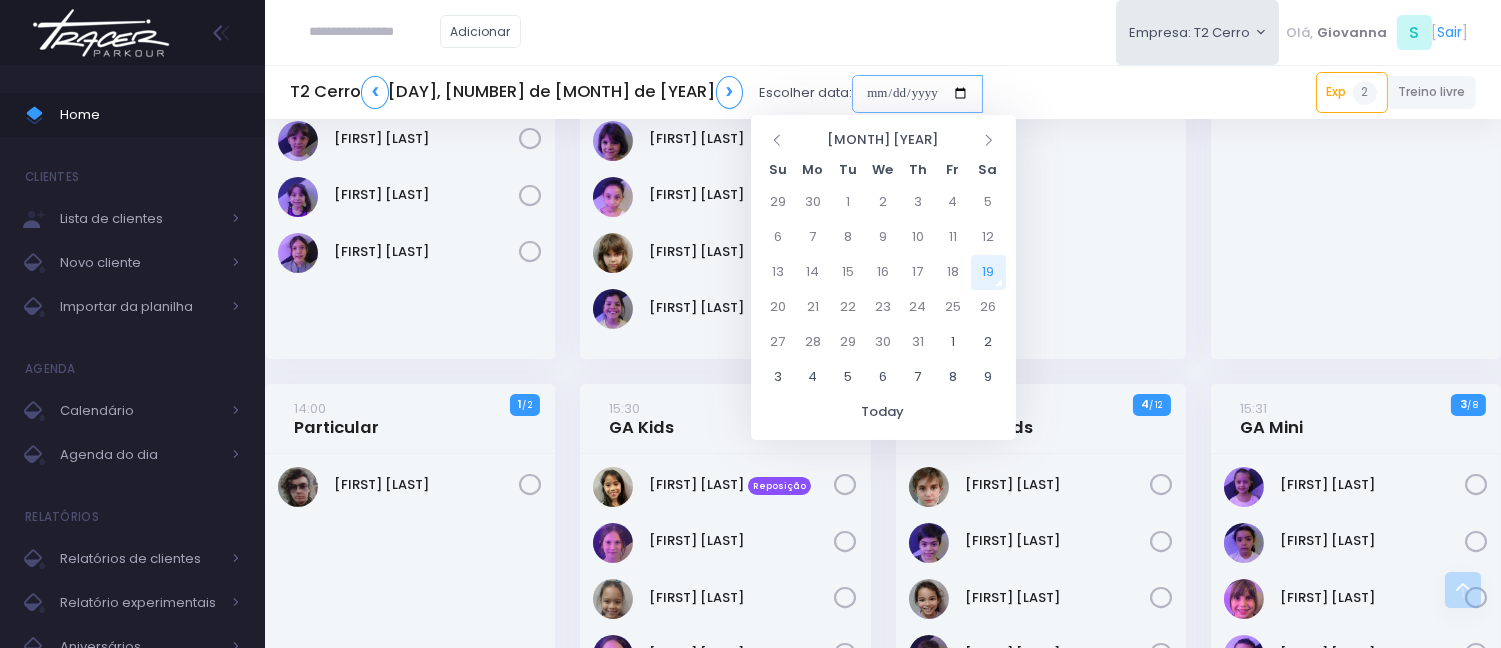 type on "**********" 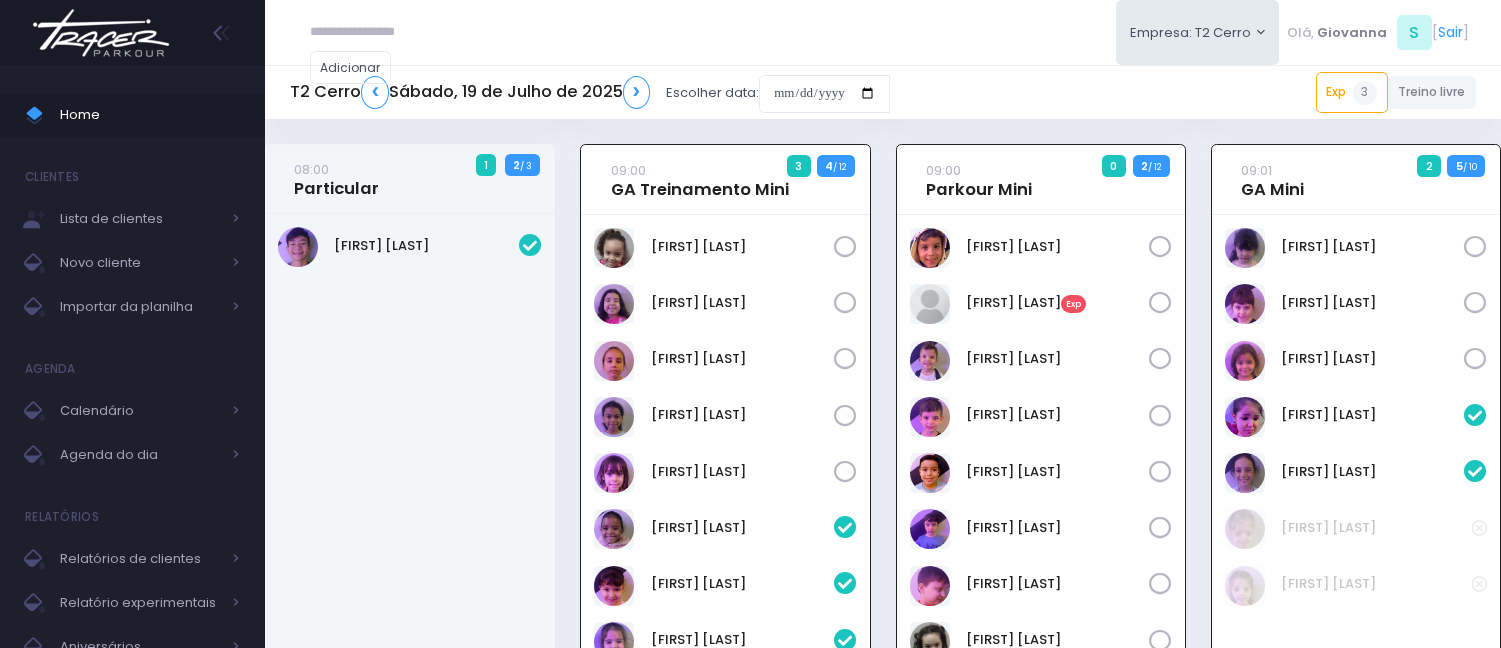 scroll, scrollTop: 0, scrollLeft: 0, axis: both 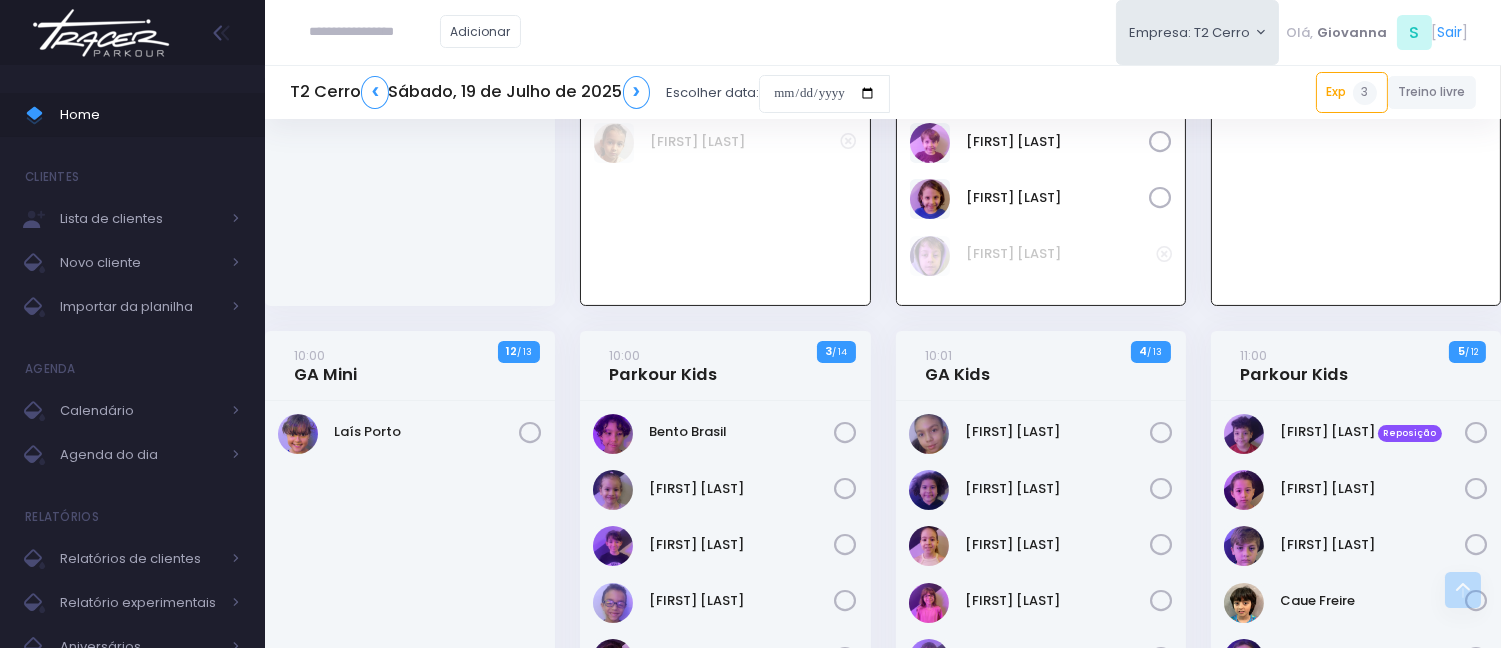 click at bounding box center [375, 32] 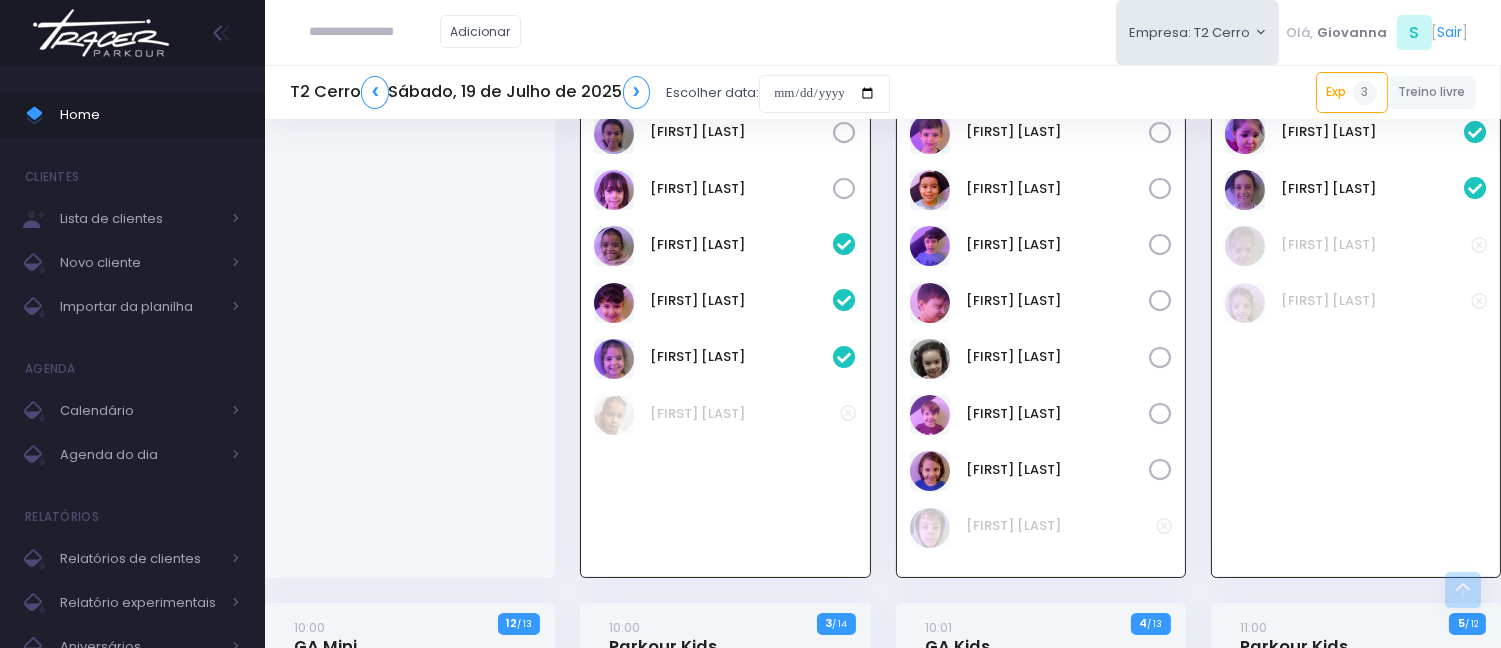 scroll, scrollTop: 0, scrollLeft: 0, axis: both 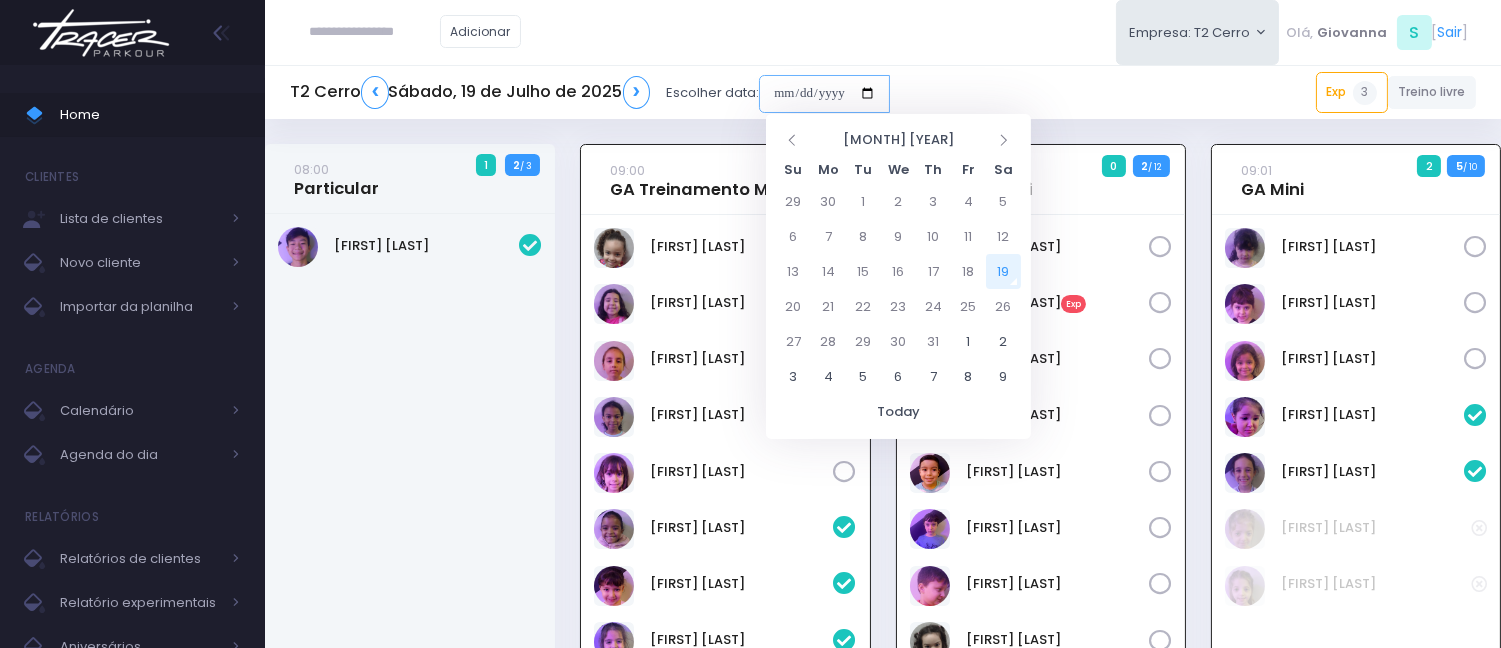 click at bounding box center [824, 94] 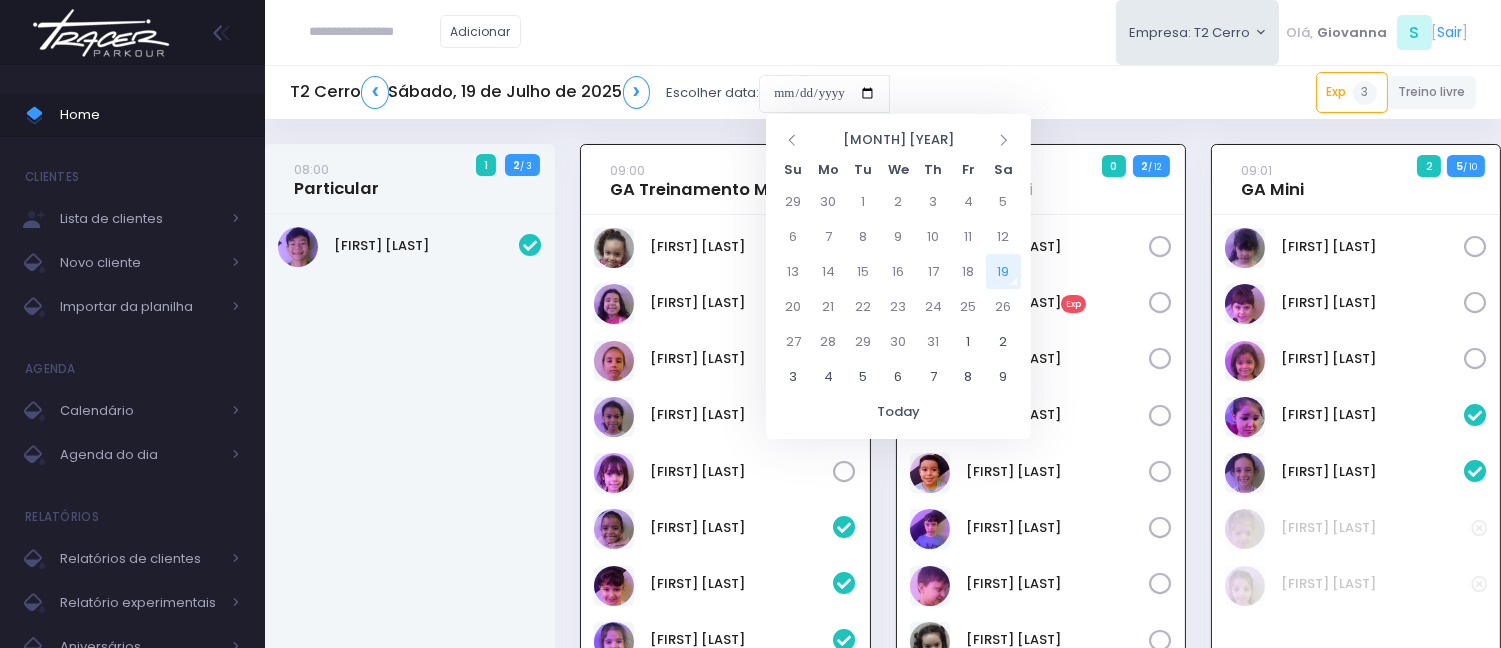 click on "Bento Oliveira
Exp" at bounding box center [725, 537] 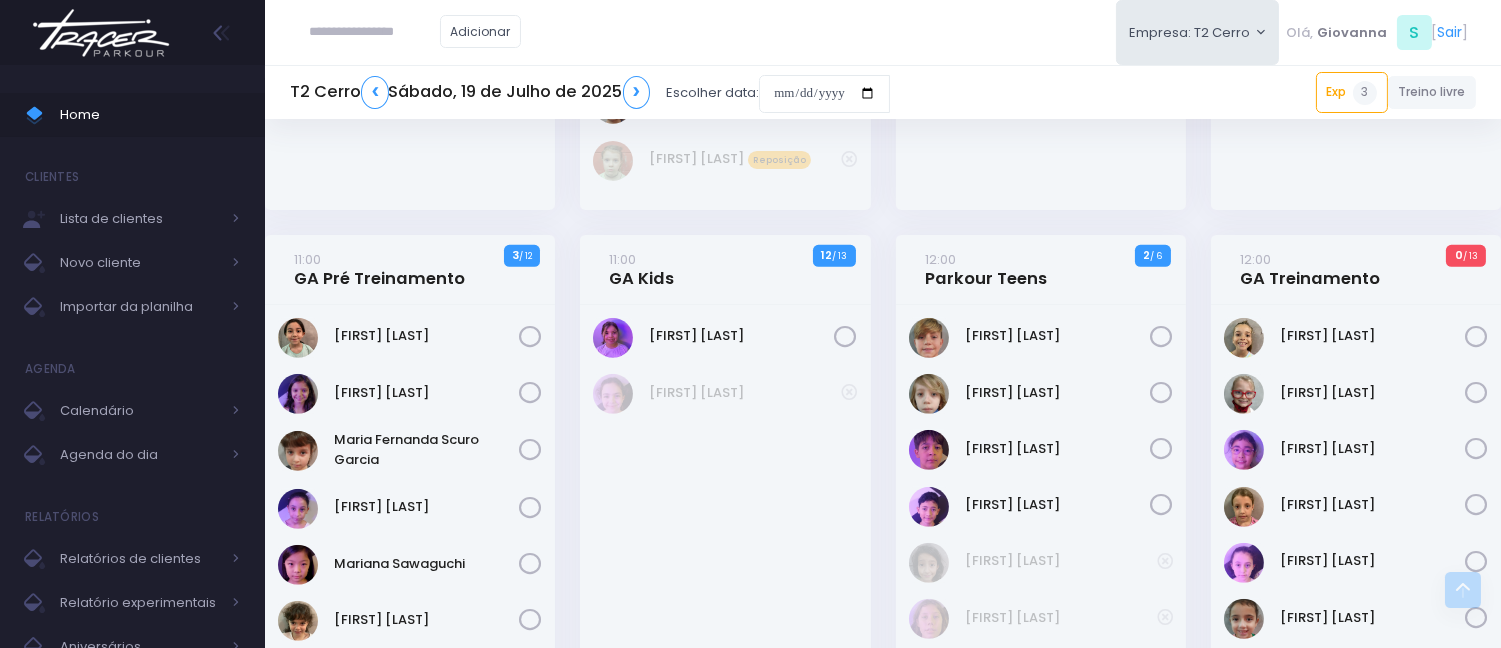 scroll, scrollTop: 1555, scrollLeft: 0, axis: vertical 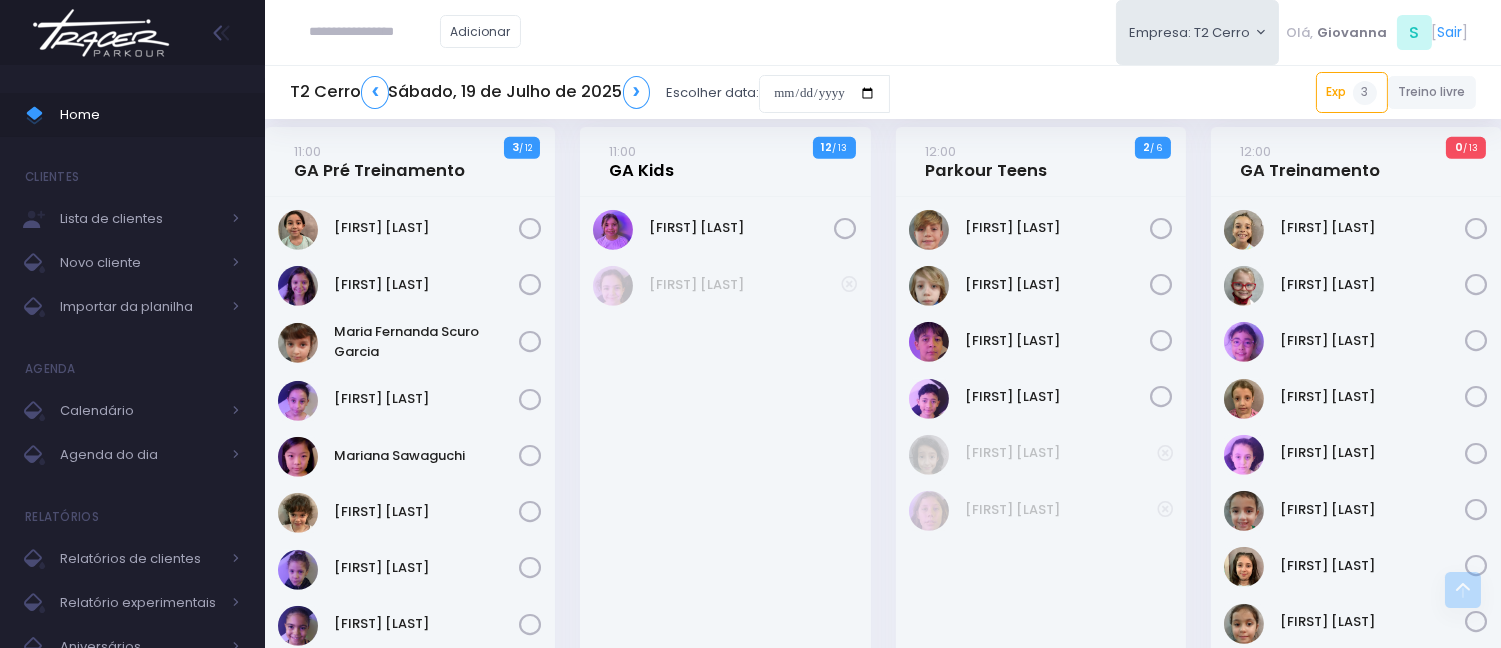 click on "11:00 GA Kids" at bounding box center (642, 161) 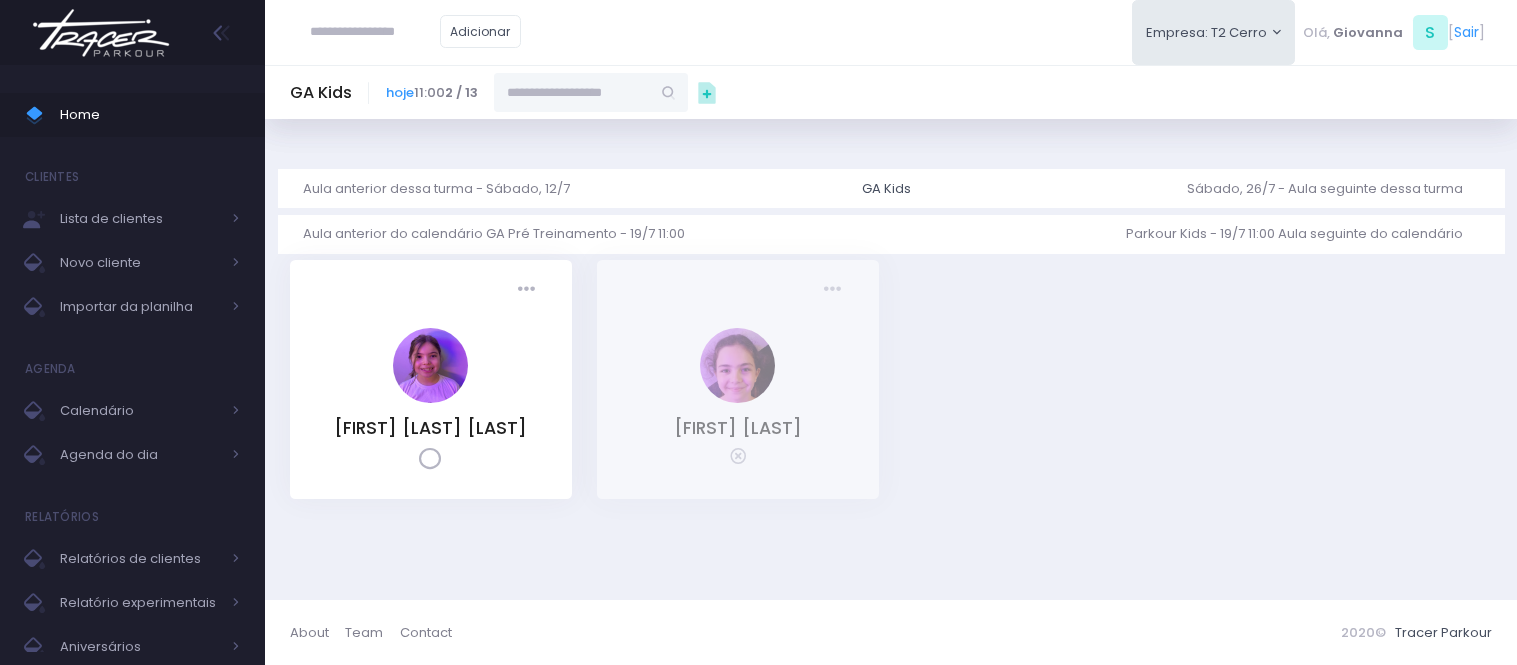scroll, scrollTop: 0, scrollLeft: 0, axis: both 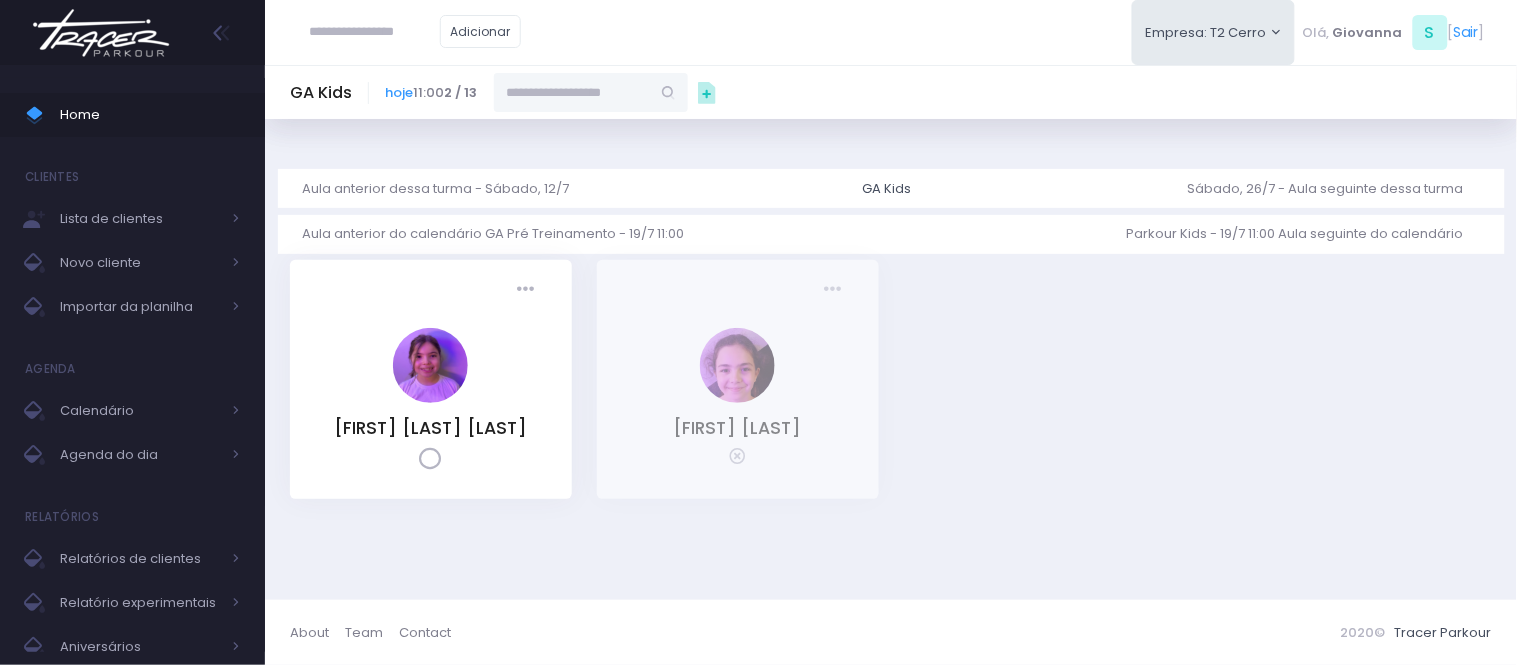 click at bounding box center (572, 92) 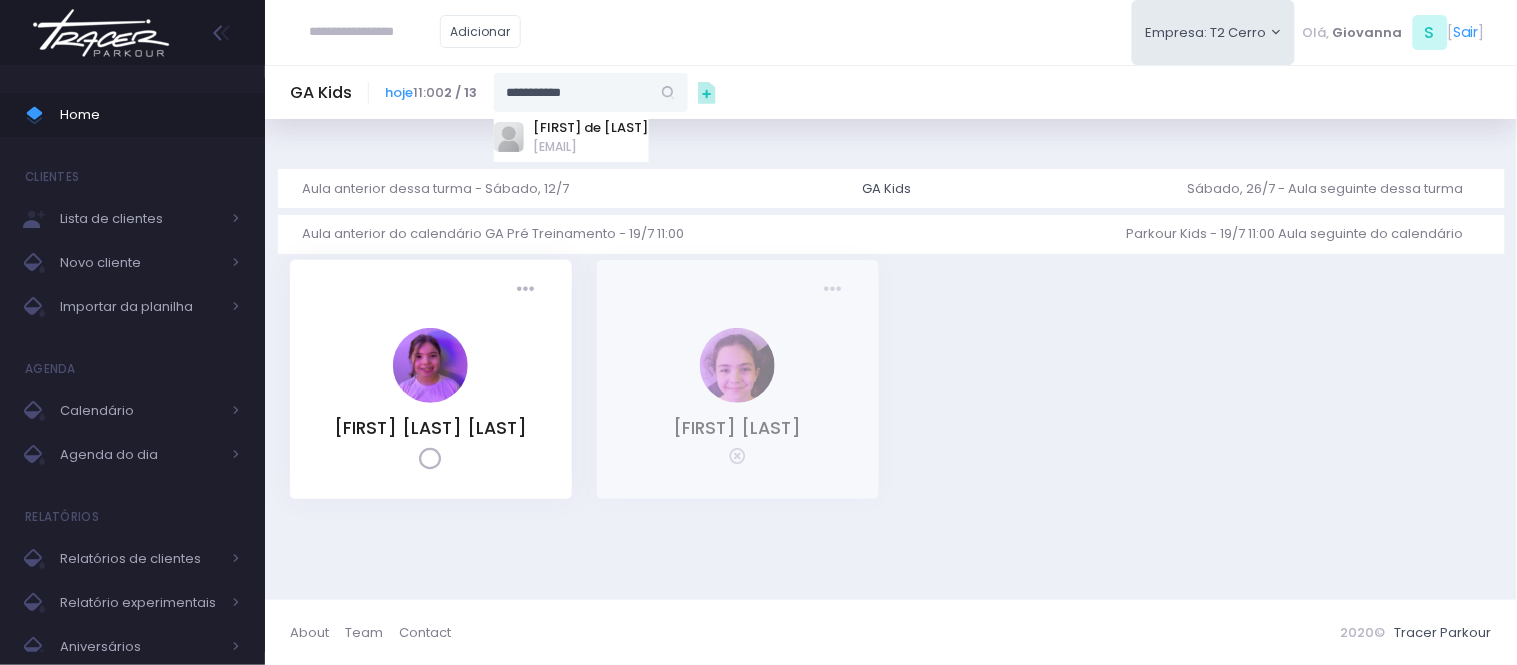 click on "[EMAIL]" at bounding box center (591, 147) 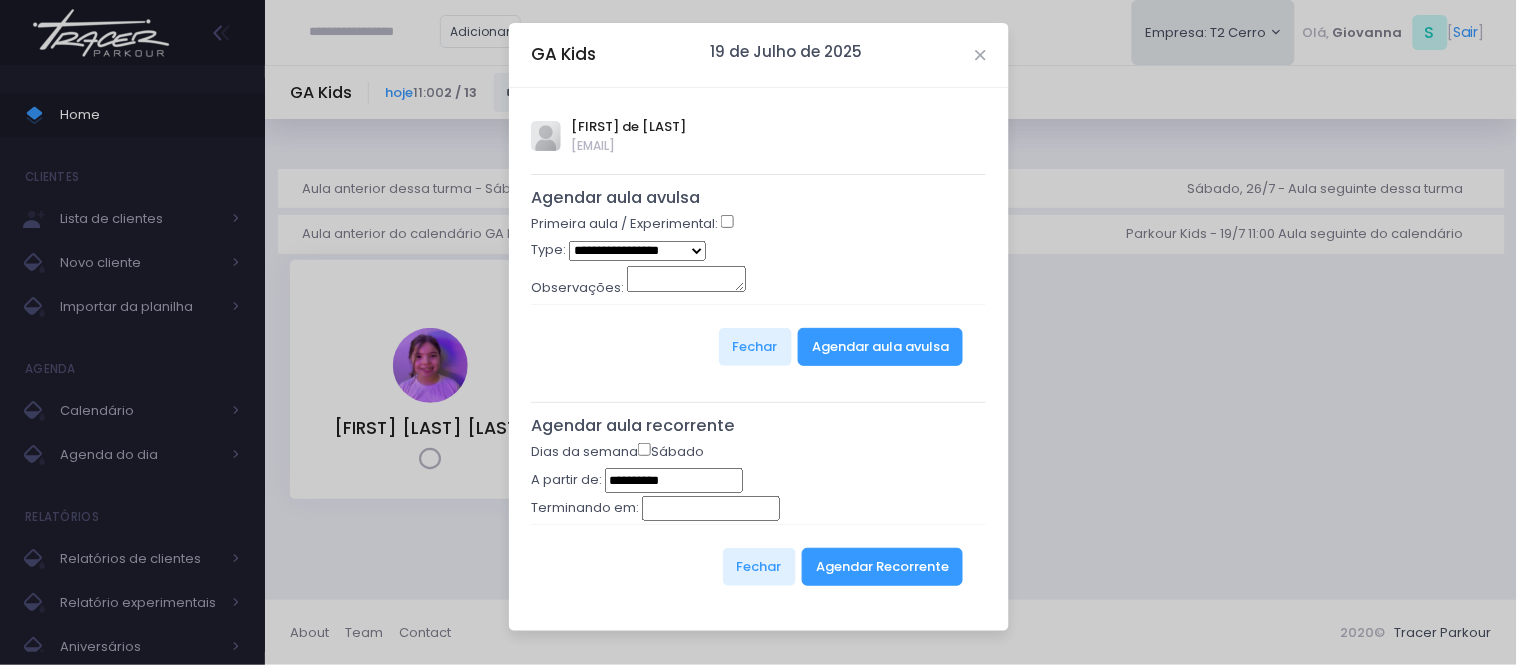 type on "**********" 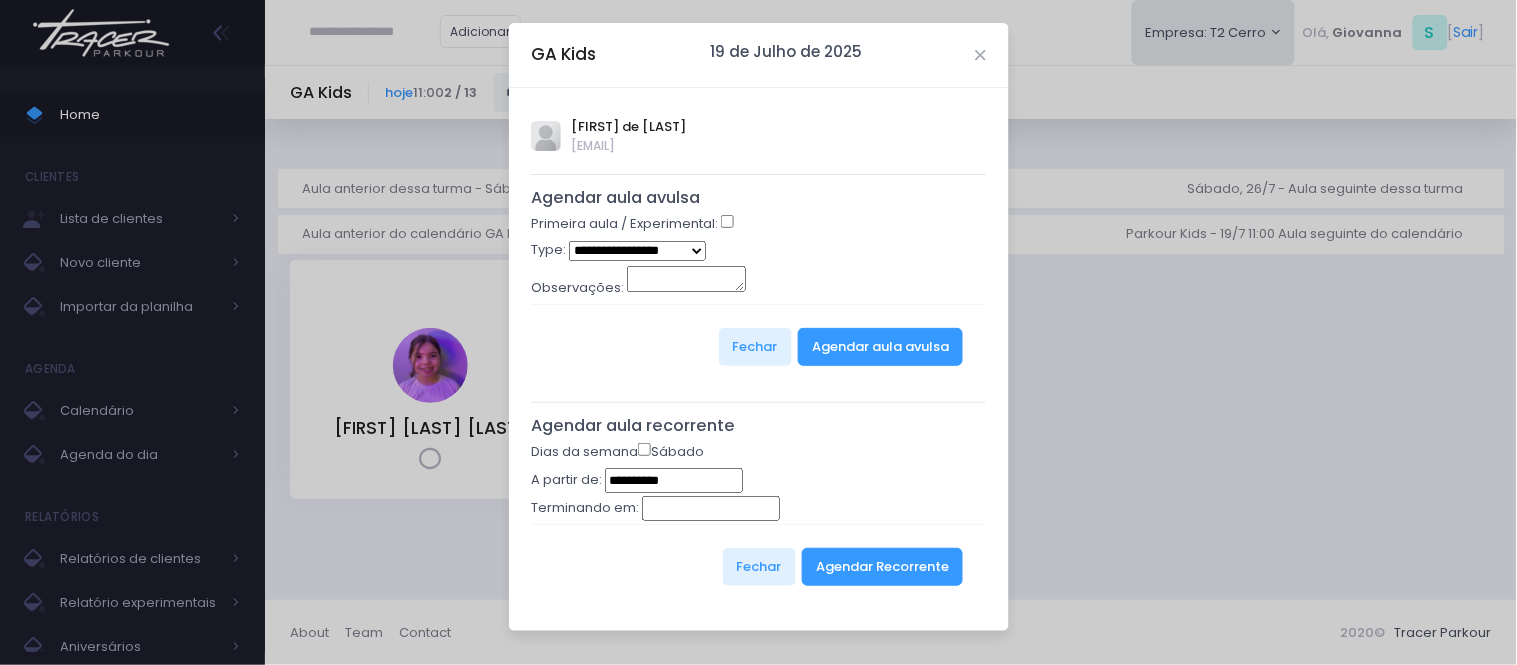 select on "*" 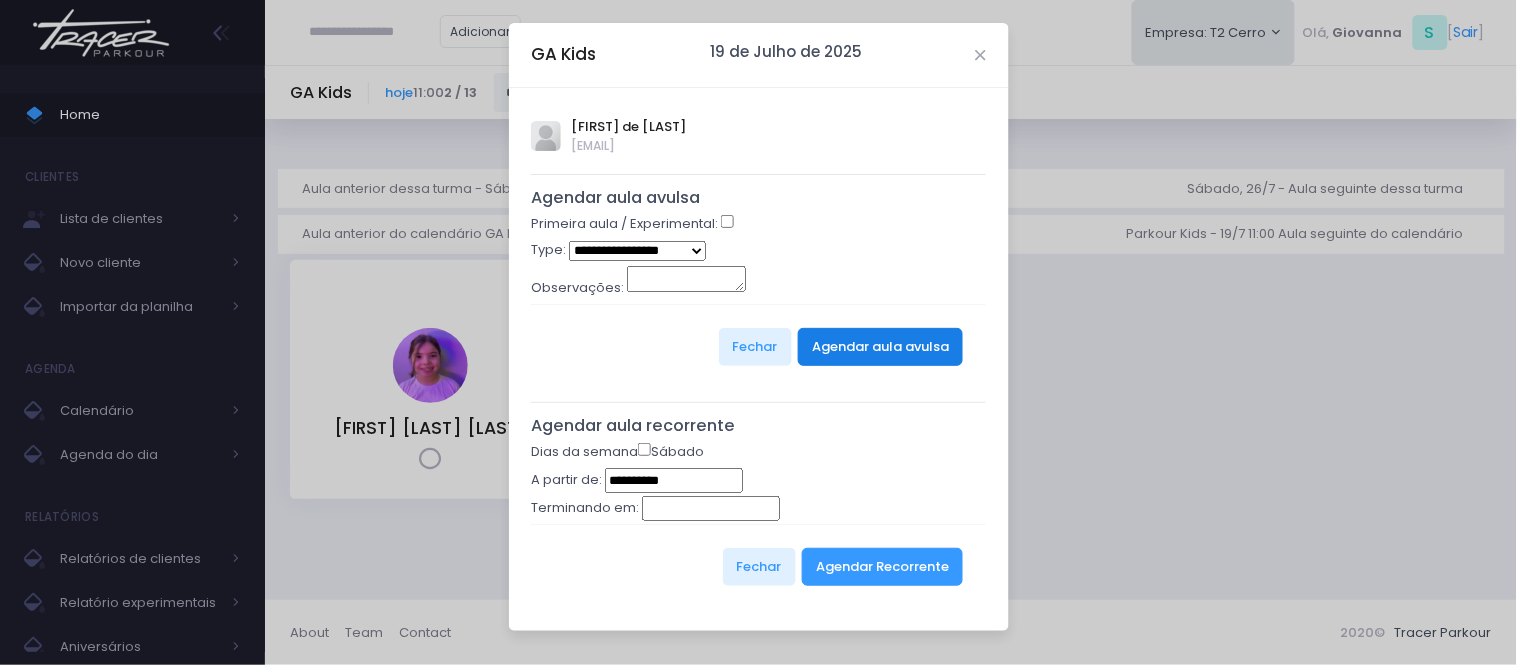 click on "Agendar aula avulsa" at bounding box center (880, 347) 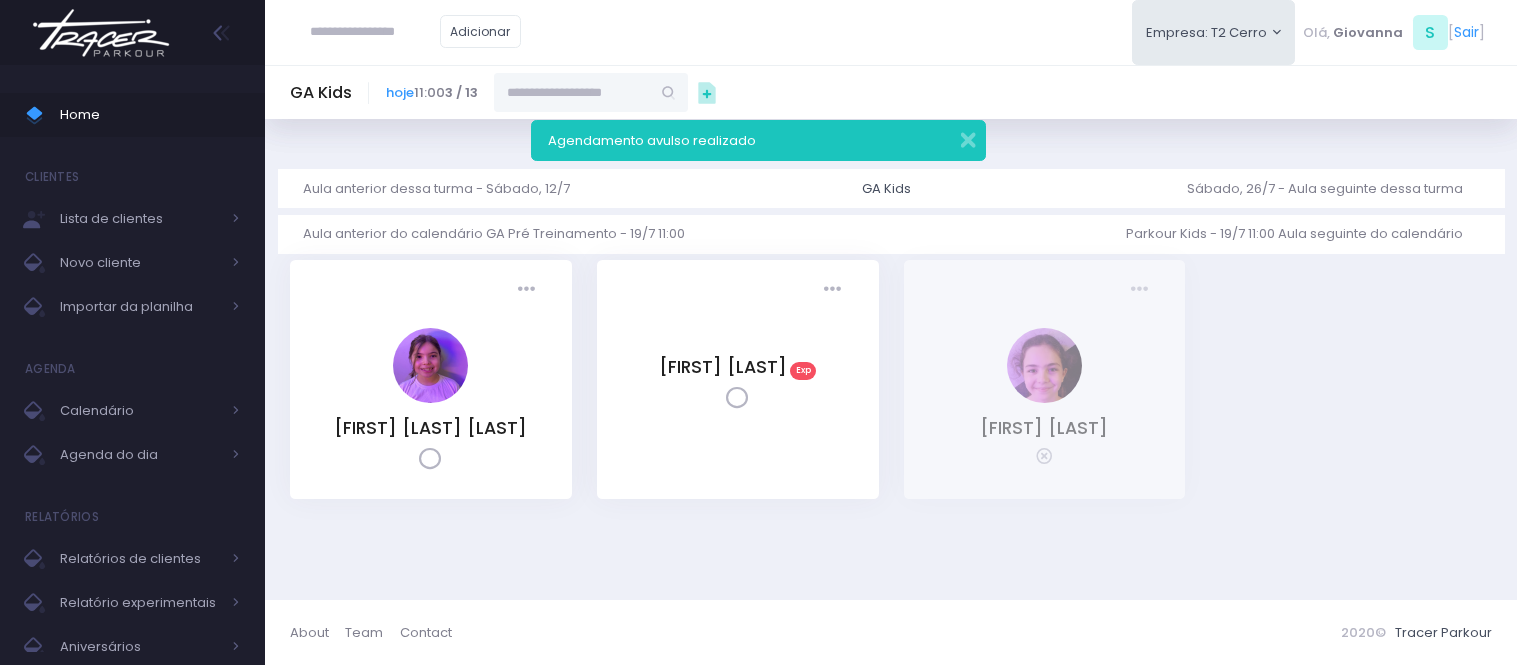 scroll, scrollTop: 0, scrollLeft: 0, axis: both 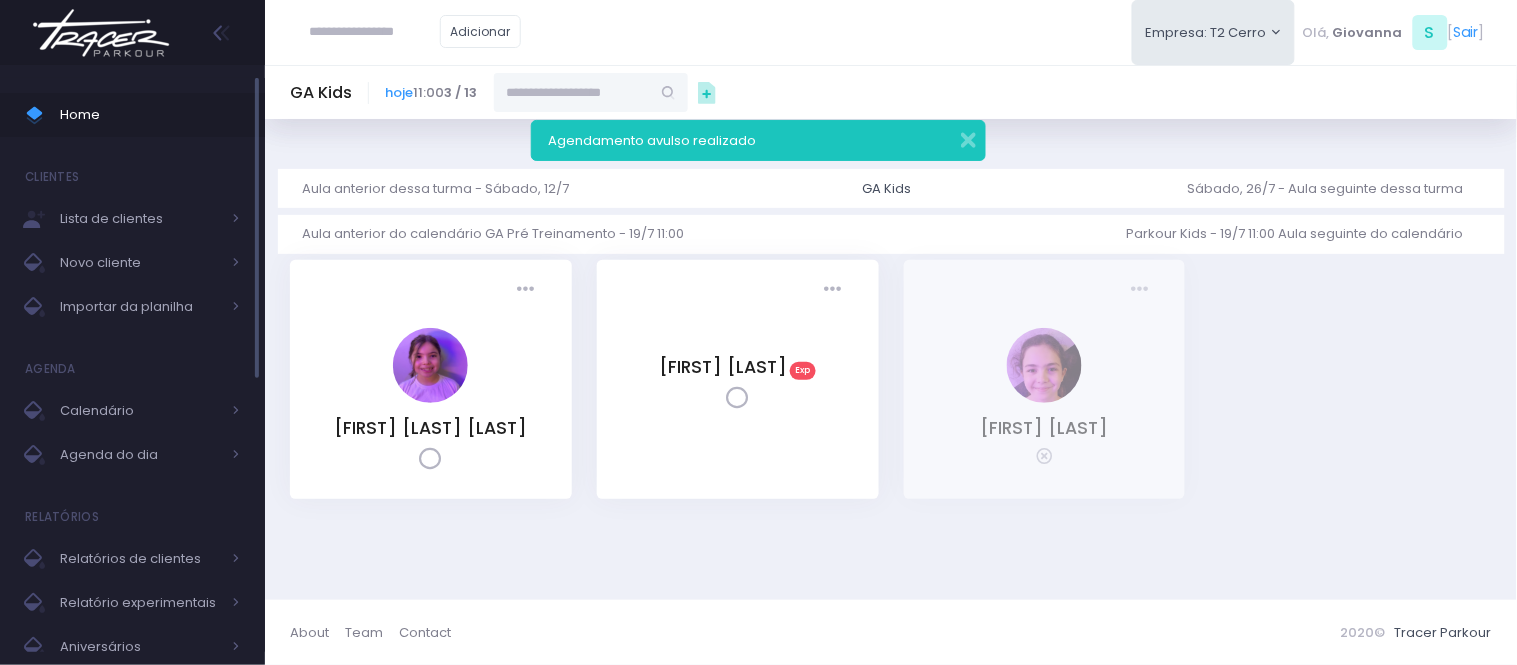 click on "Home" at bounding box center (150, 115) 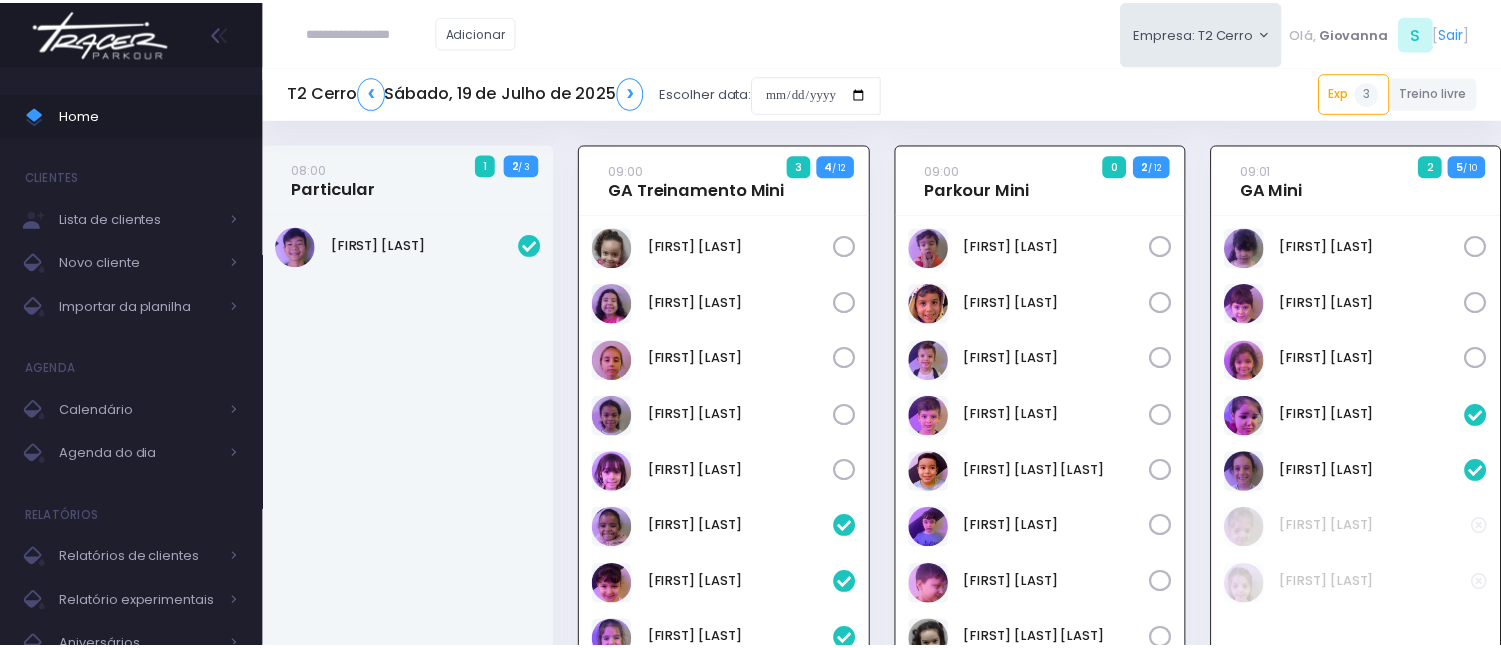 scroll, scrollTop: 144, scrollLeft: 0, axis: vertical 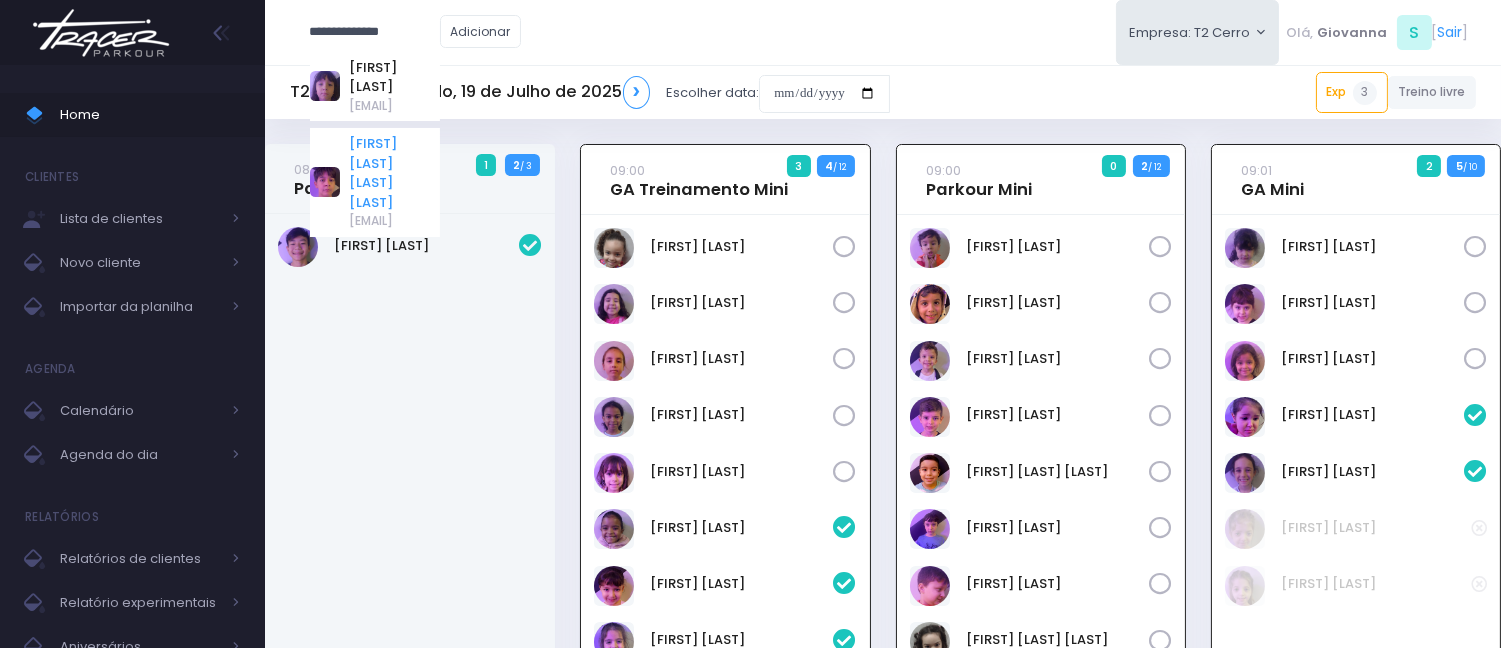click on "Rafael Rodrigo Almeida da Cilva" at bounding box center (394, 173) 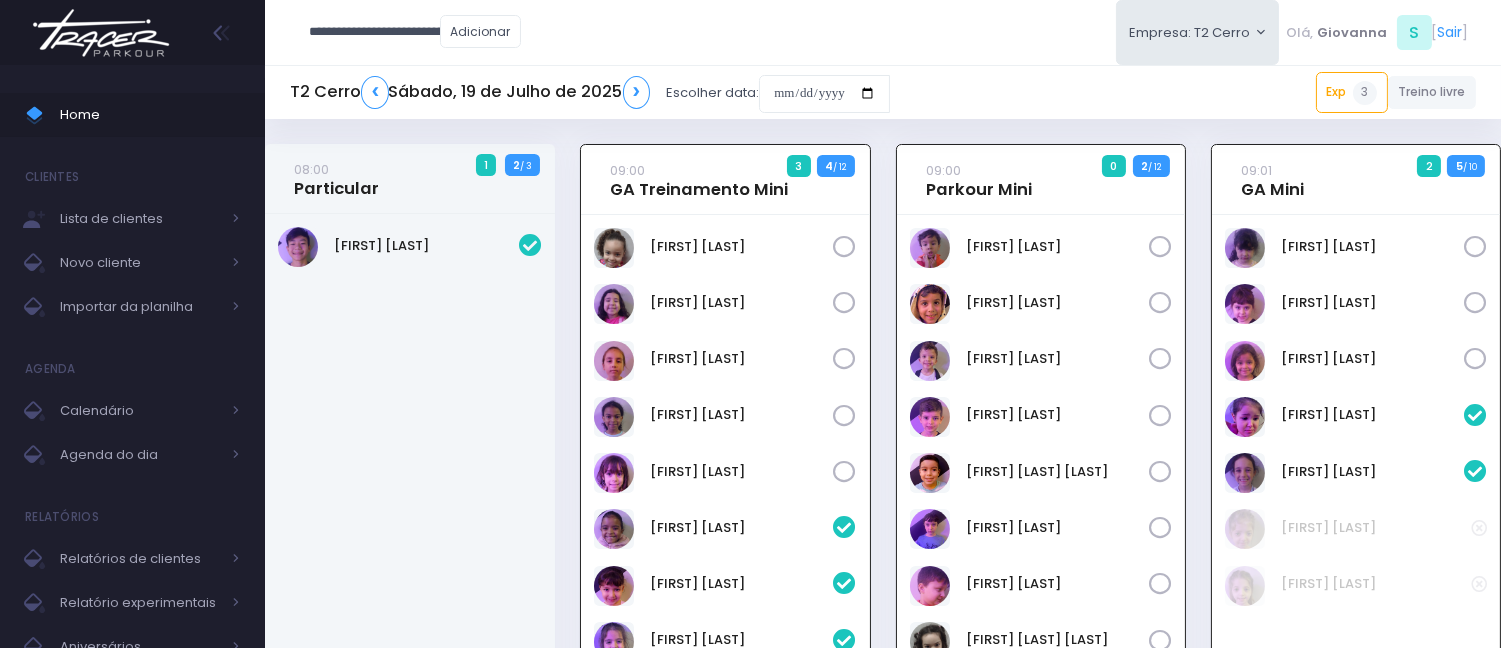 type on "**********" 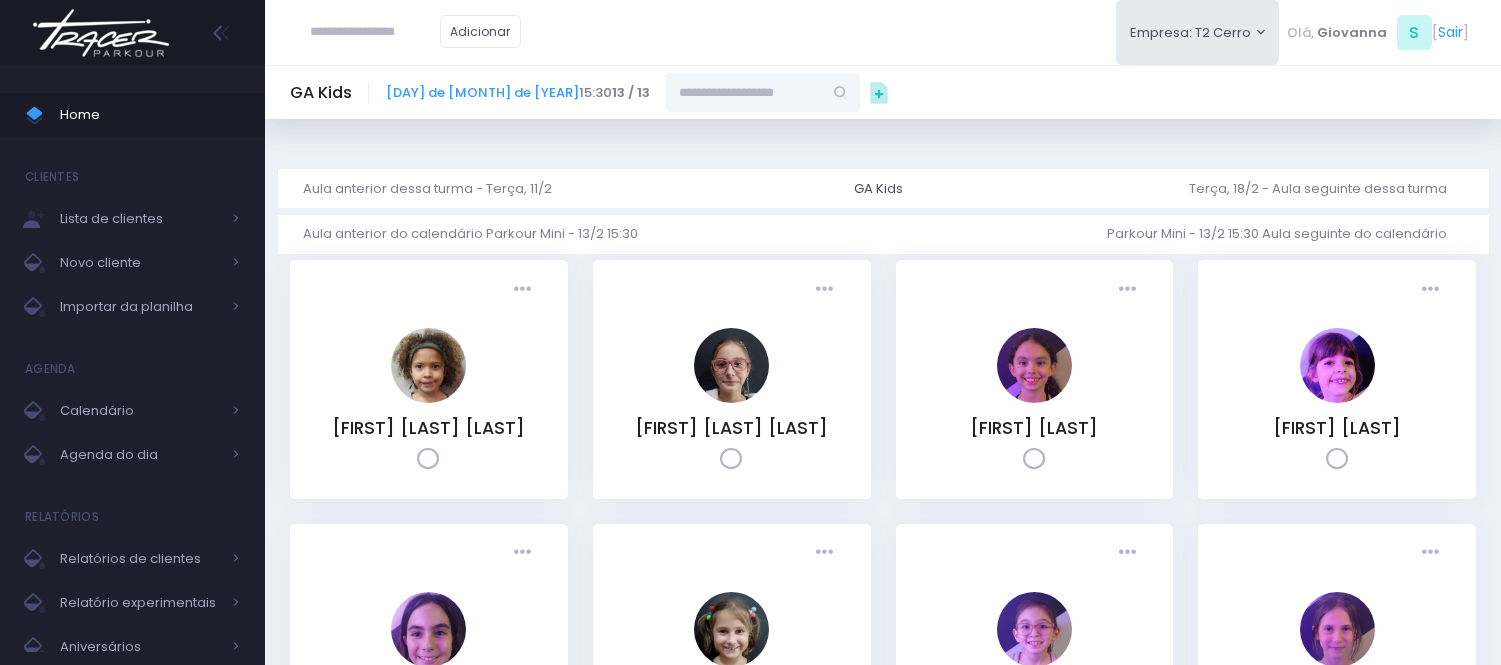 scroll, scrollTop: 0, scrollLeft: 0, axis: both 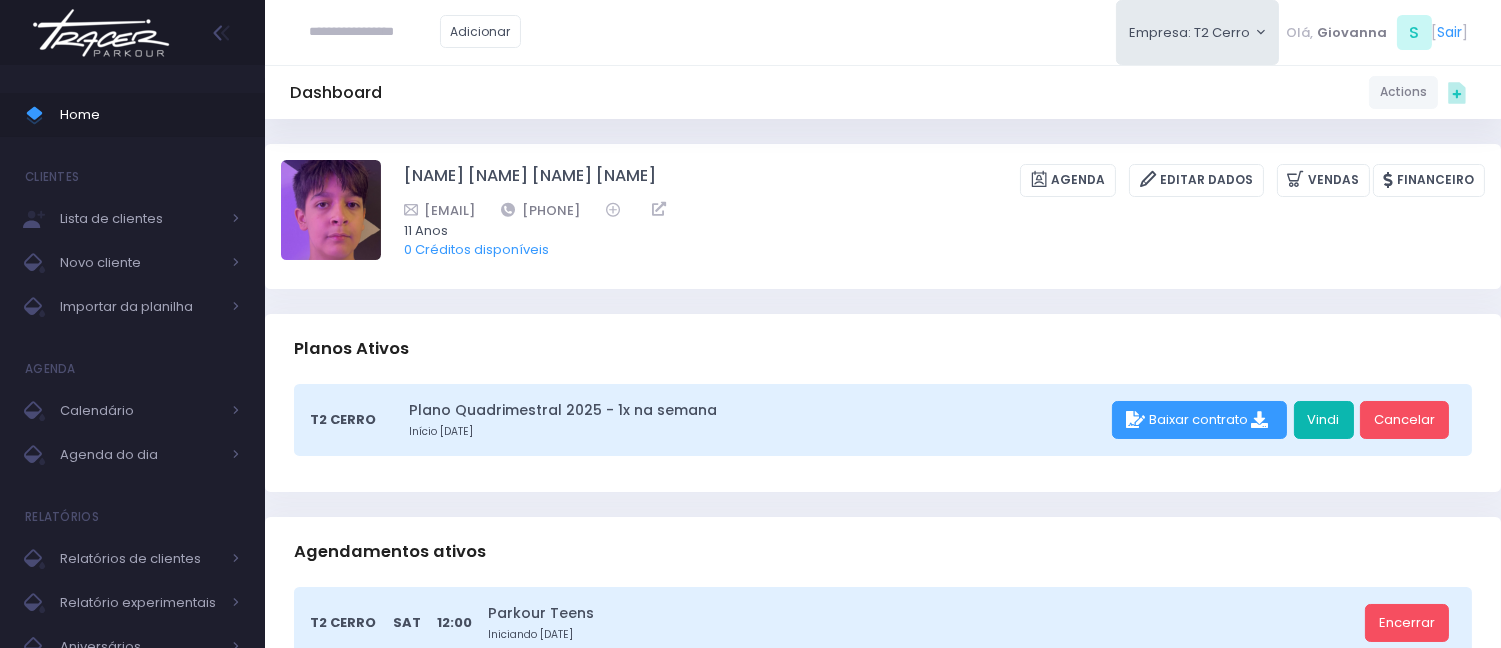 click on "Vindi" at bounding box center (1324, 420) 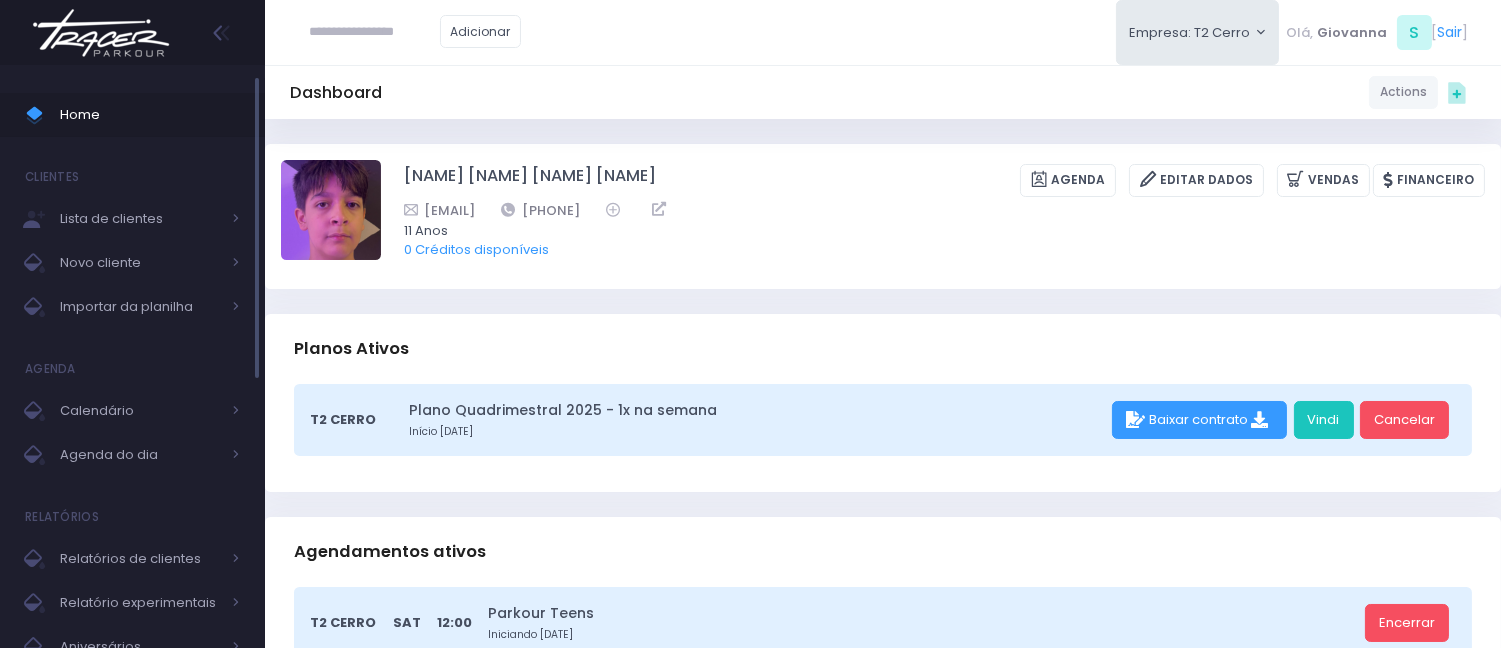 click on "Home" at bounding box center (150, 115) 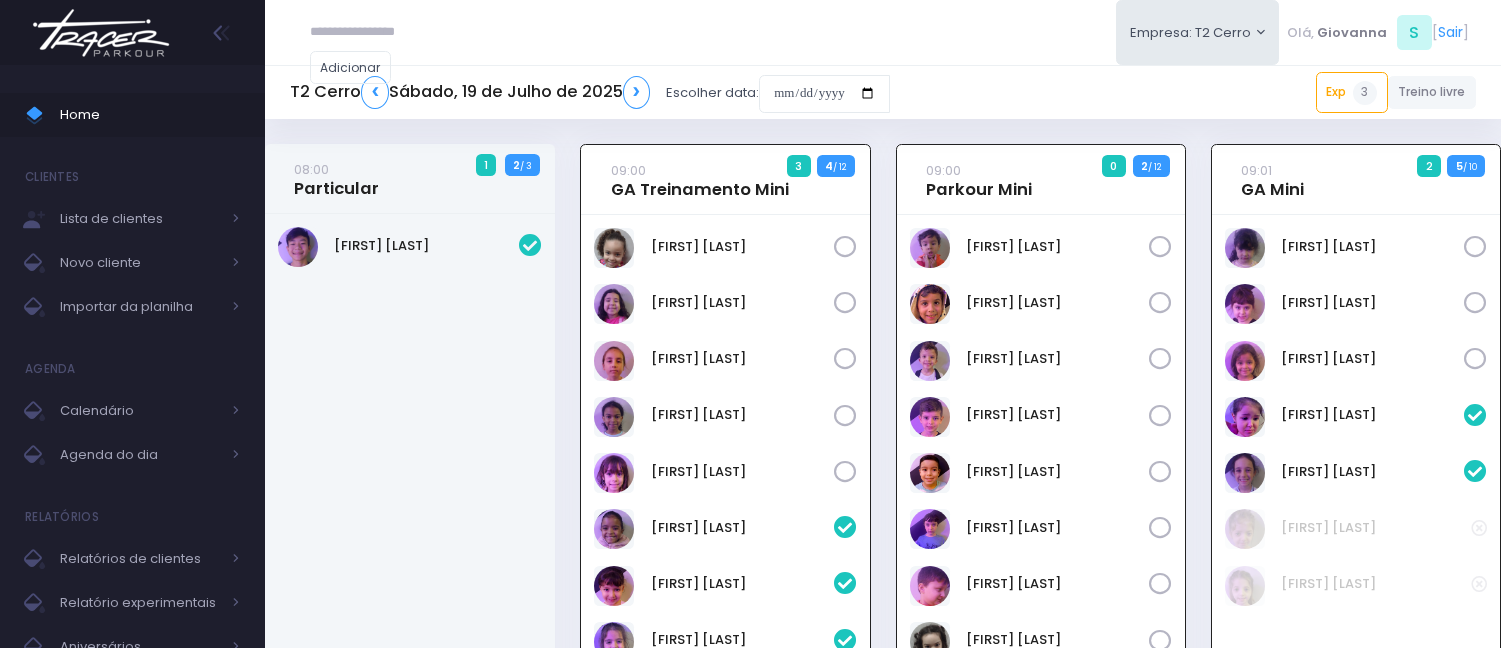 scroll, scrollTop: 144, scrollLeft: 0, axis: vertical 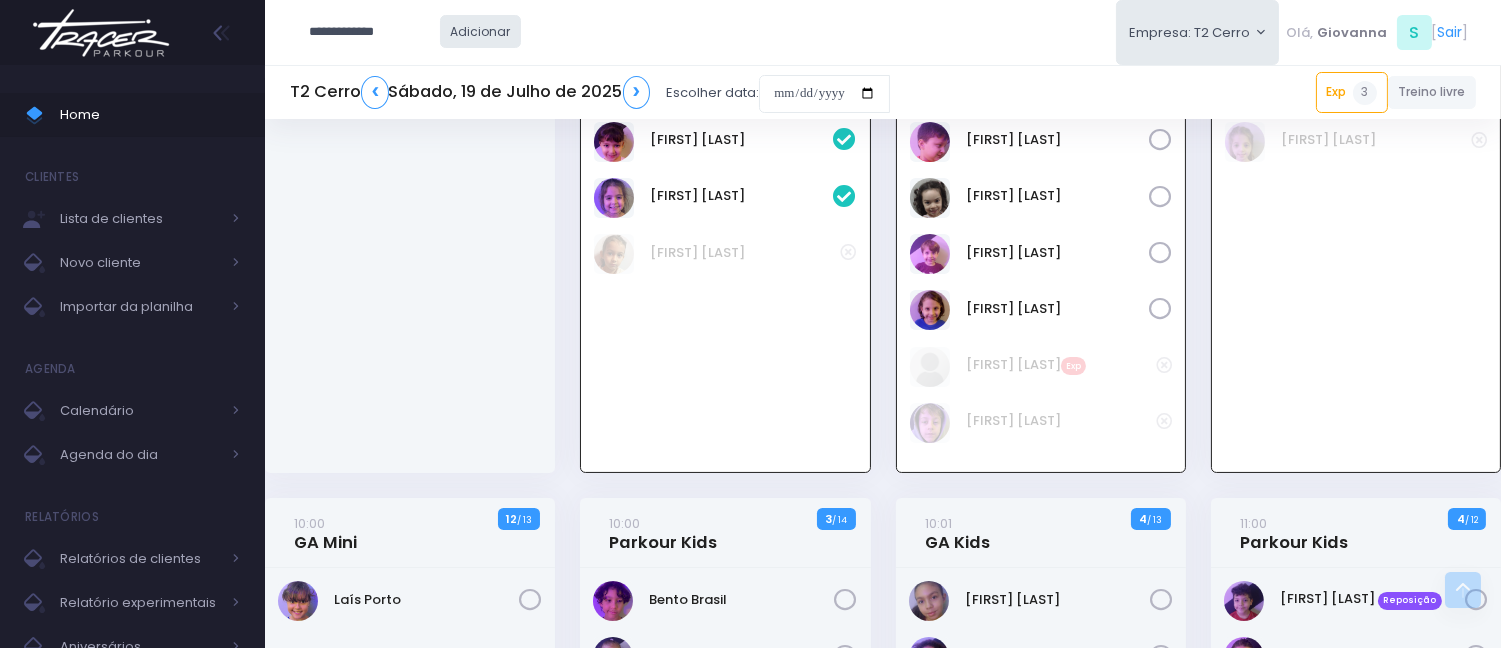 type on "**********" 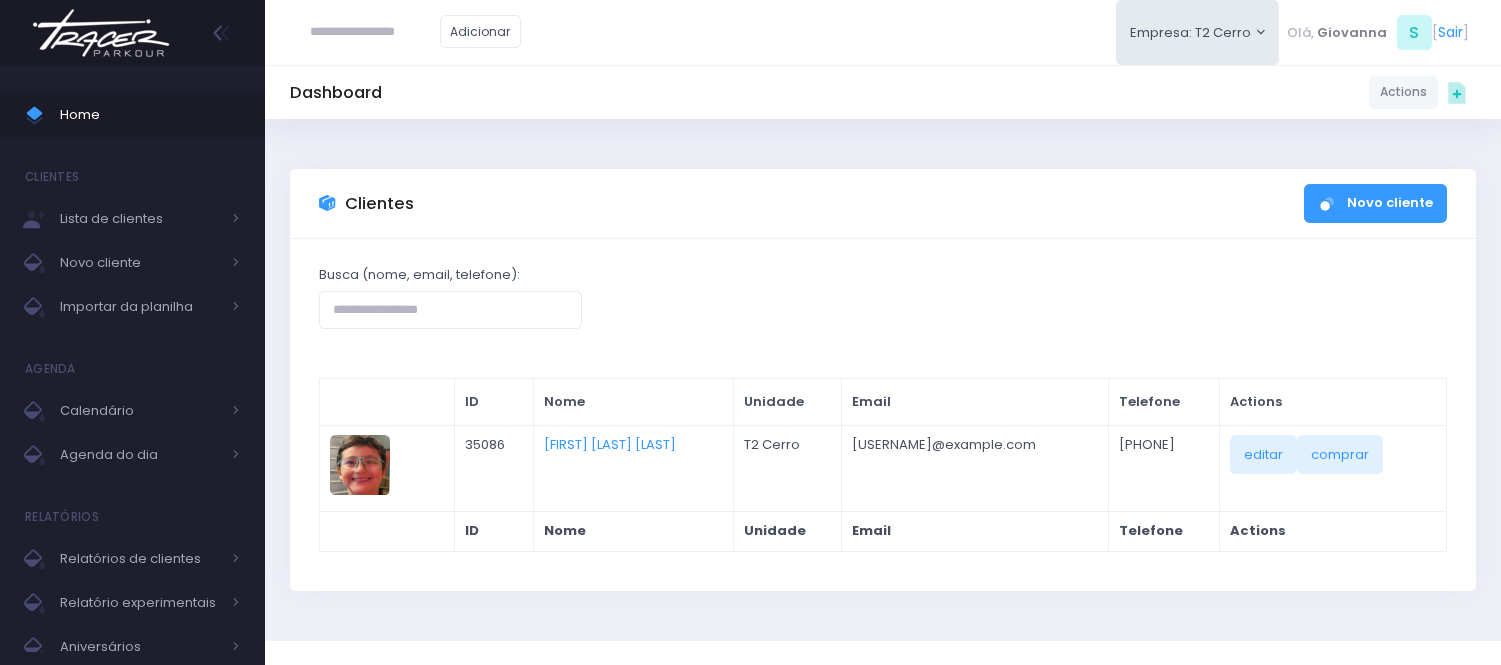 scroll, scrollTop: 0, scrollLeft: 0, axis: both 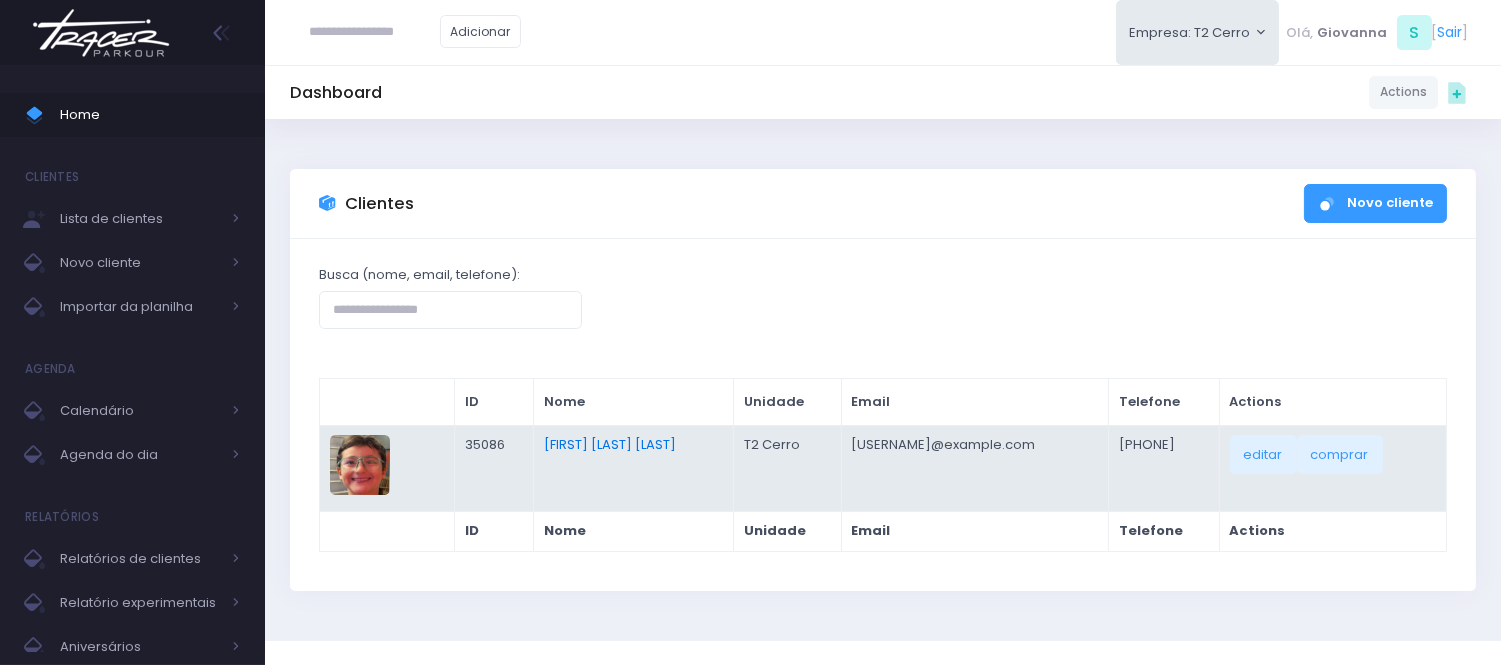 click on "Gabriel Bicca Da Costa" at bounding box center [610, 444] 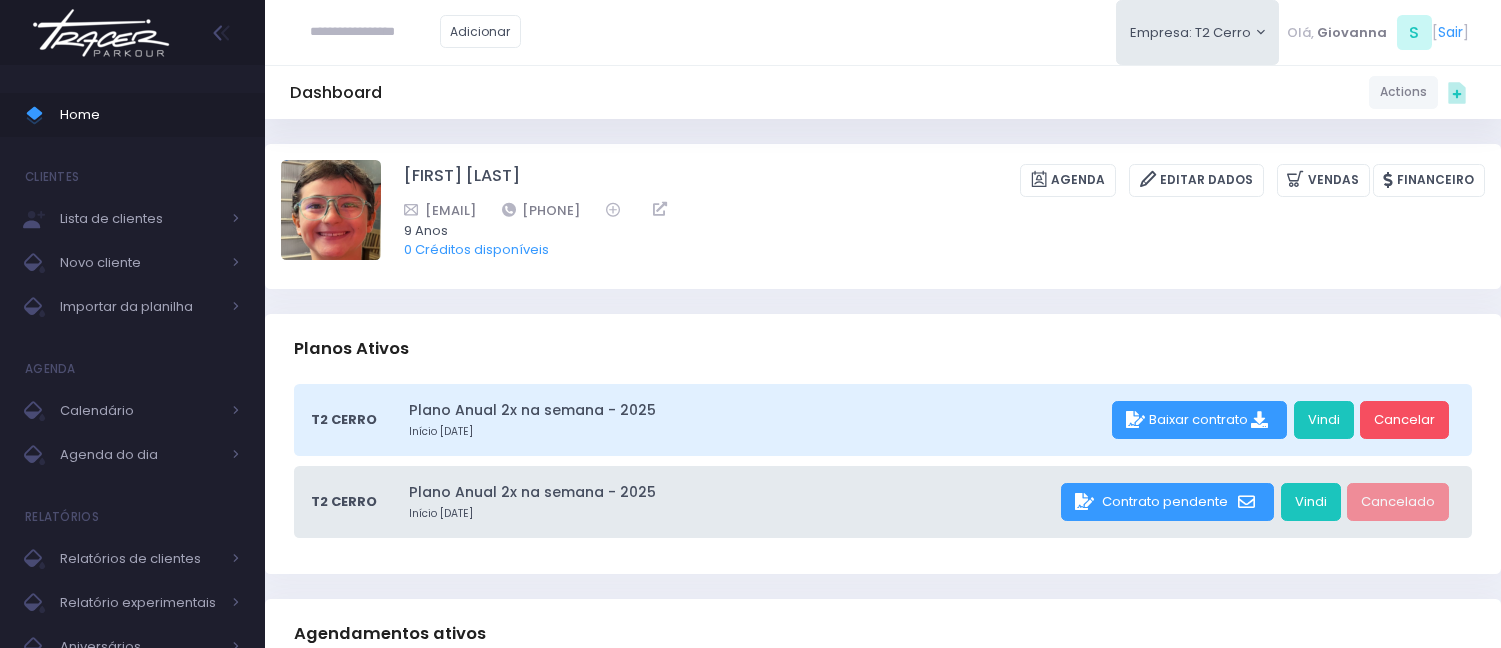 scroll, scrollTop: 0, scrollLeft: 0, axis: both 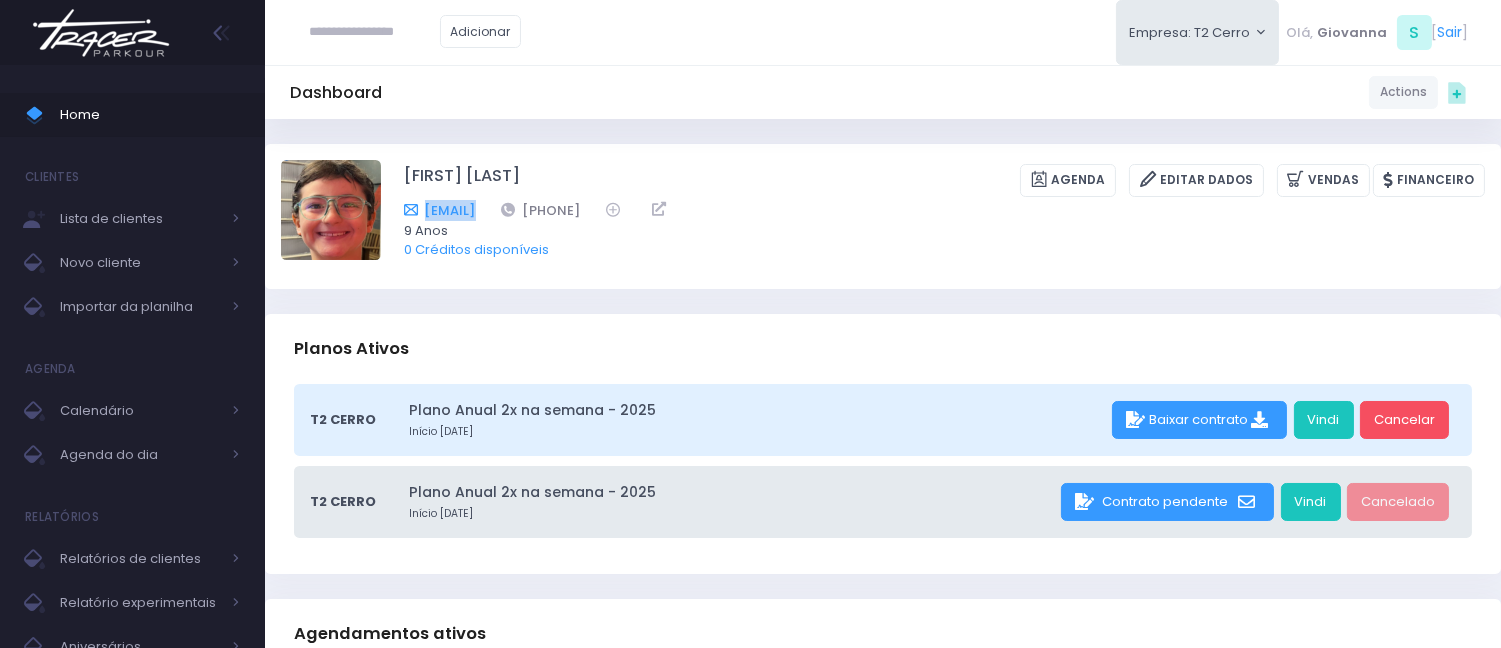 drag, startPoint x: 604, startPoint y: 201, endPoint x: 417, endPoint y: 215, distance: 187.52333 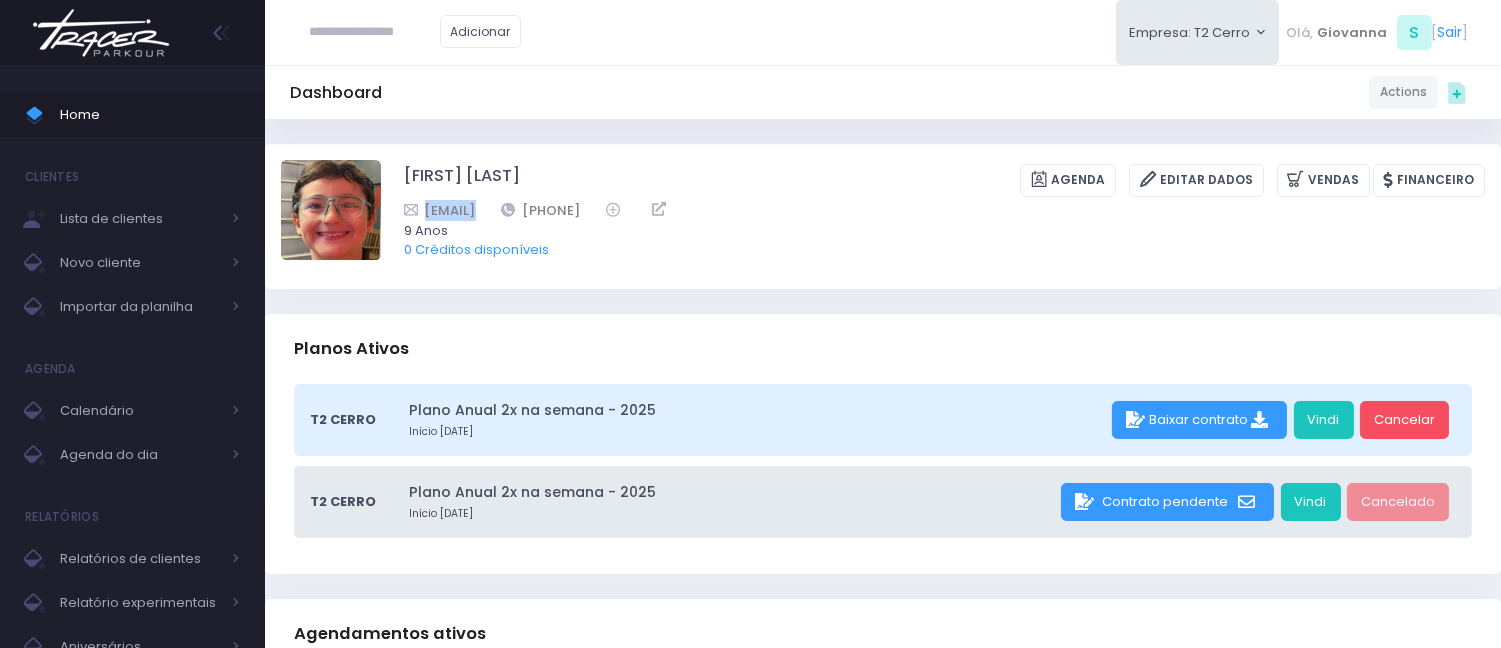 copy on "[EMAIL]" 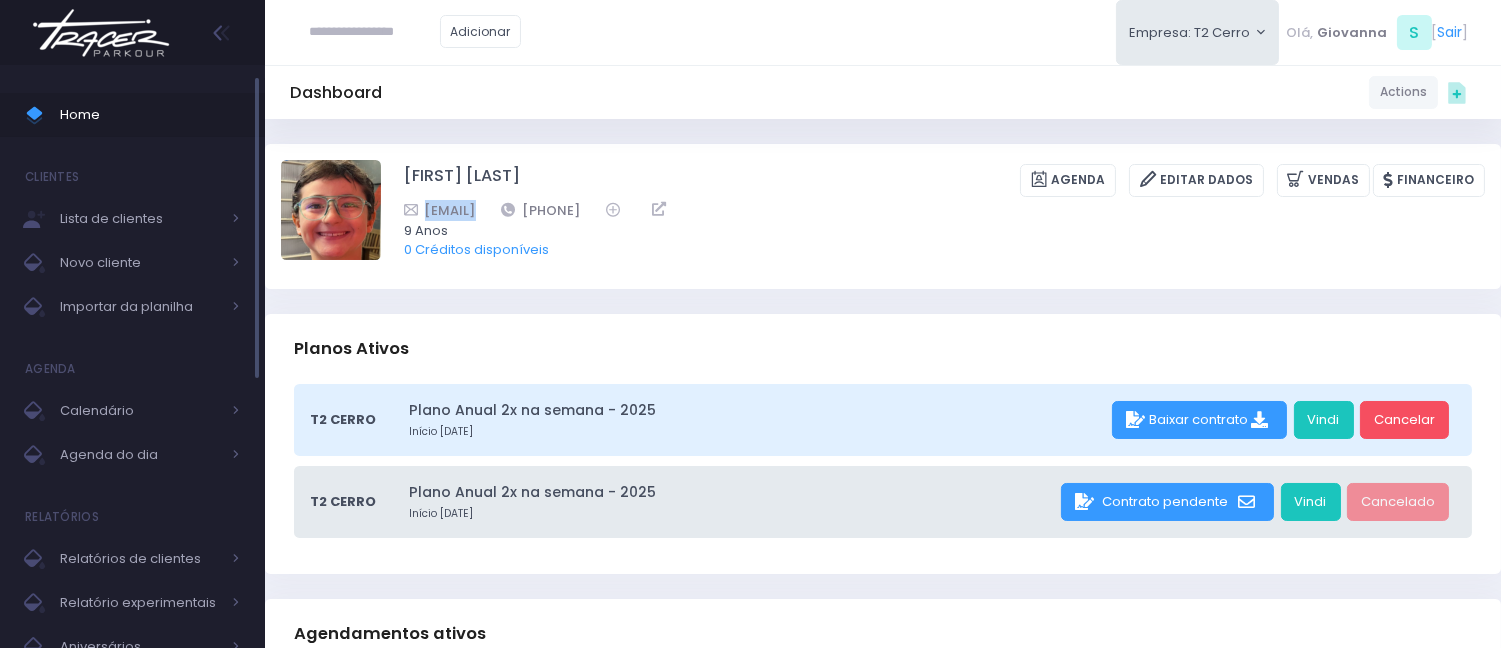 click on "Home" at bounding box center (150, 115) 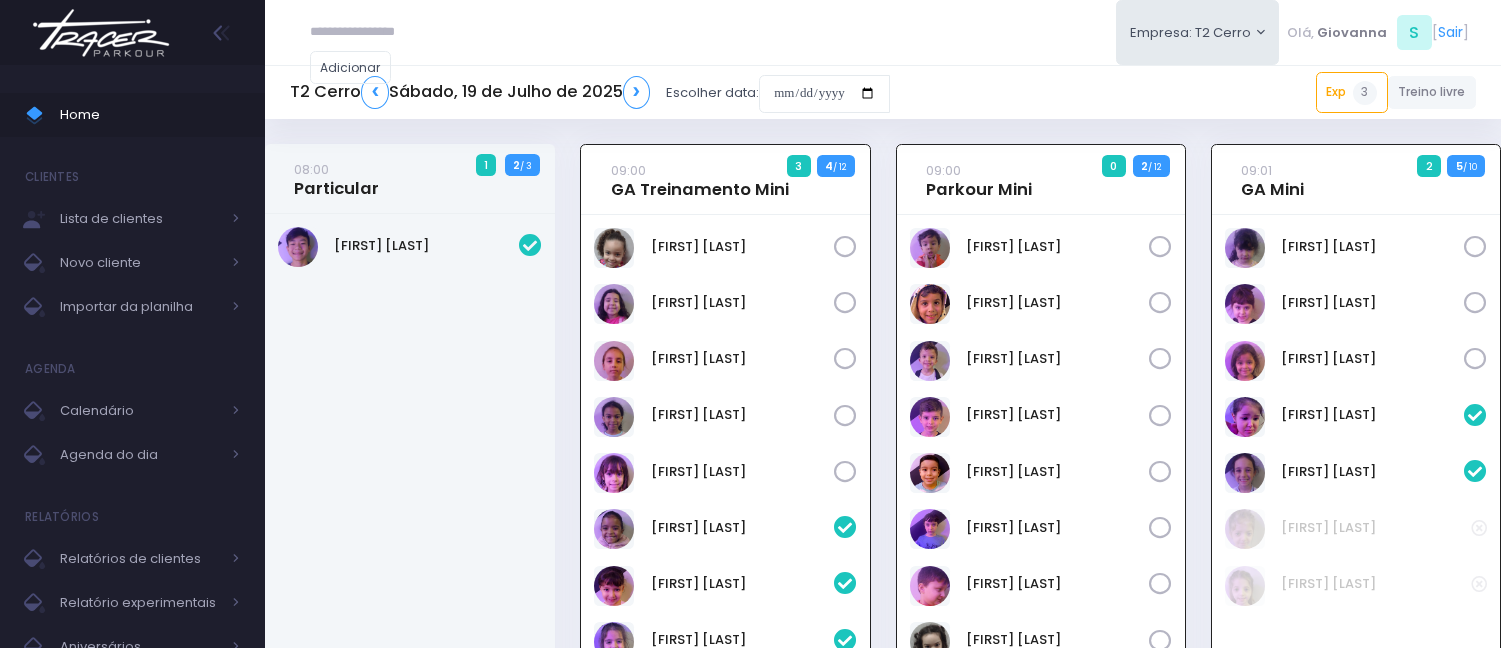 scroll, scrollTop: 0, scrollLeft: 0, axis: both 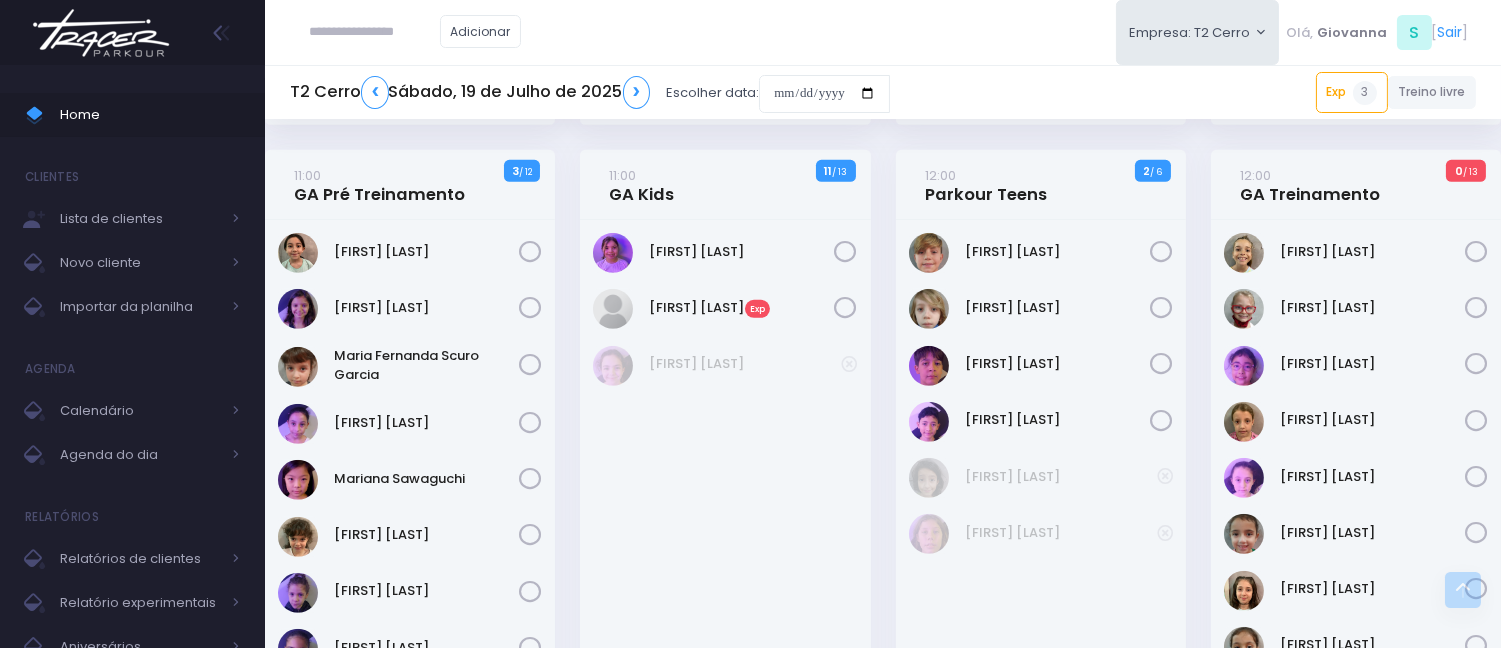 click at bounding box center (375, 32) 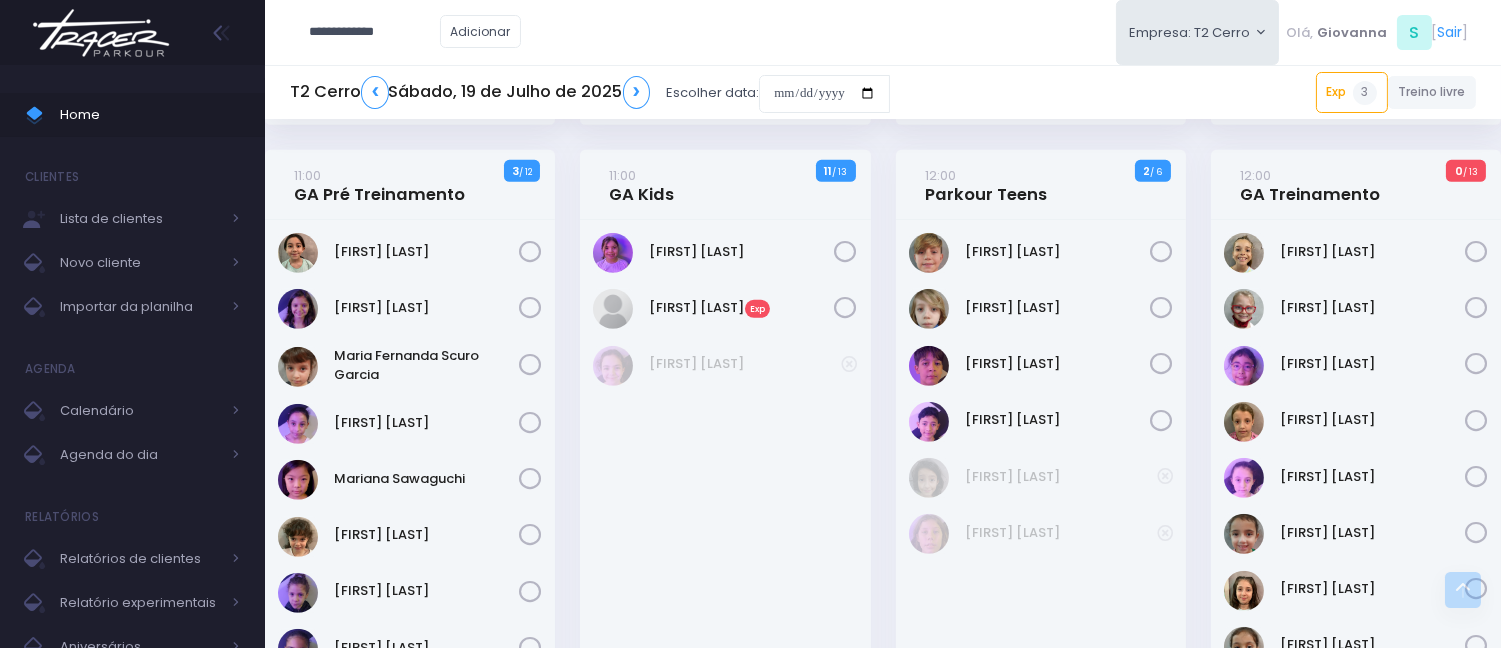 type on "**********" 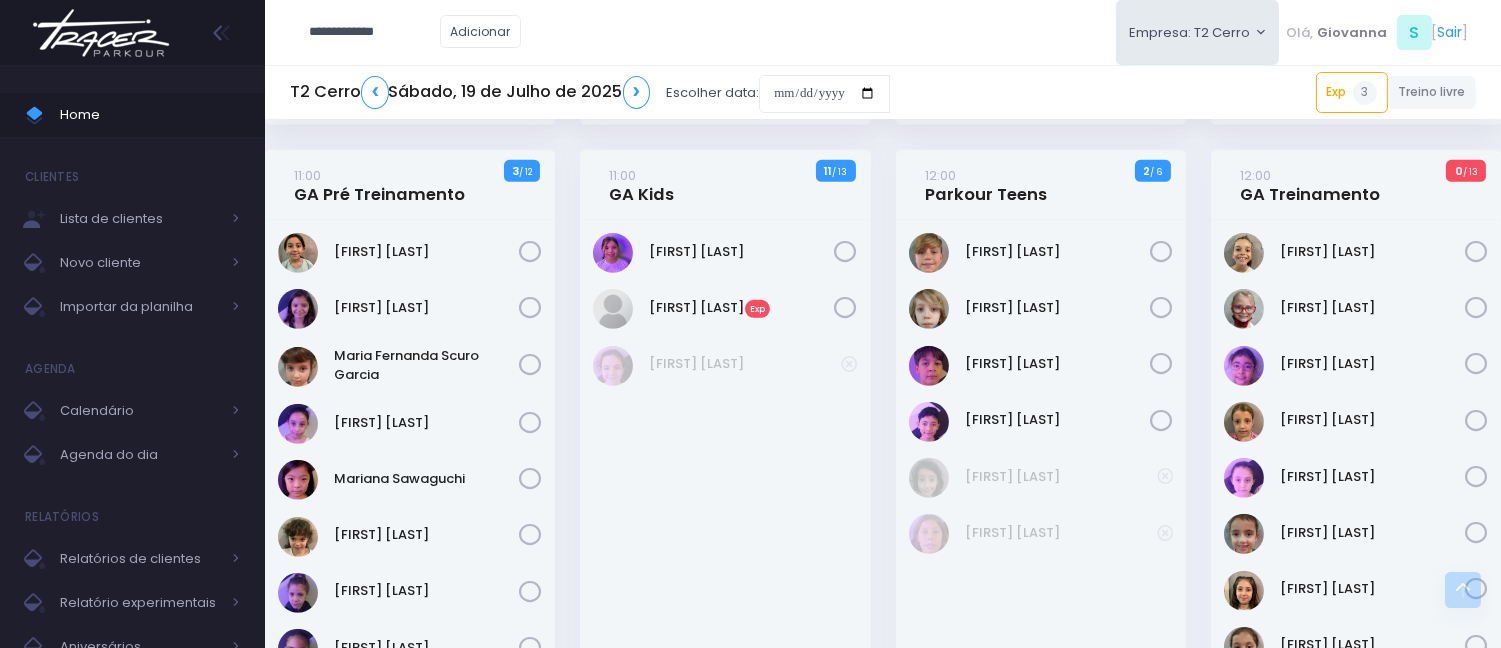 type on "**********" 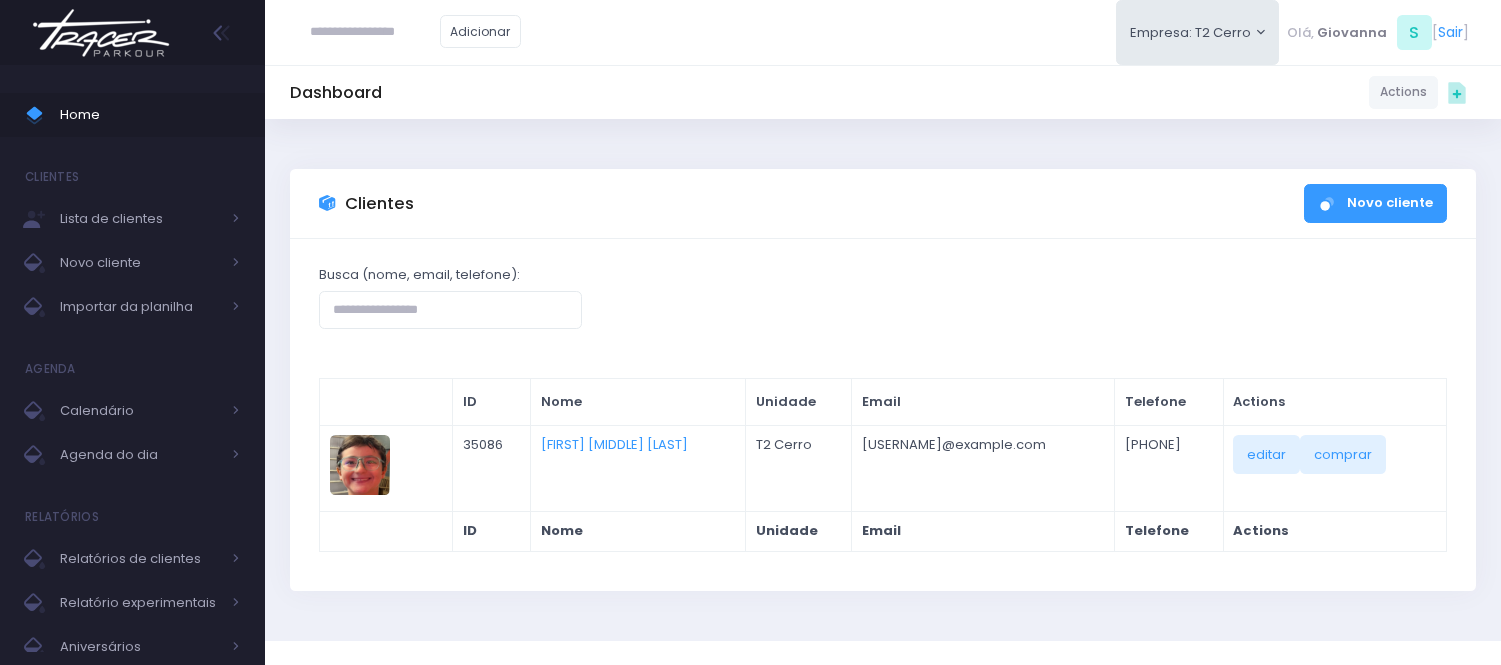 scroll, scrollTop: 0, scrollLeft: 0, axis: both 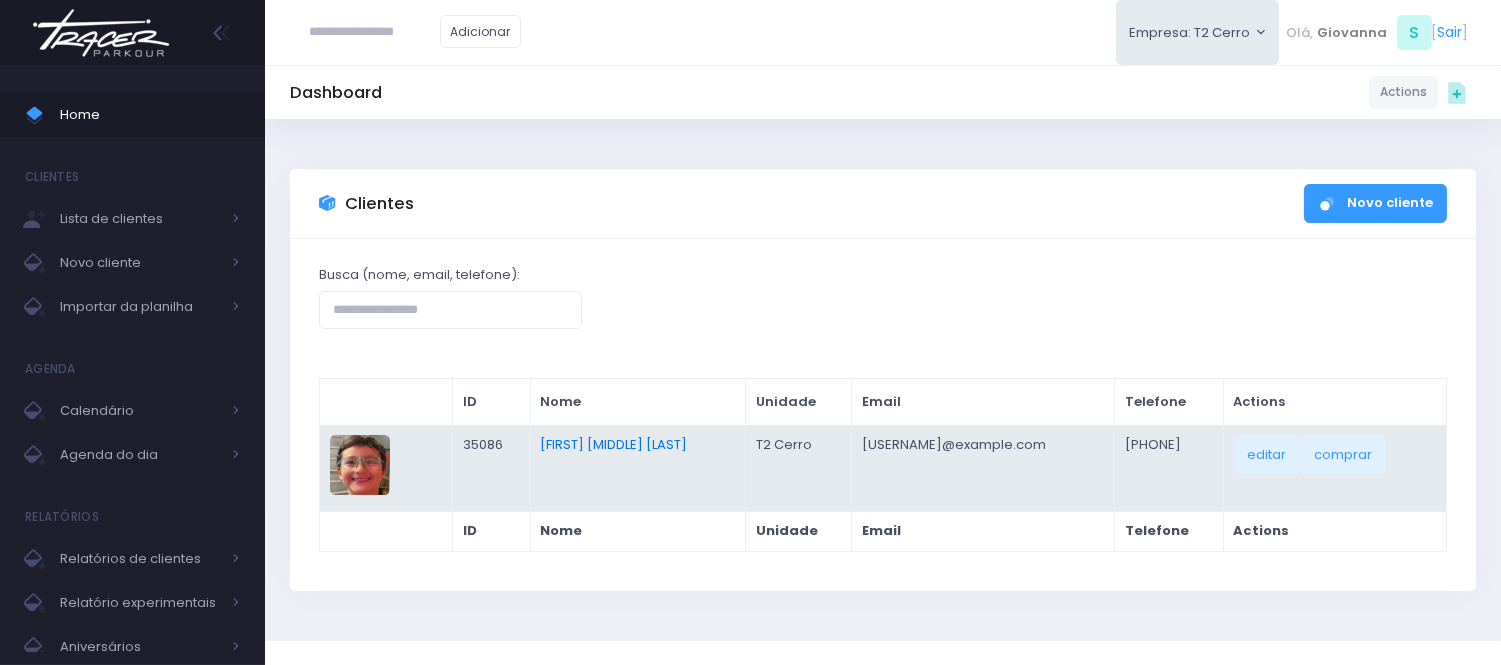 click on "[FIRST] [MIDDLE] [LAST]" at bounding box center [614, 444] 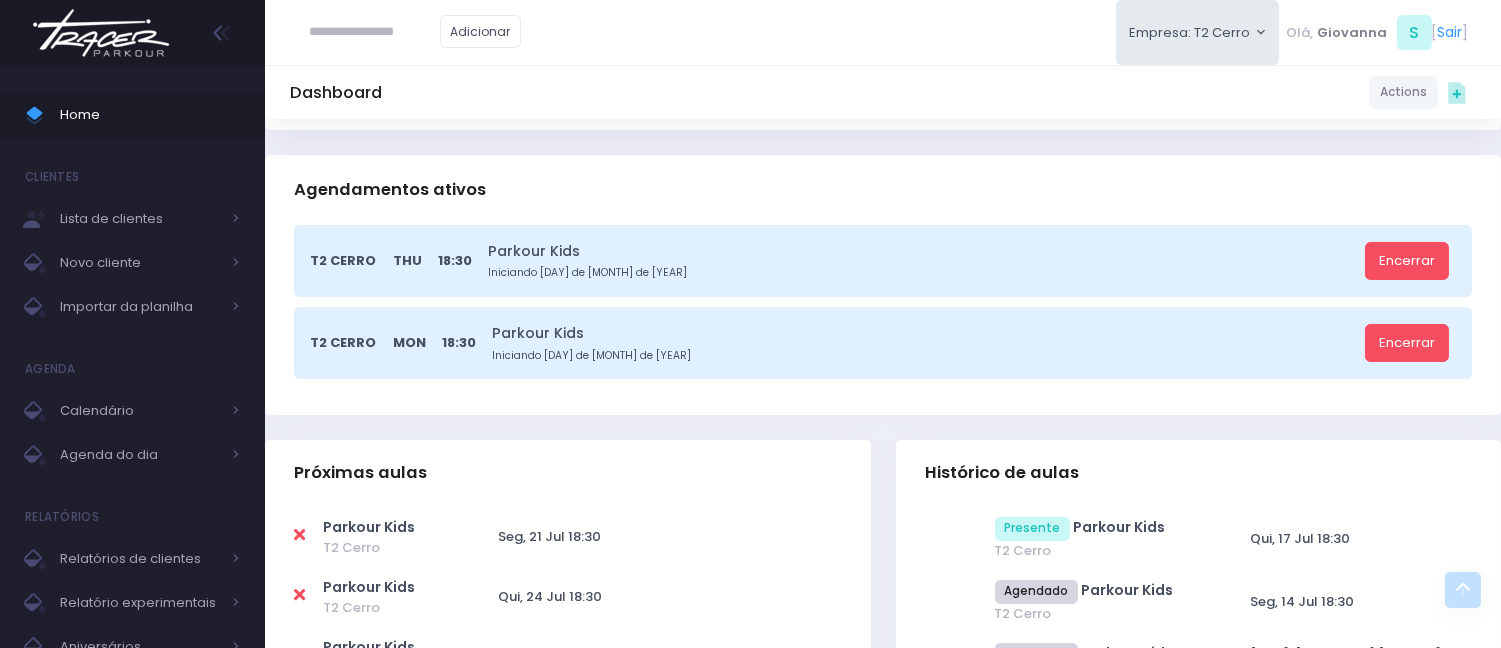 scroll, scrollTop: 0, scrollLeft: 0, axis: both 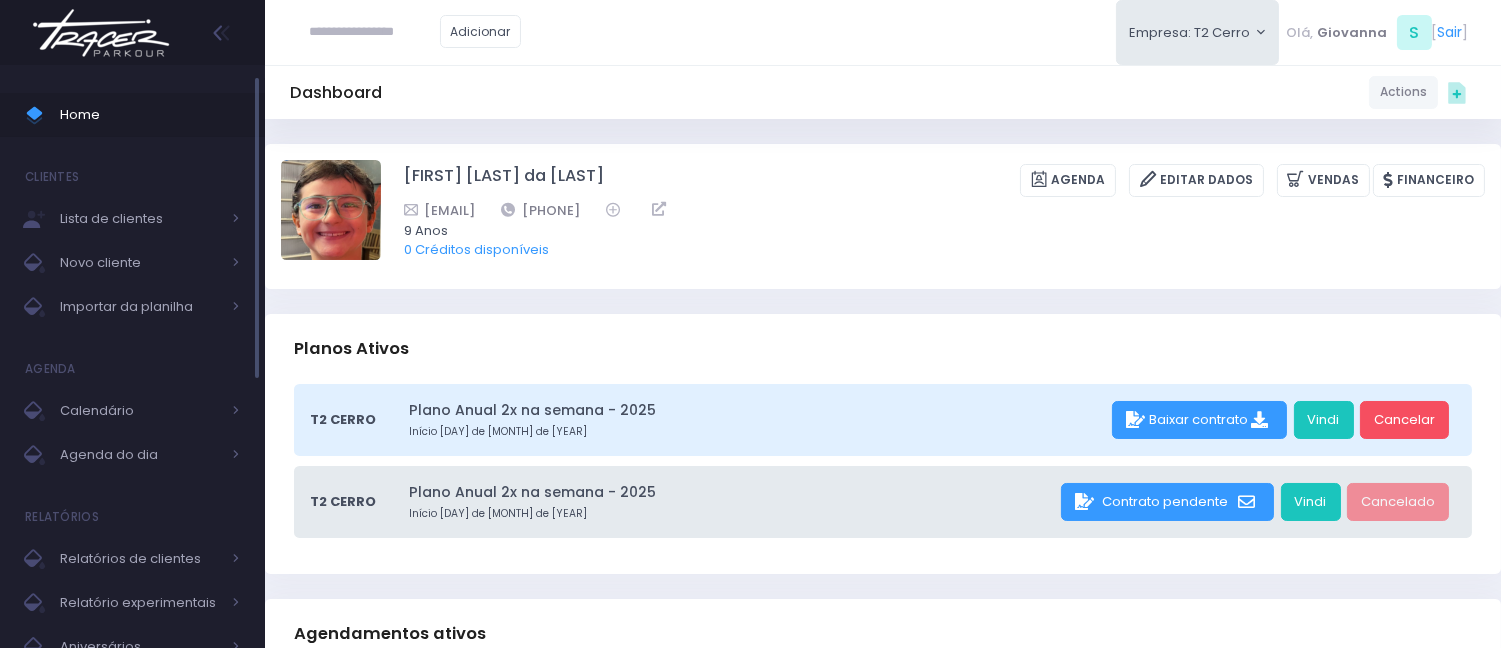 click on "Home" at bounding box center [150, 115] 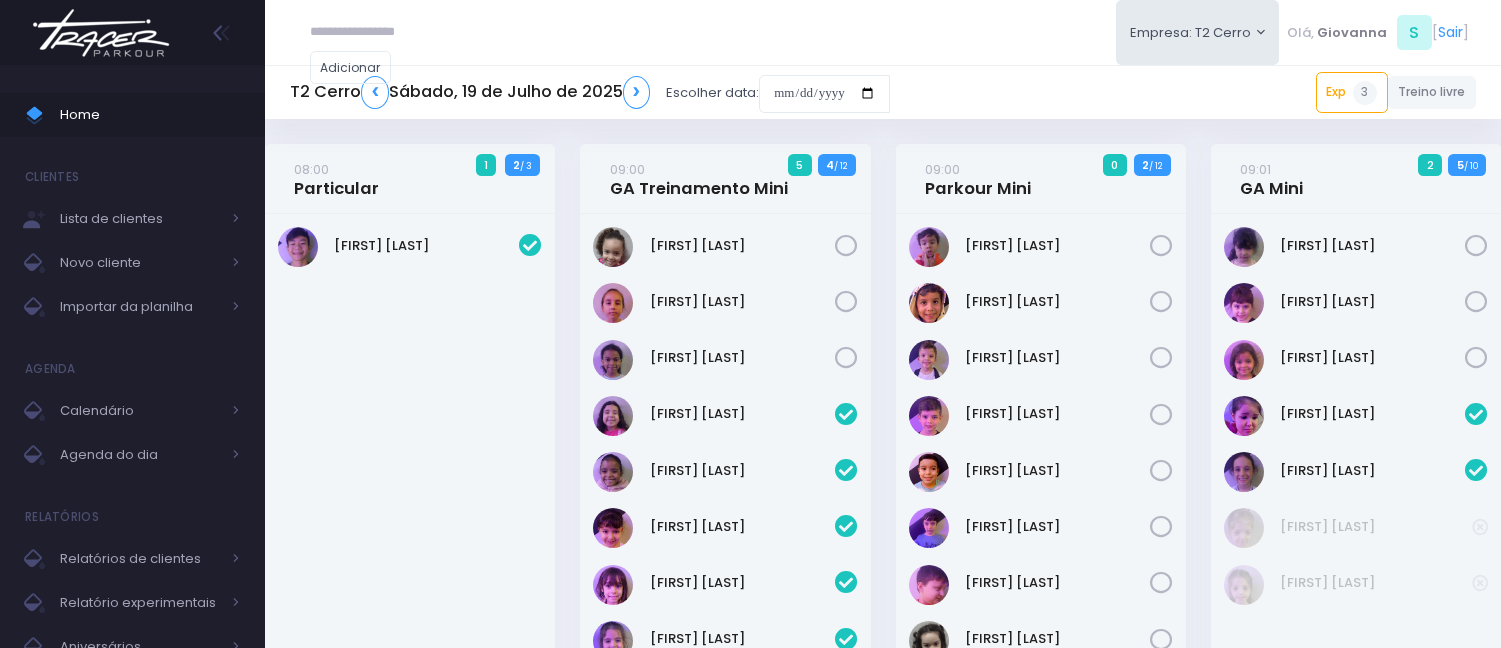scroll, scrollTop: 0, scrollLeft: 0, axis: both 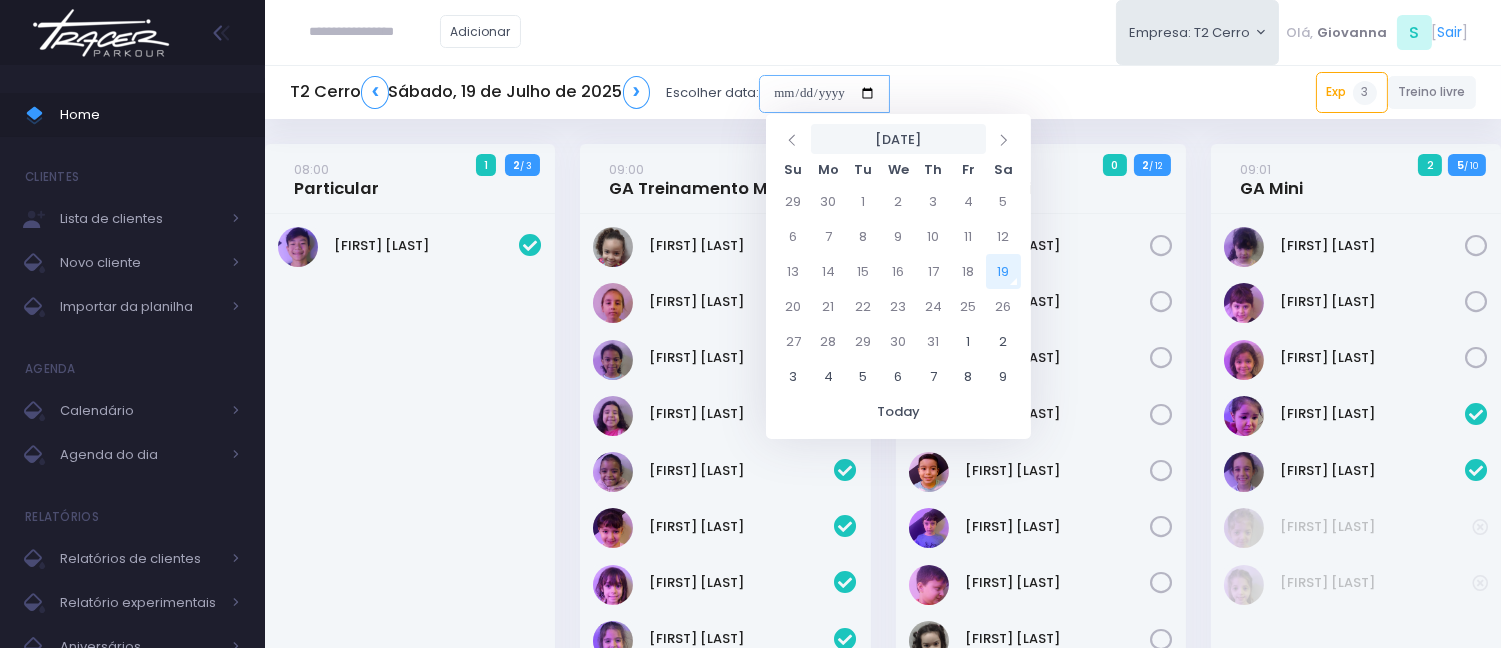 drag, startPoint x: 790, startPoint y: 94, endPoint x: 873, endPoint y: 131, distance: 90.873535 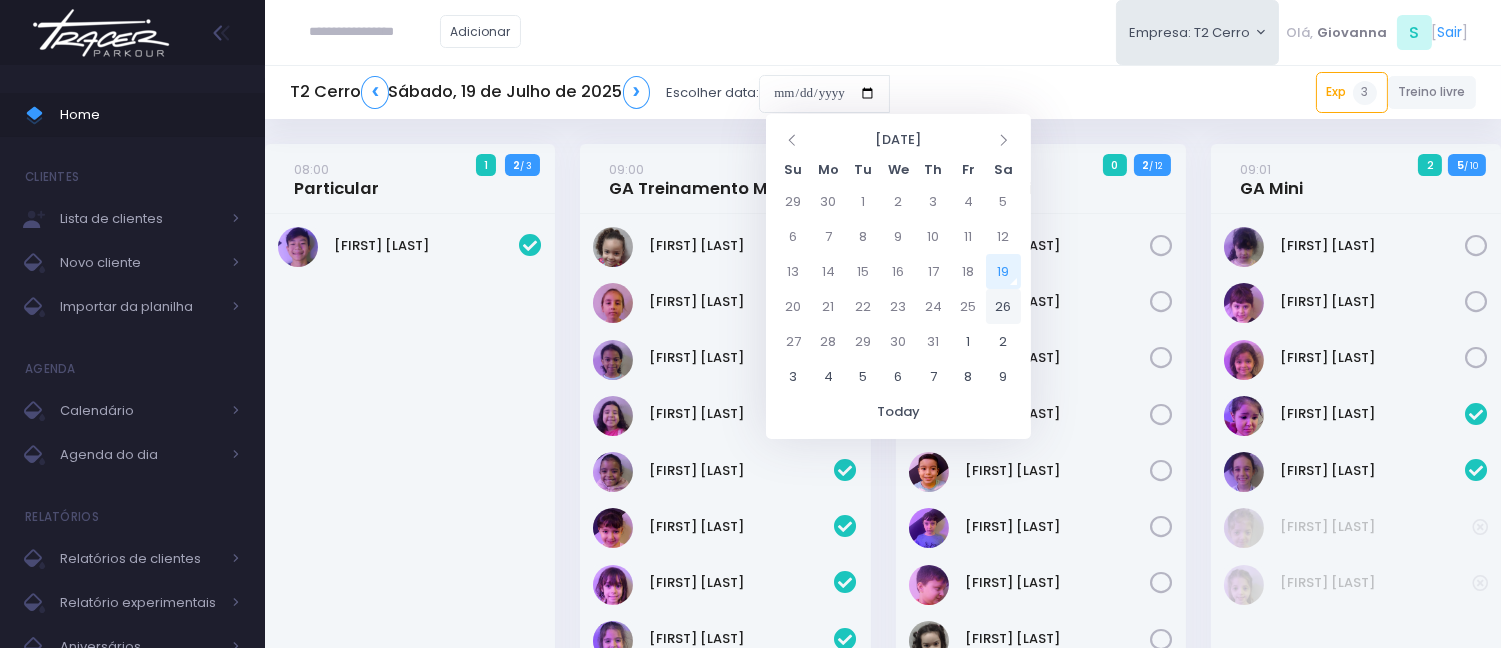 click on "26" at bounding box center (1003, 306) 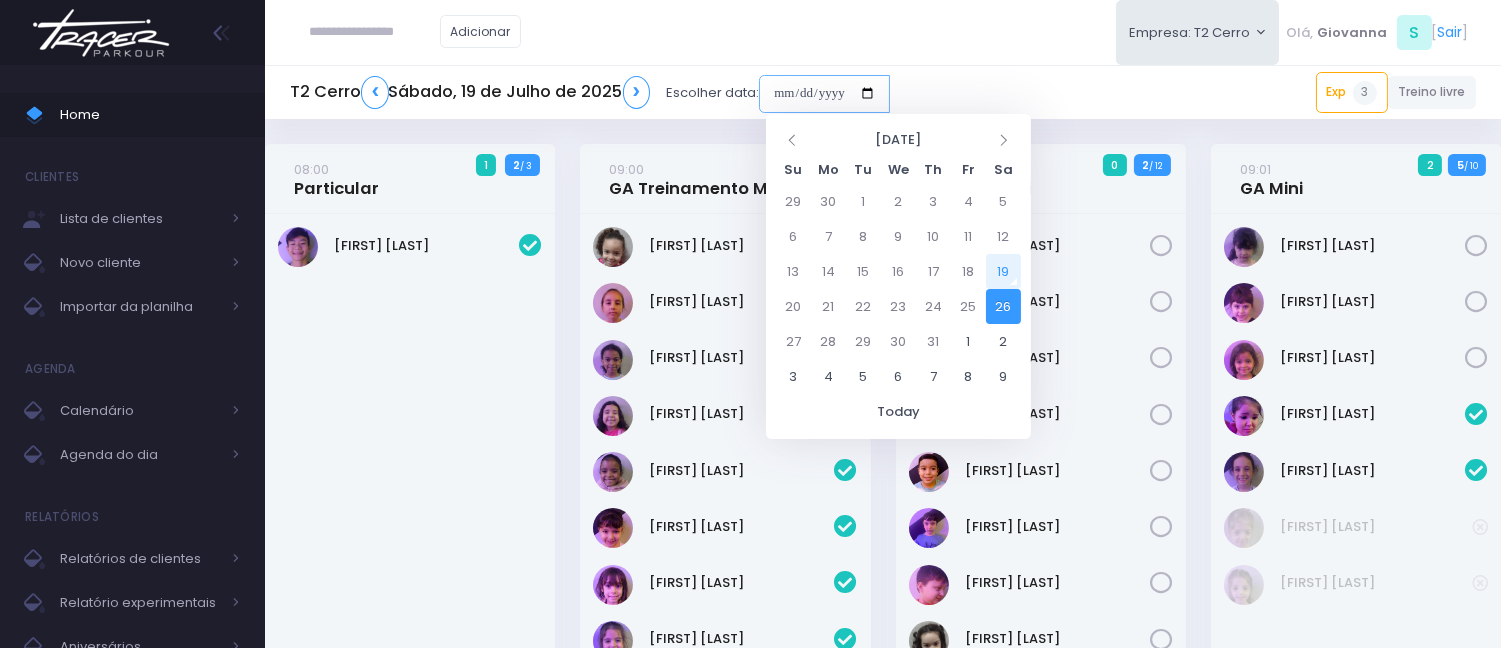 type on "**********" 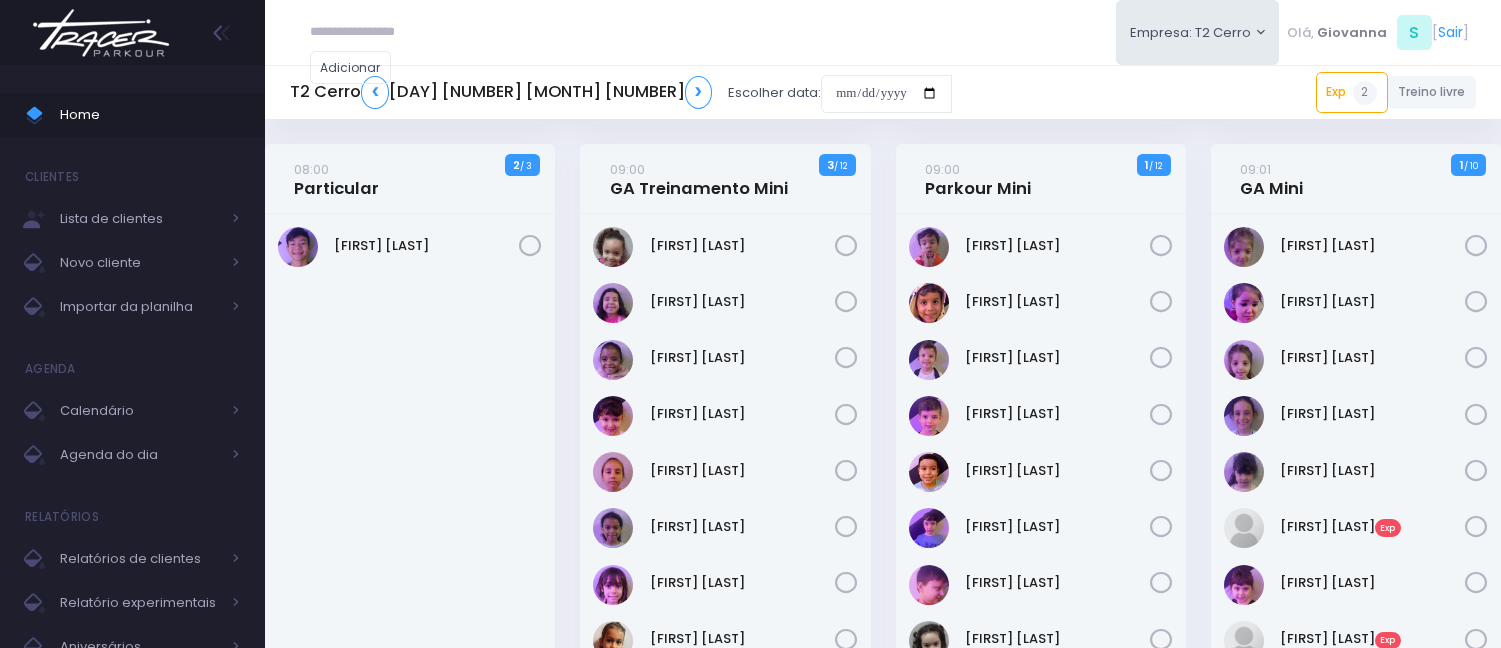 scroll, scrollTop: 0, scrollLeft: 0, axis: both 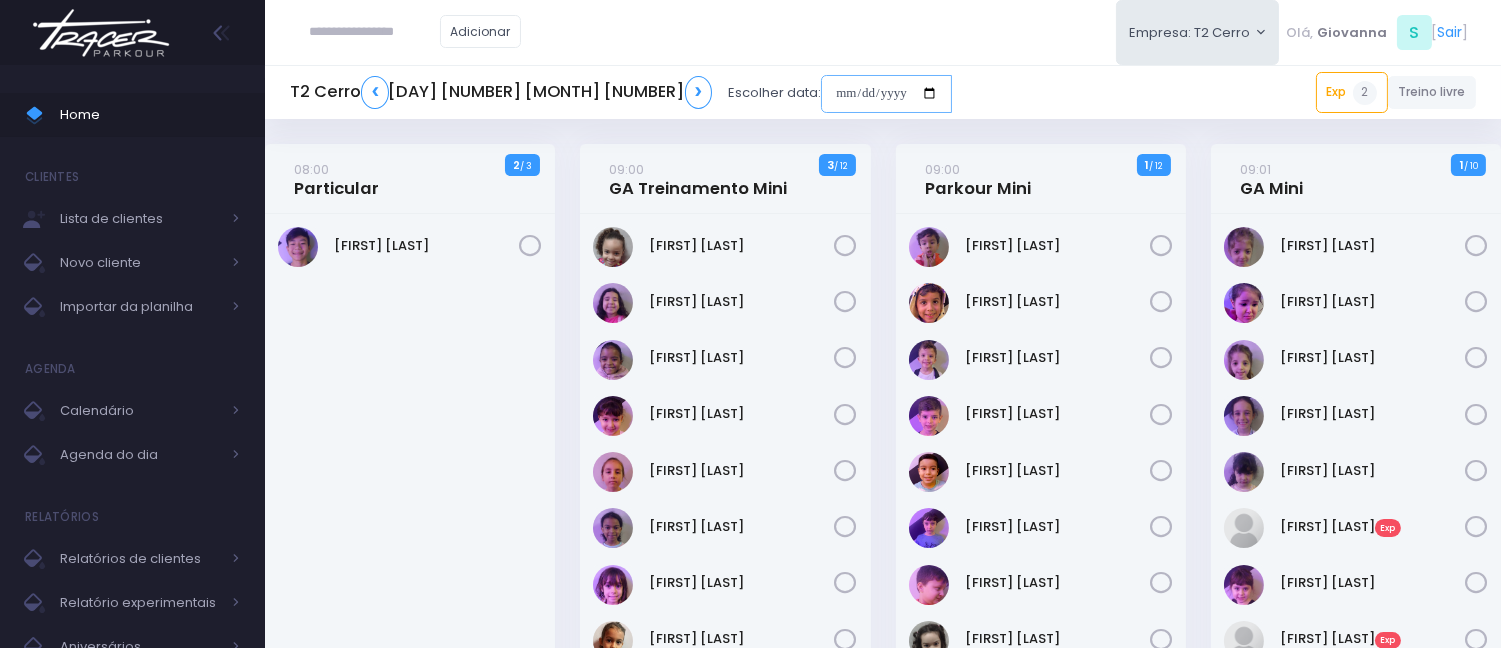 click at bounding box center (886, 94) 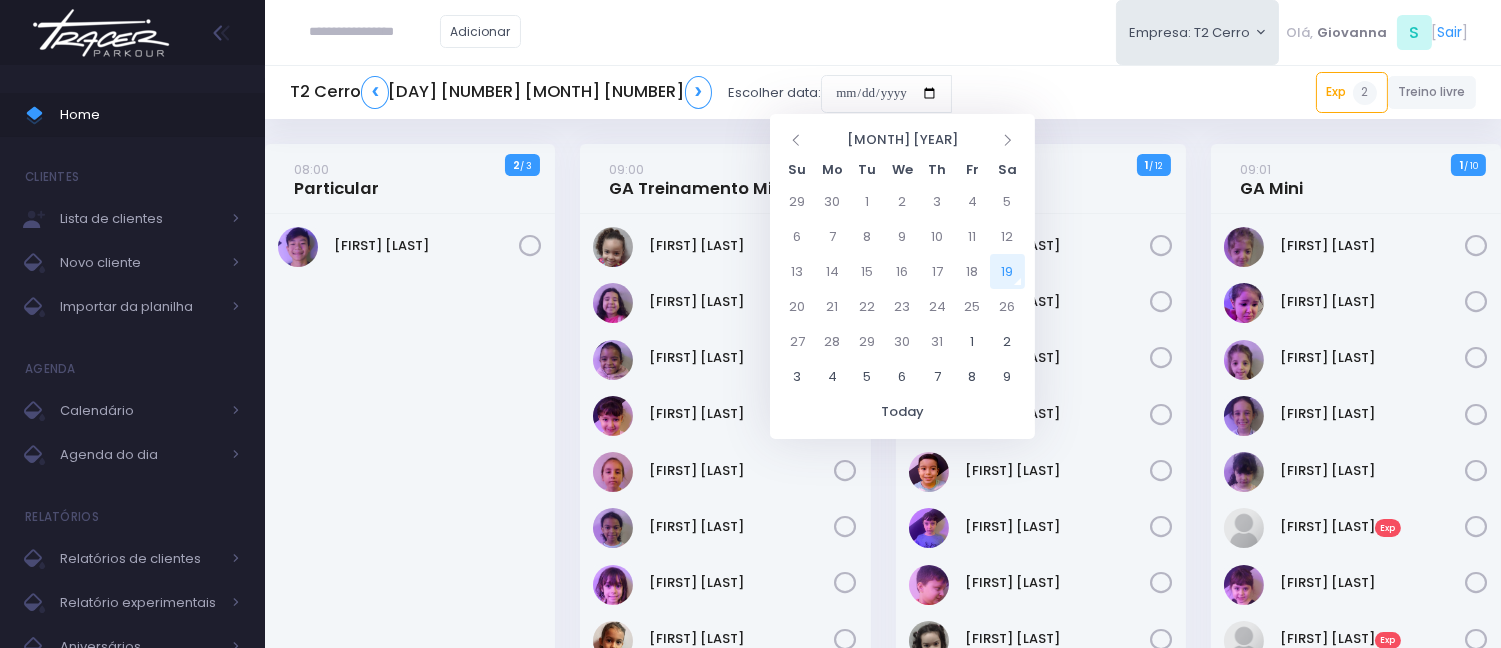 click on "09:00 Parkour Mini
1  / 12" at bounding box center [1041, 179] 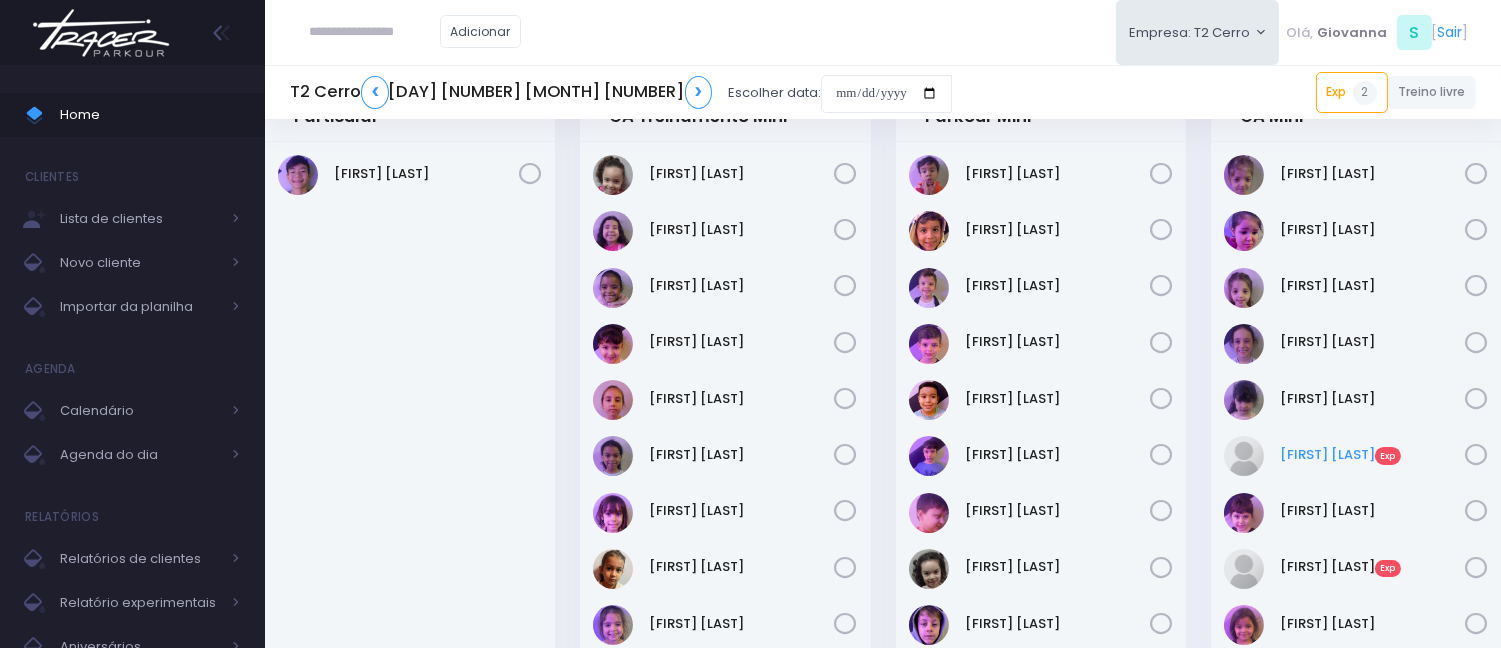 scroll, scrollTop: 111, scrollLeft: 0, axis: vertical 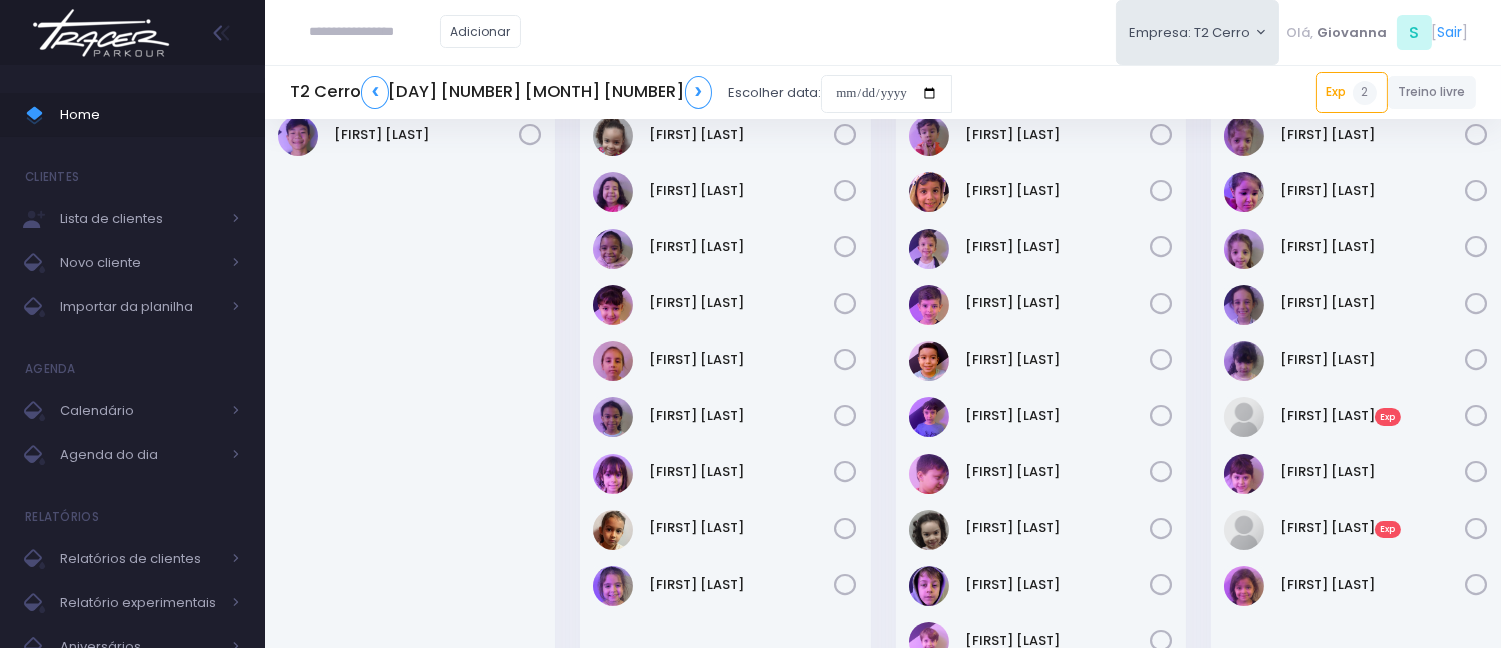 click at bounding box center [375, 32] 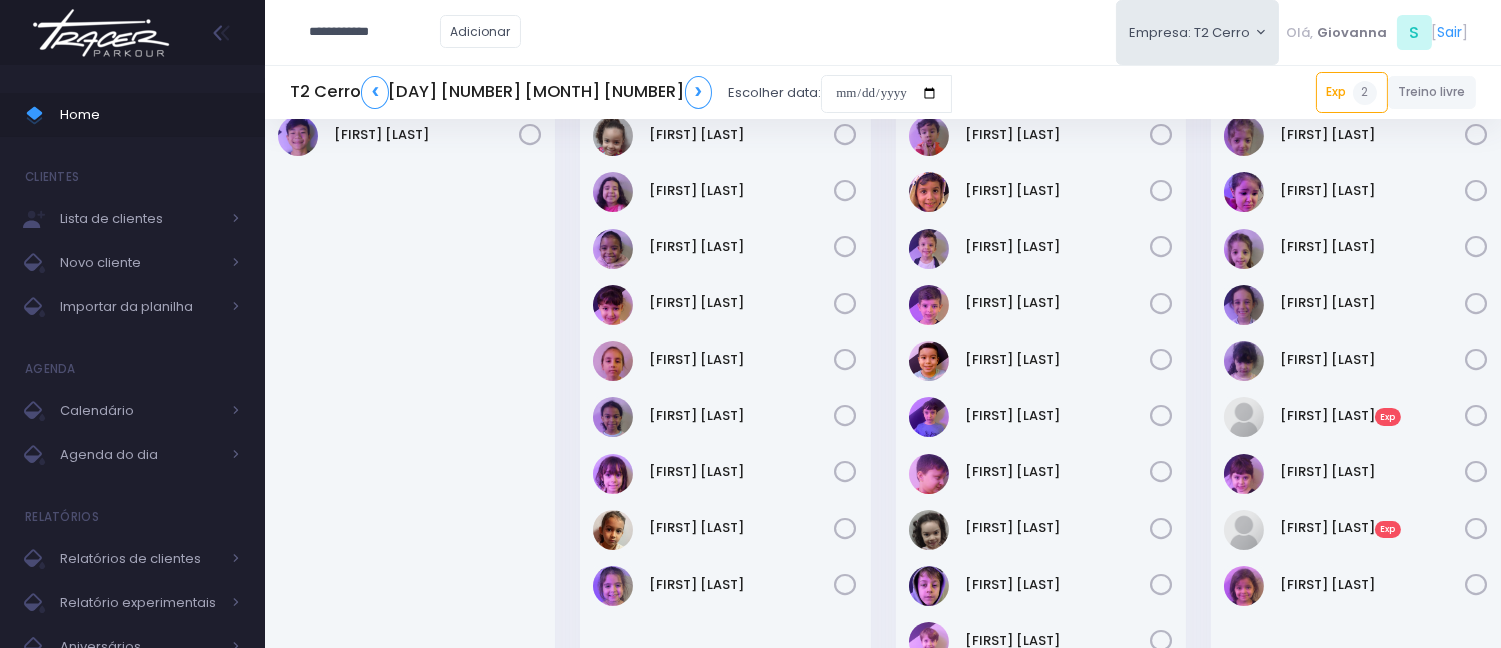 type on "**********" 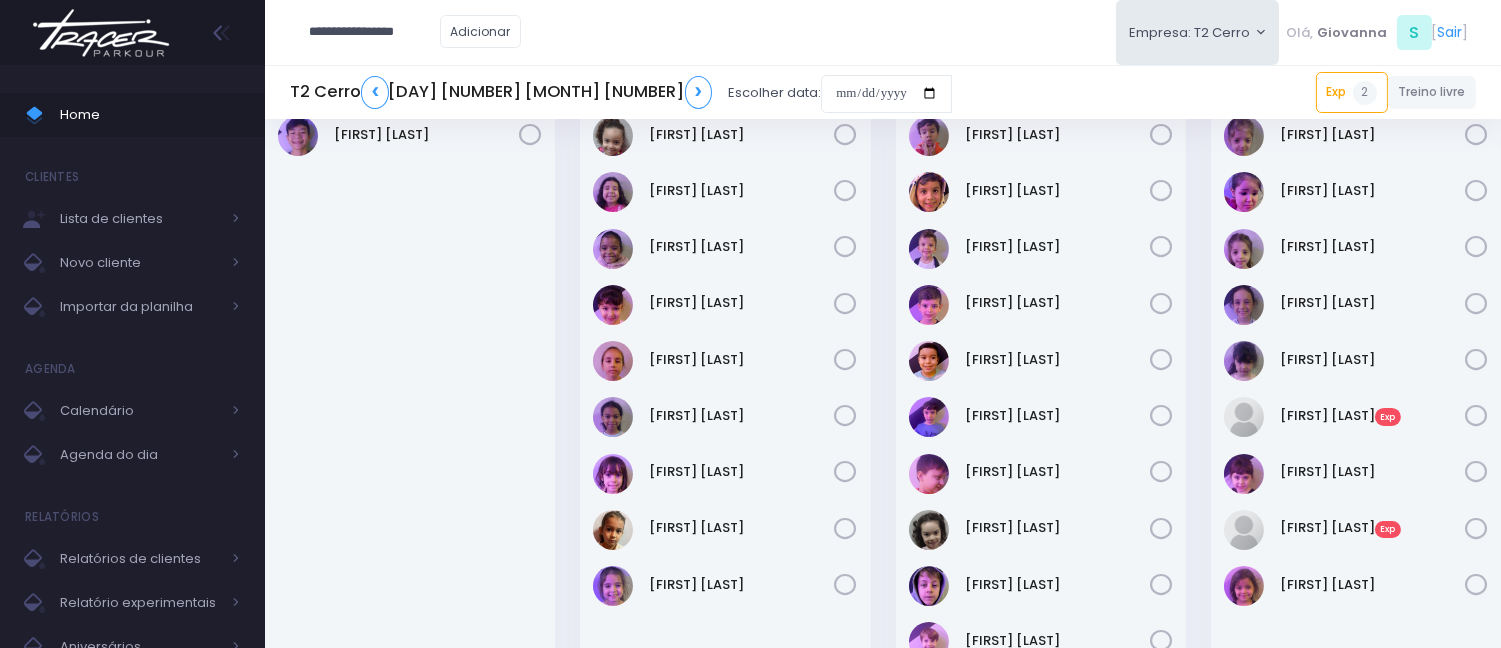 click on "T2 Cerro  ❮
Sábado, 26 de Julho de 2025  ❯
Escolher data:" at bounding box center [621, 93] 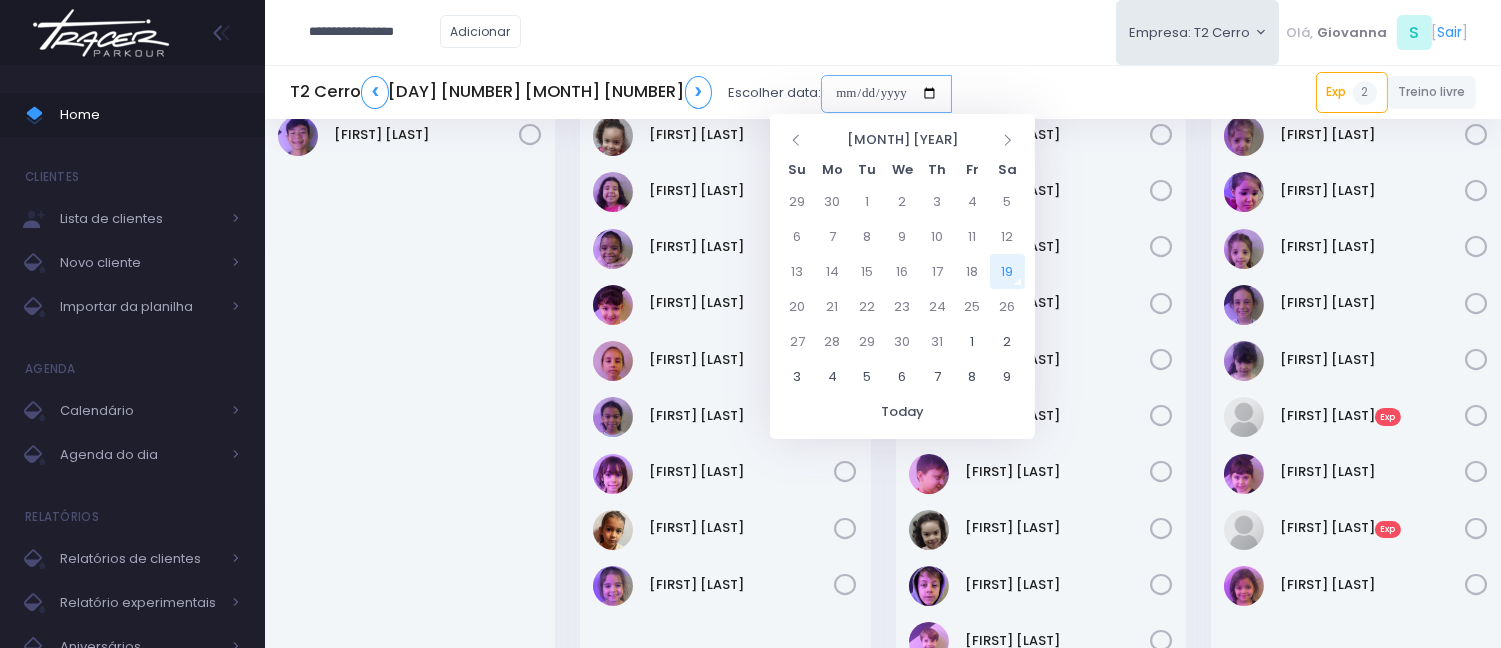 click at bounding box center (886, 94) 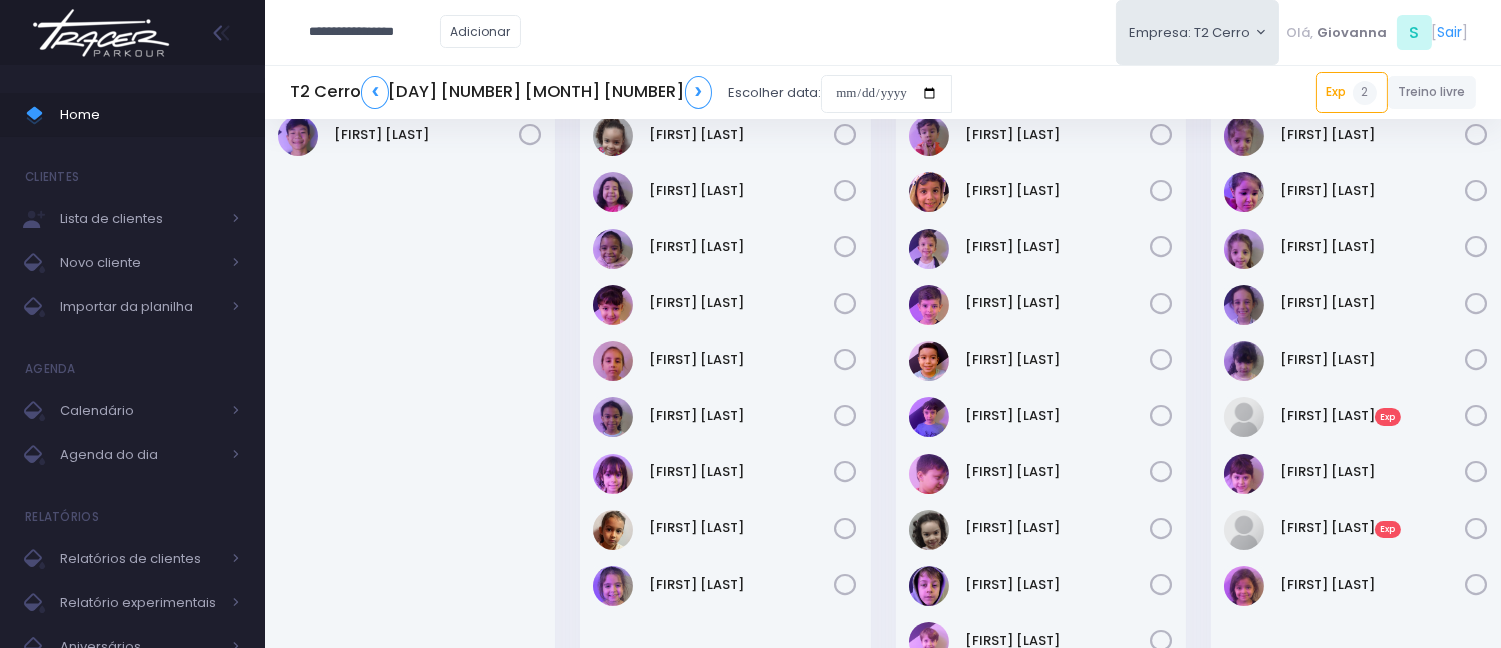 click on "Benjamin Franco" at bounding box center [1041, 425] 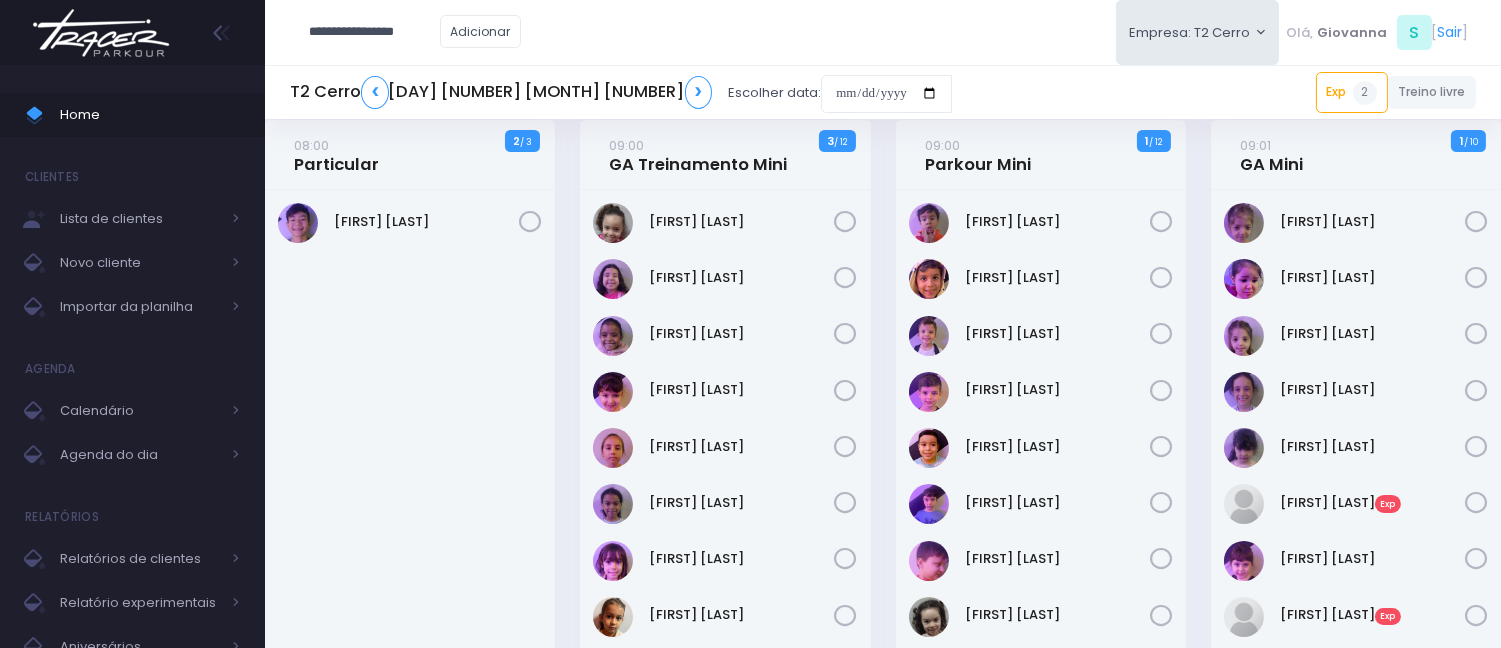 scroll, scrollTop: 0, scrollLeft: 0, axis: both 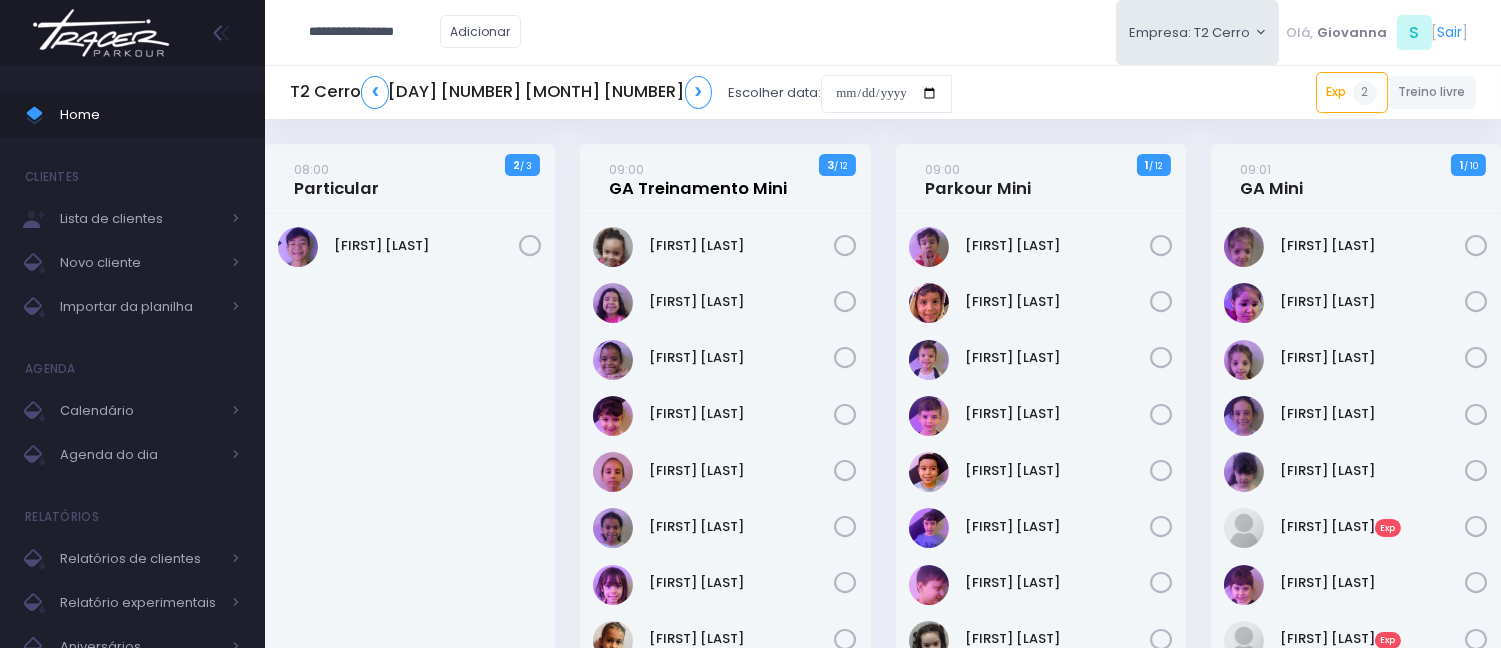click on "09:00 GA Treinamento Mini" at bounding box center (699, 179) 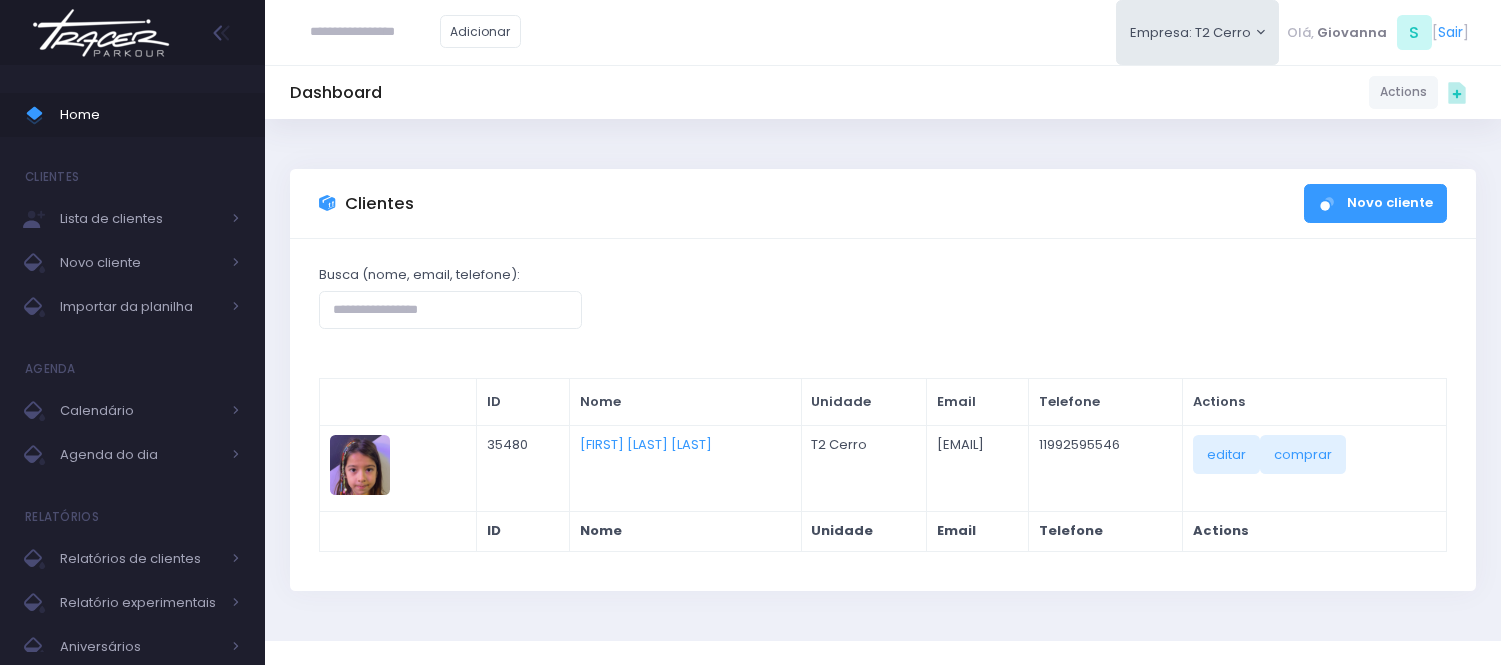 scroll, scrollTop: 0, scrollLeft: 0, axis: both 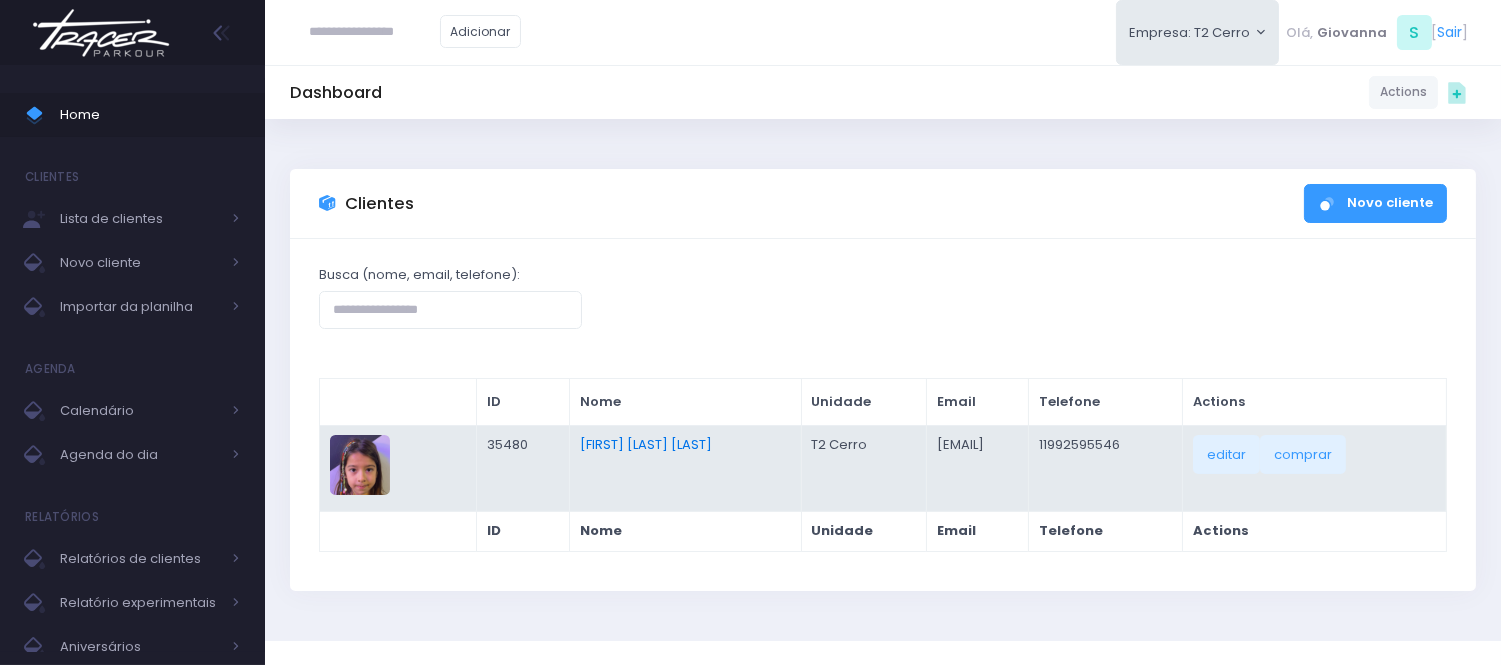click on "[FIRST] [LAST] [LAST]" at bounding box center (646, 444) 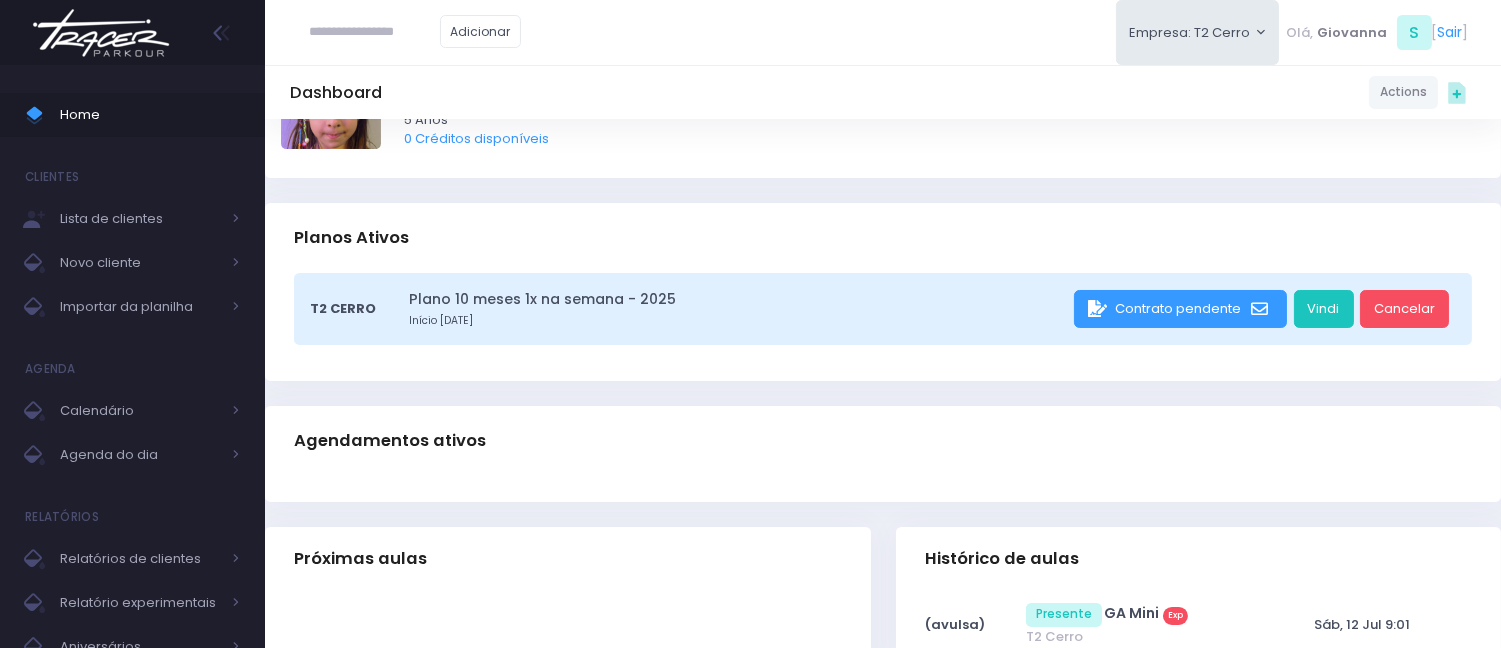 scroll, scrollTop: 0, scrollLeft: 0, axis: both 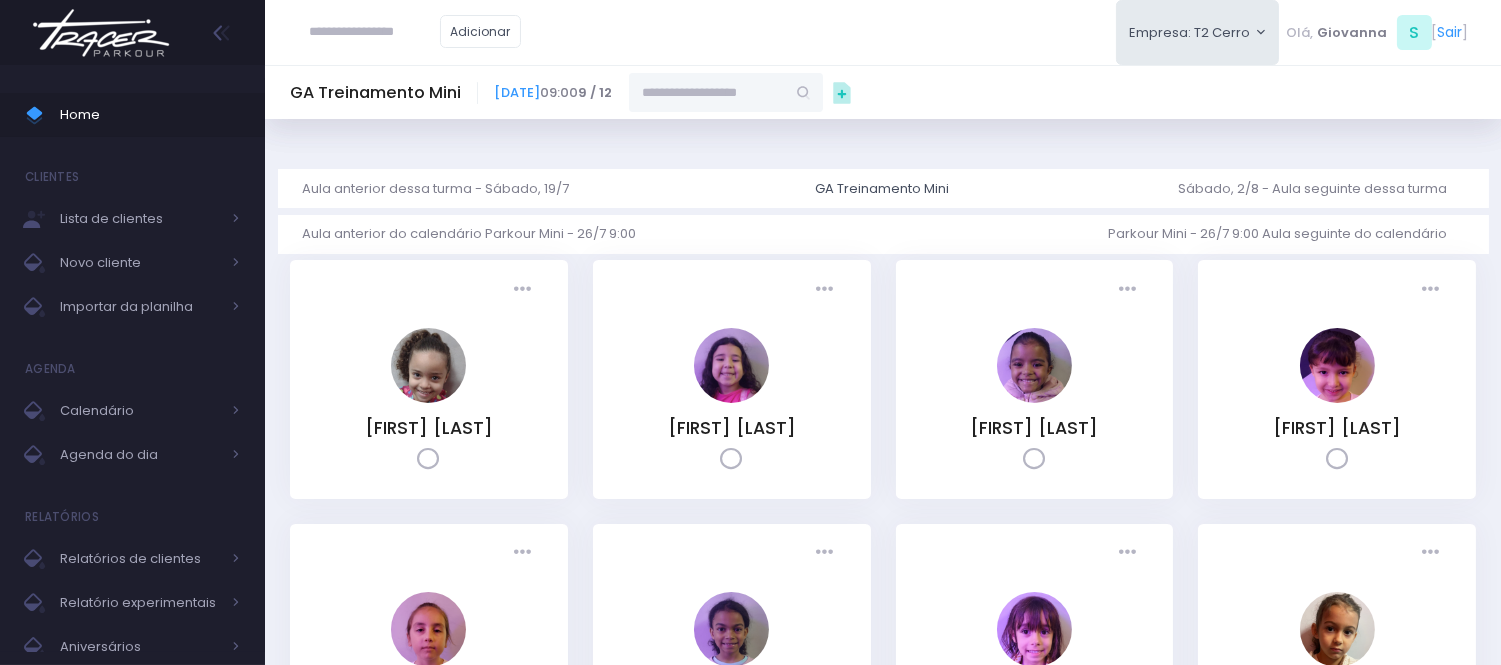 drag, startPoint x: 783, startPoint y: 100, endPoint x: 821, endPoint y: 121, distance: 43.416588 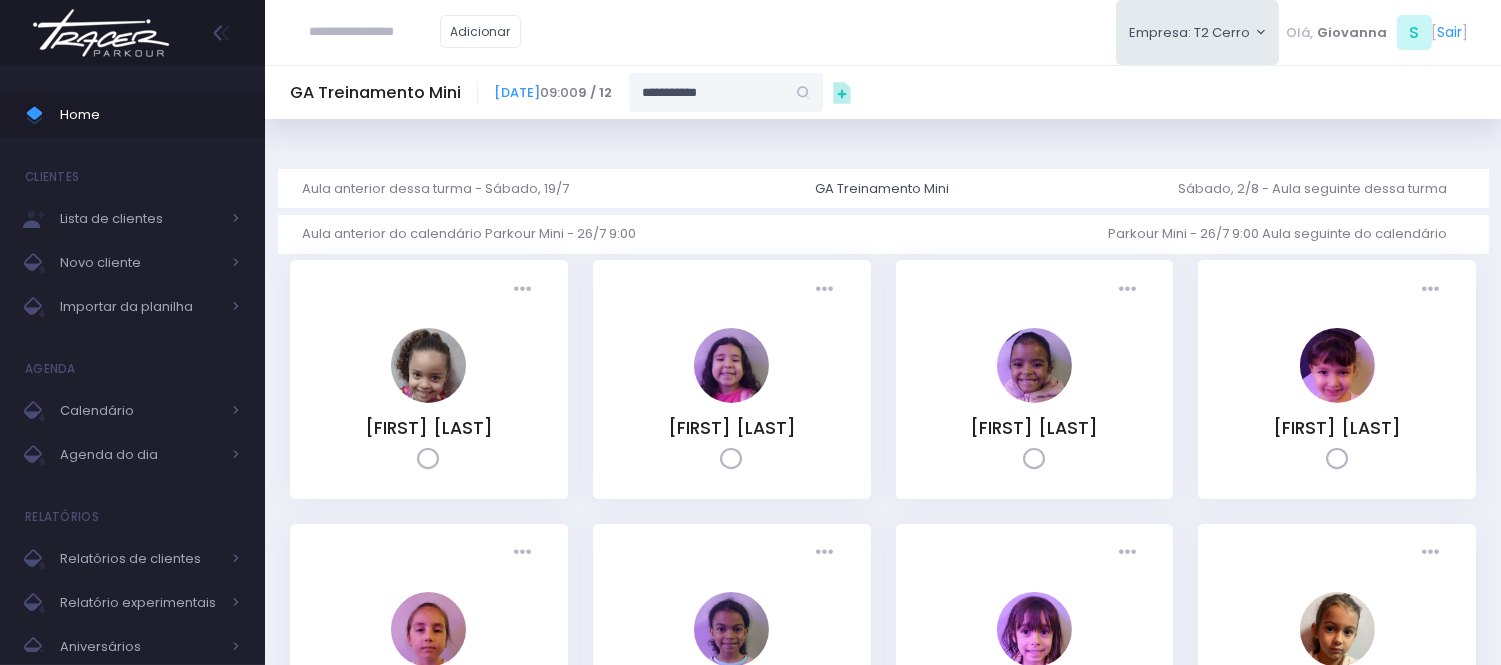 type on "**********" 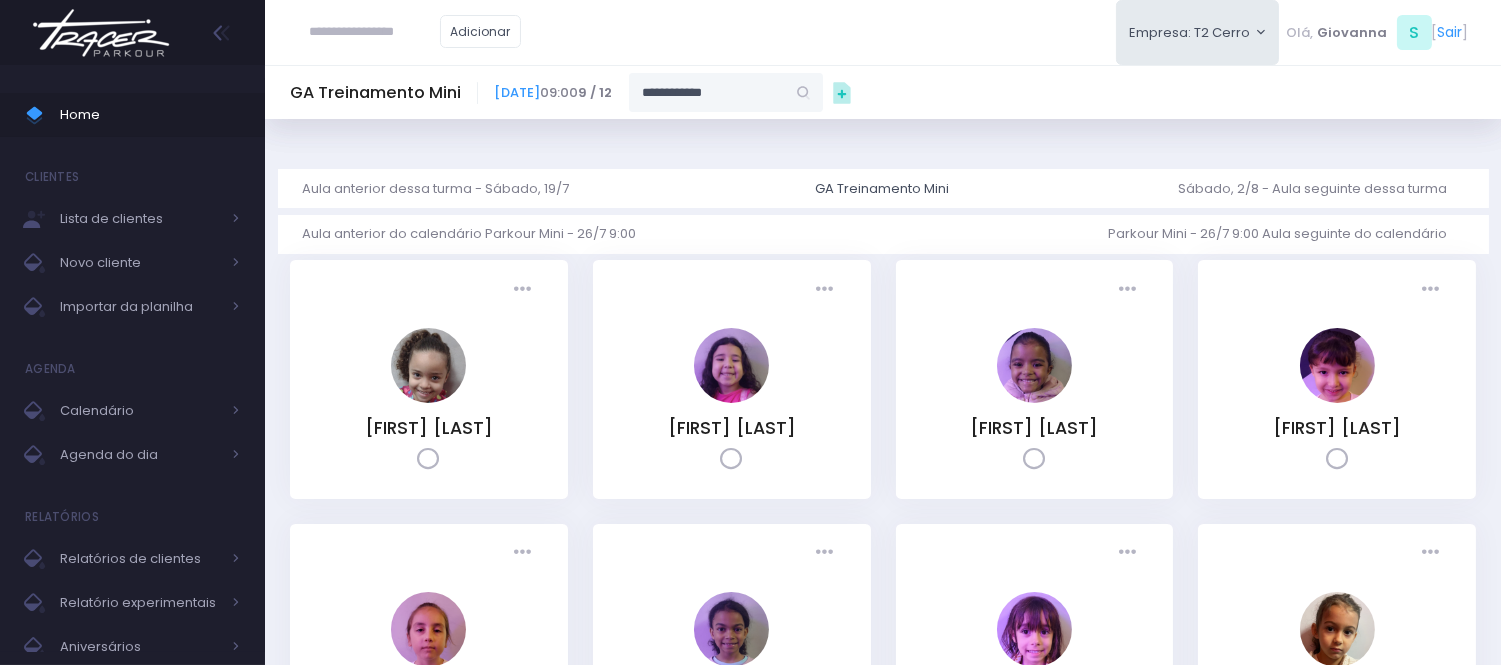 type on "**********" 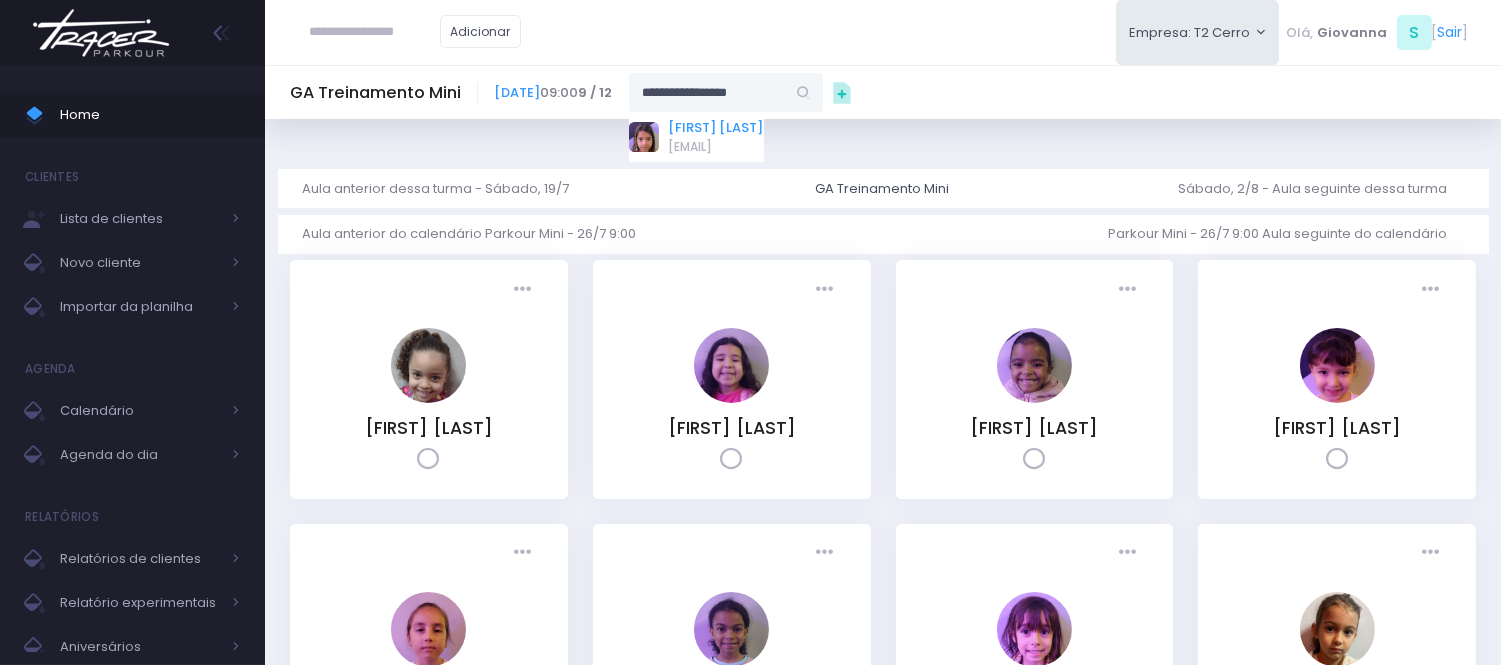 click on "Cora Mathias Melo" at bounding box center [716, 128] 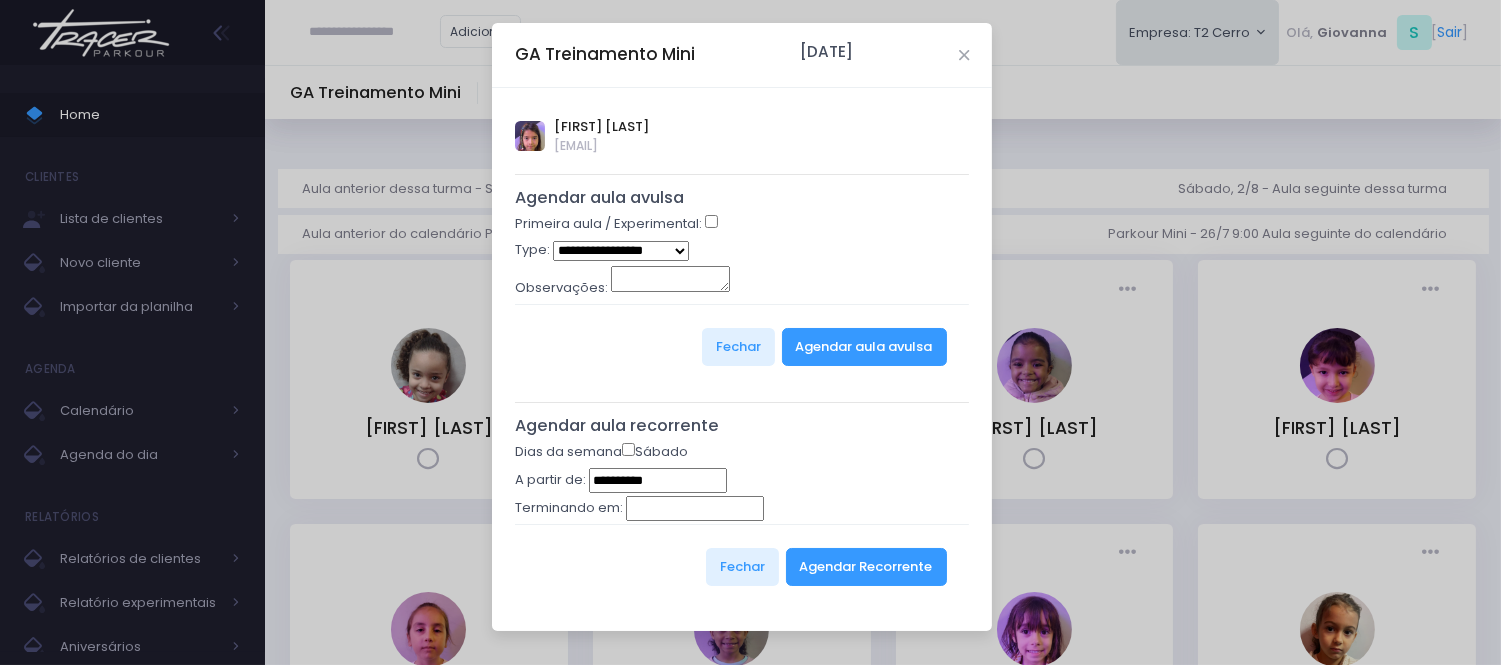 type on "**********" 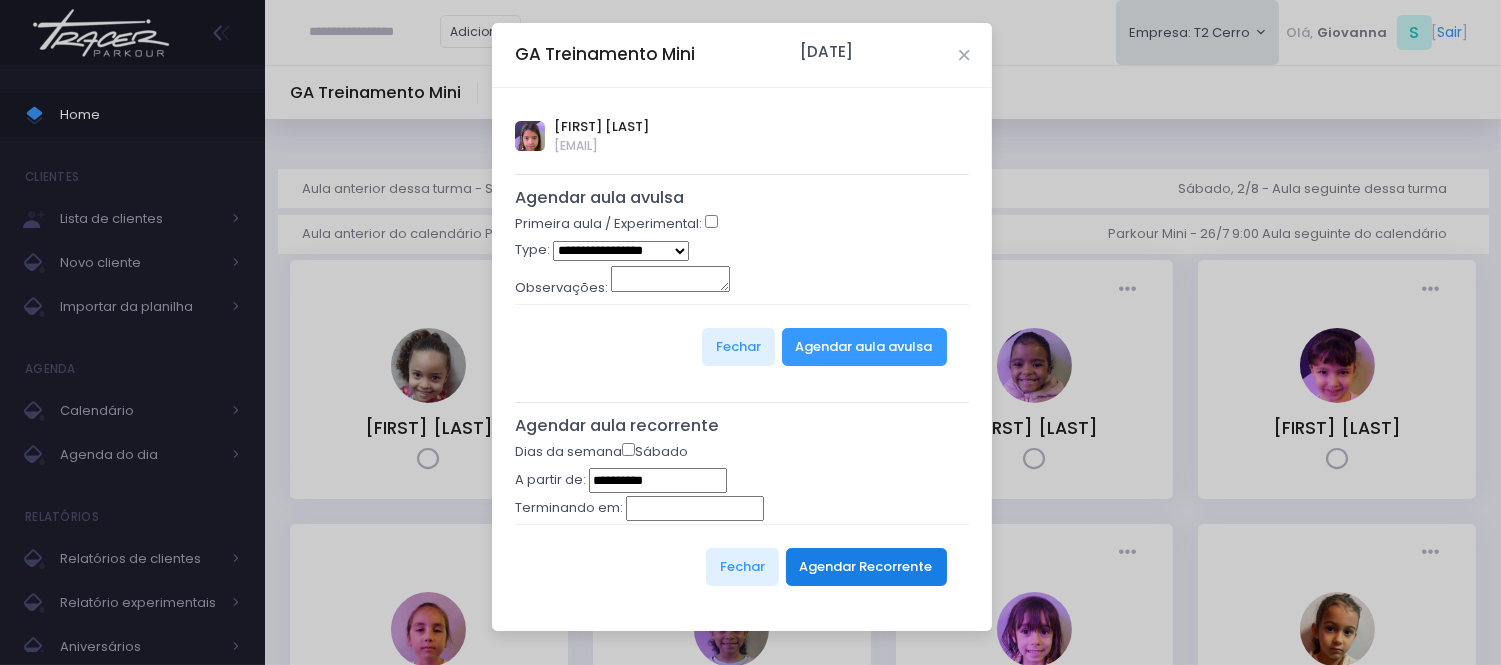 click on "Agendar Recorrente" at bounding box center [866, 567] 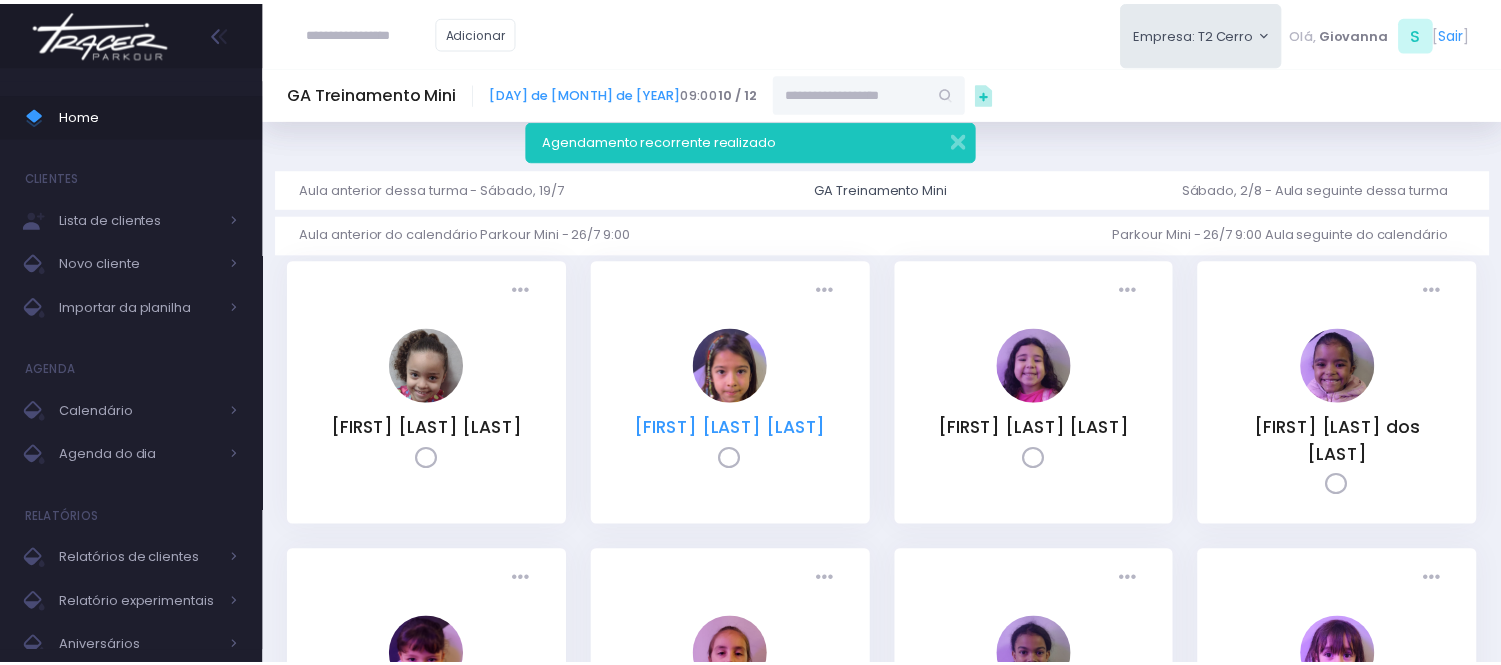 scroll, scrollTop: 0, scrollLeft: 0, axis: both 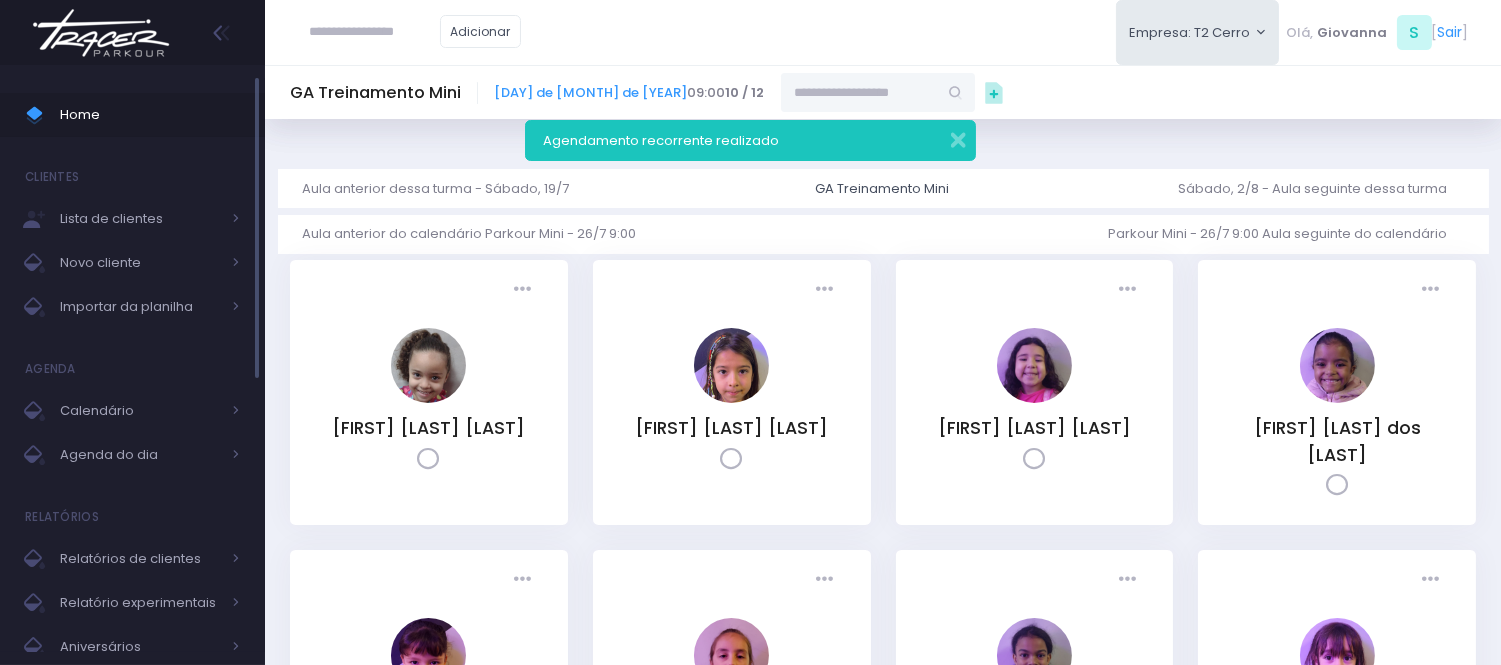 click on "Home" at bounding box center (150, 115) 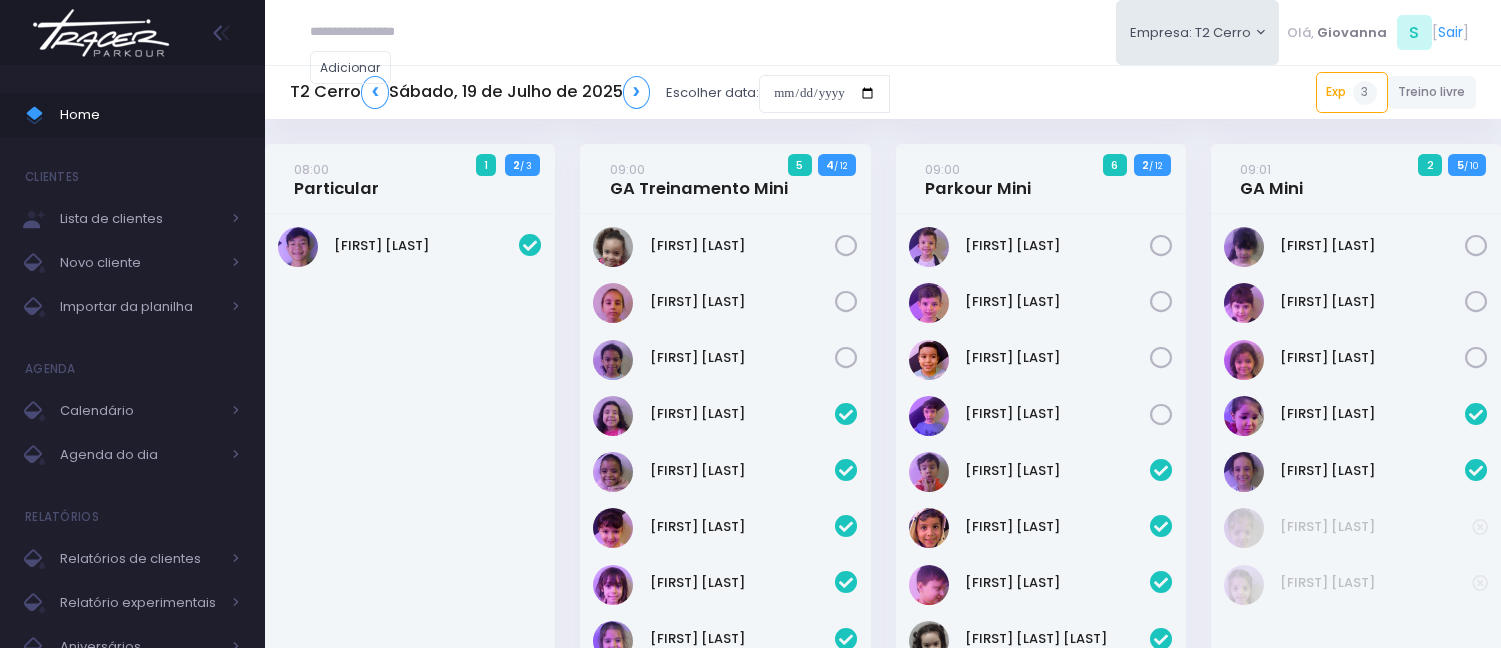 scroll, scrollTop: 940, scrollLeft: 0, axis: vertical 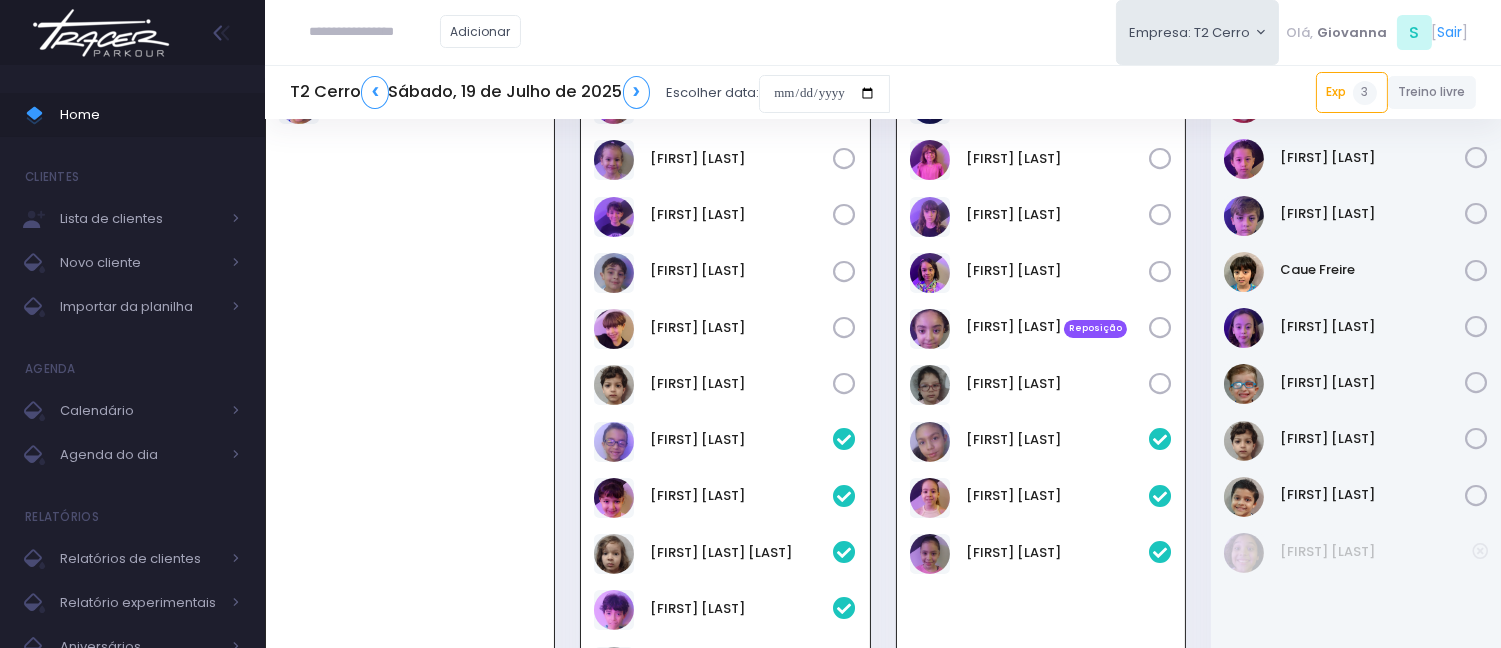 click at bounding box center (375, 32) 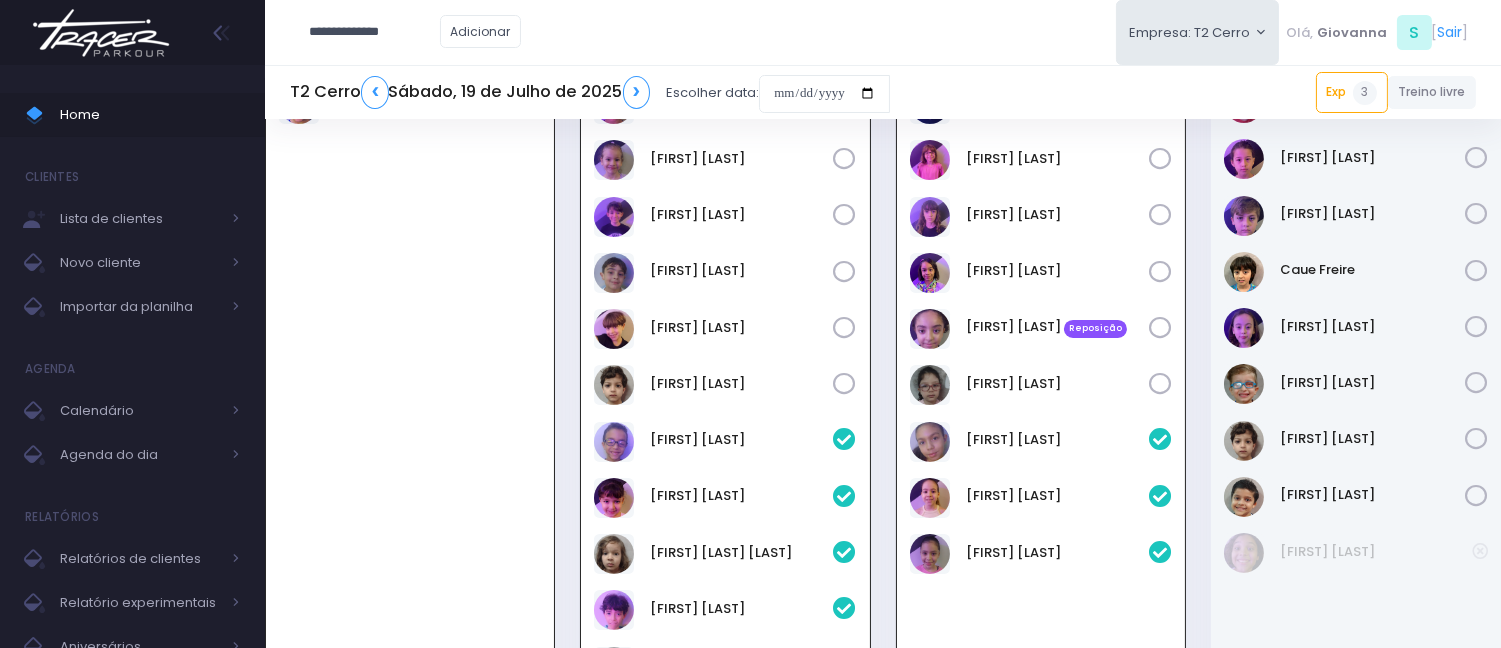 type on "**********" 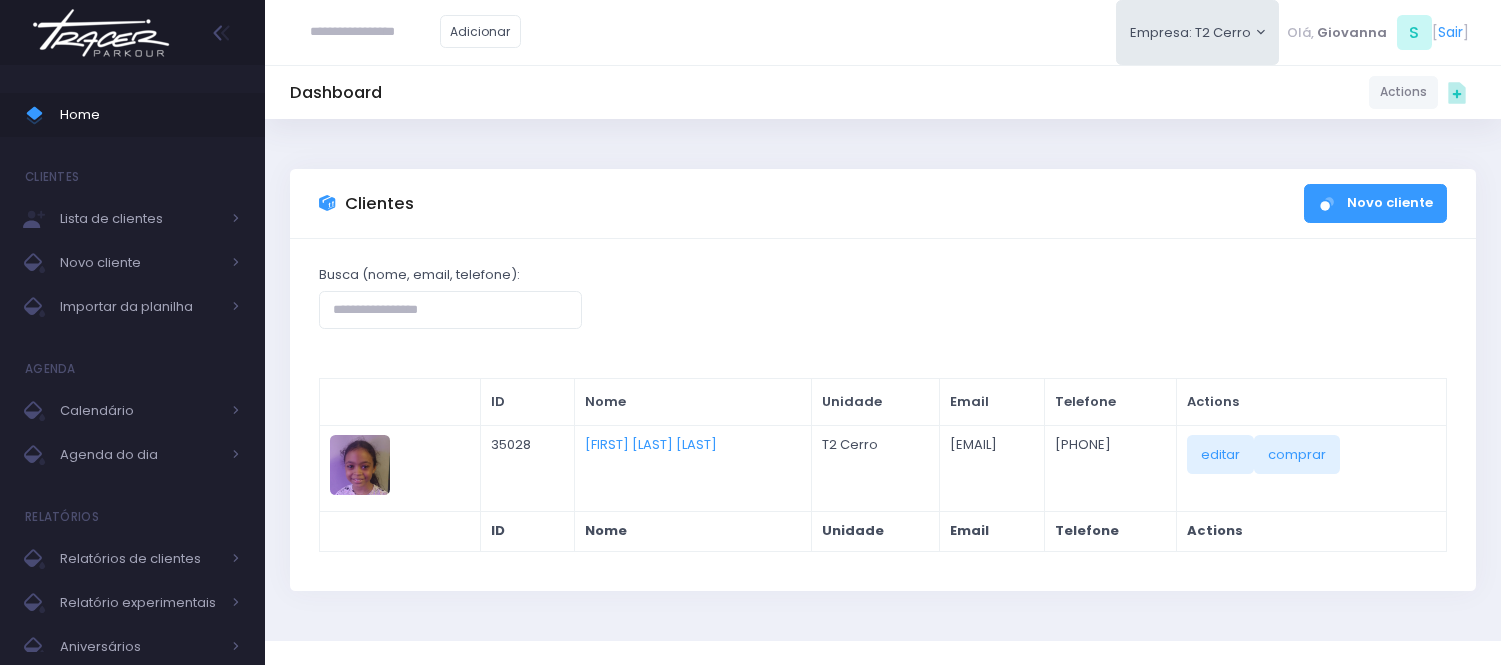 scroll, scrollTop: 0, scrollLeft: 0, axis: both 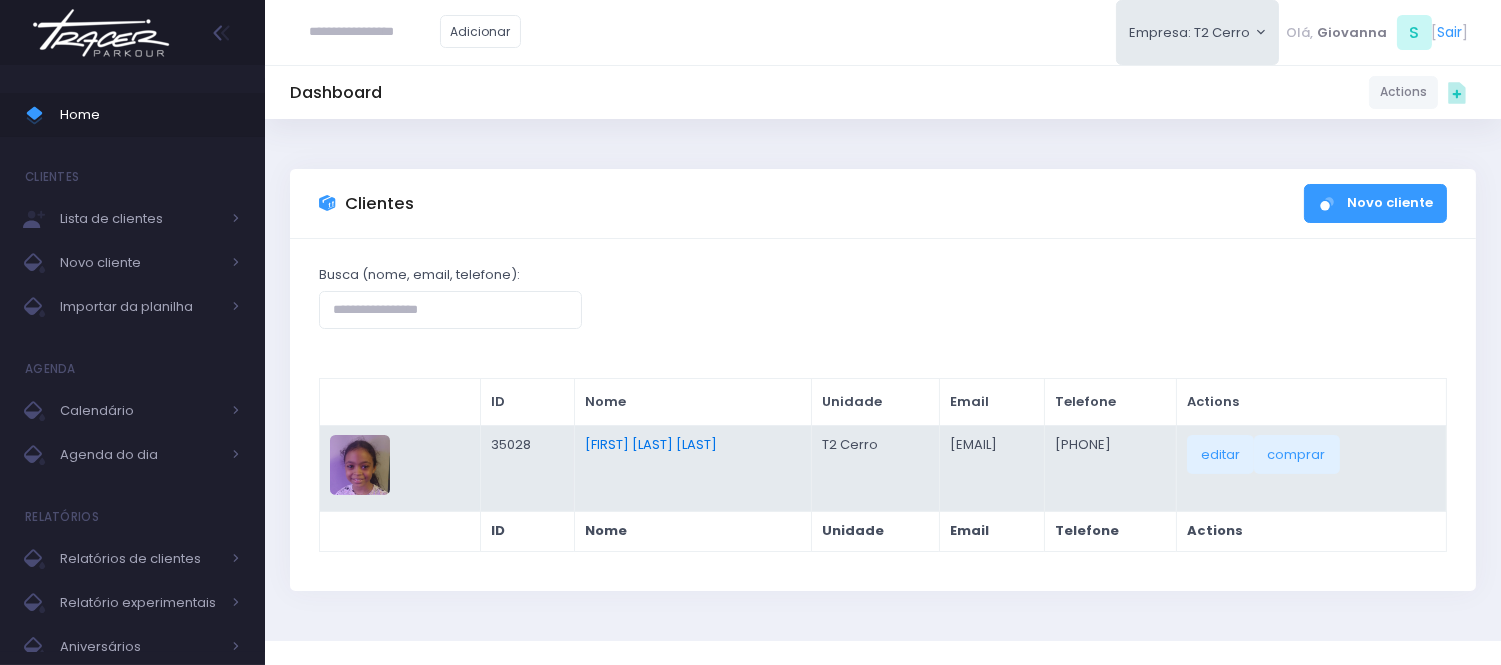 click on "[FIRST] [LAST] [LAST]" at bounding box center [651, 444] 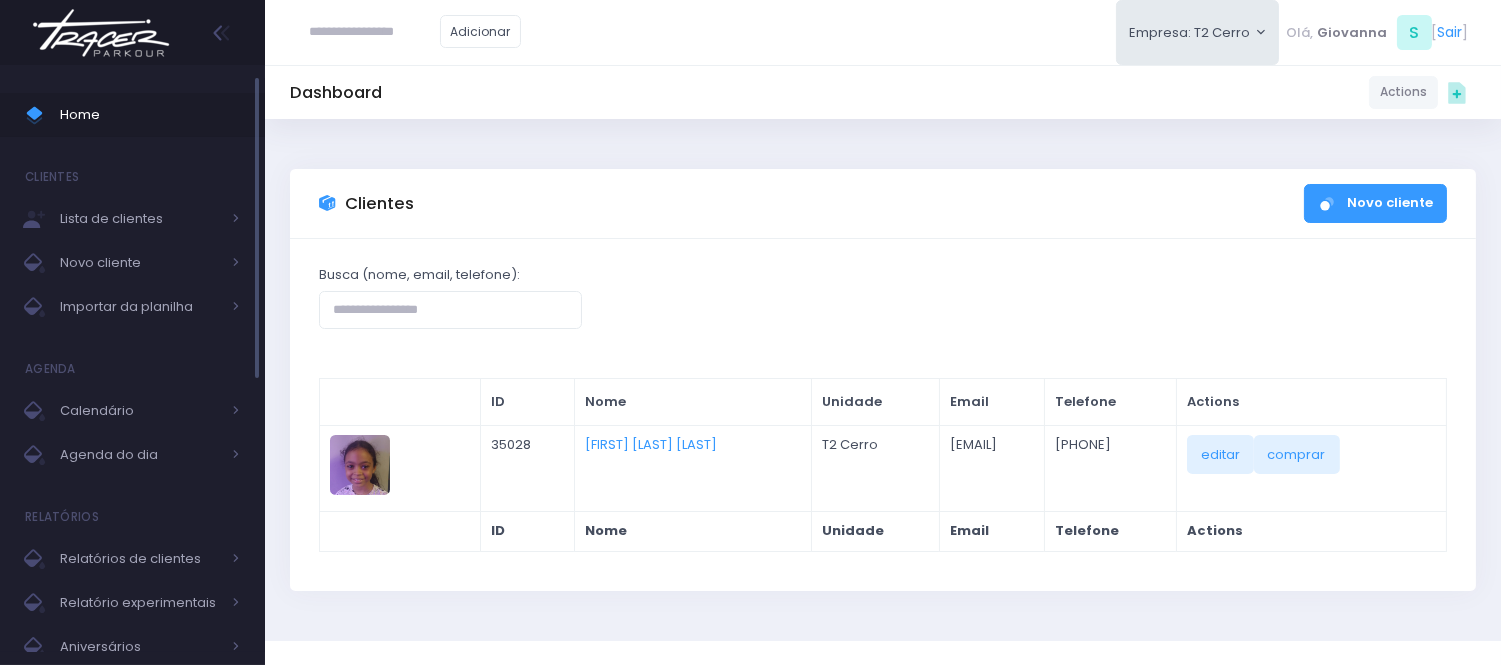 click on "Home" at bounding box center [150, 115] 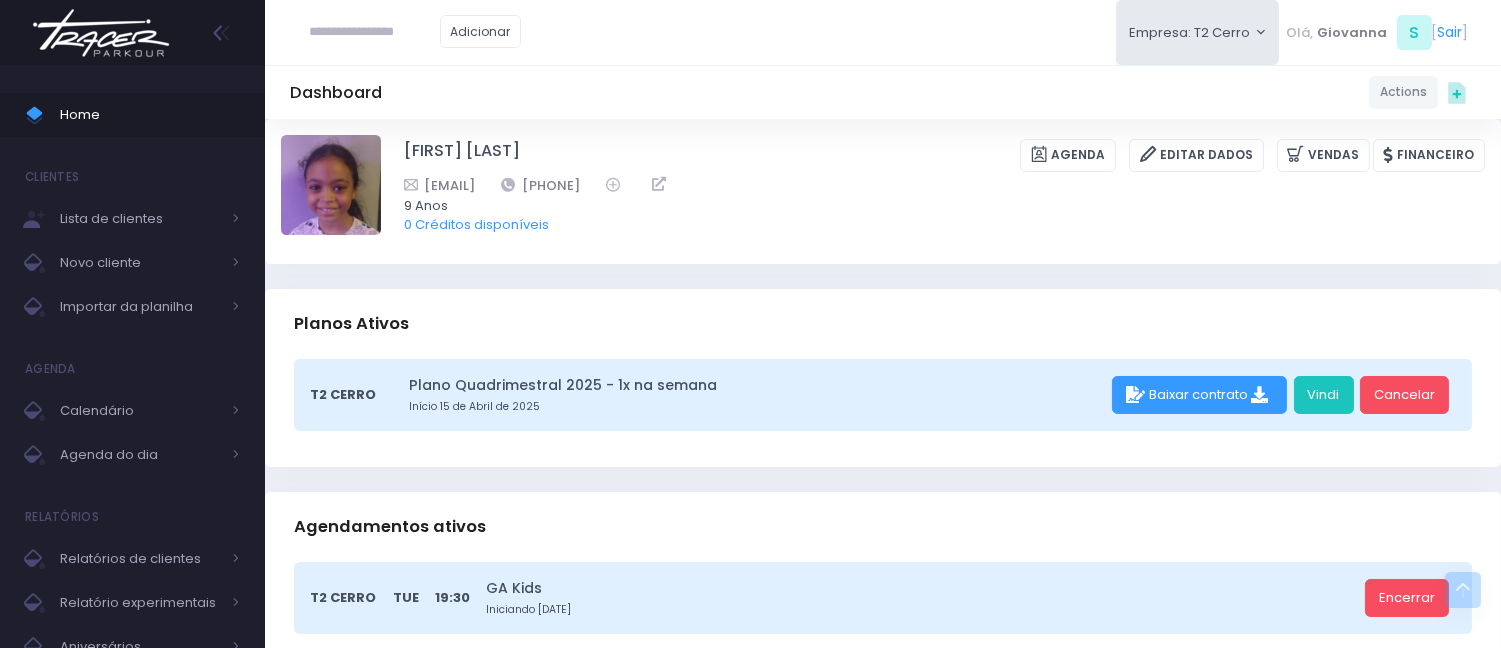 scroll, scrollTop: 0, scrollLeft: 0, axis: both 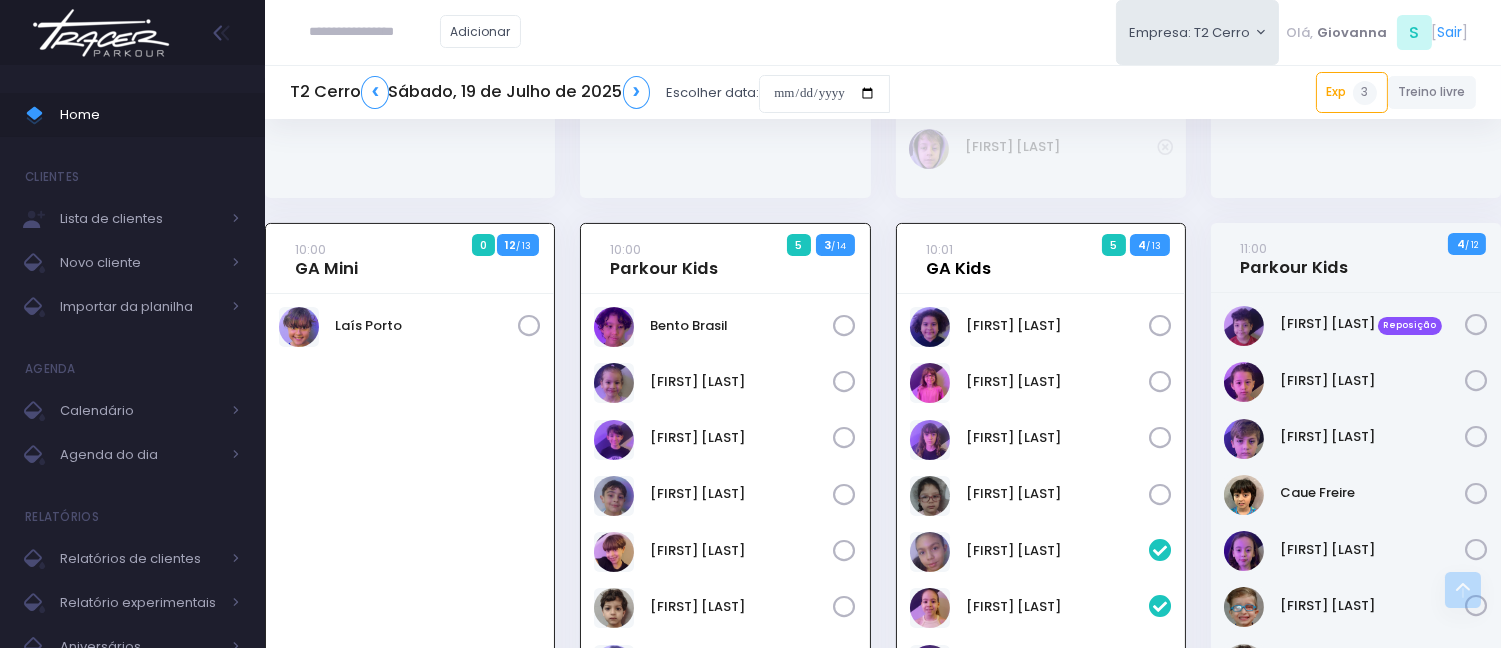 click on "10:01 GA Kids" at bounding box center (958, 259) 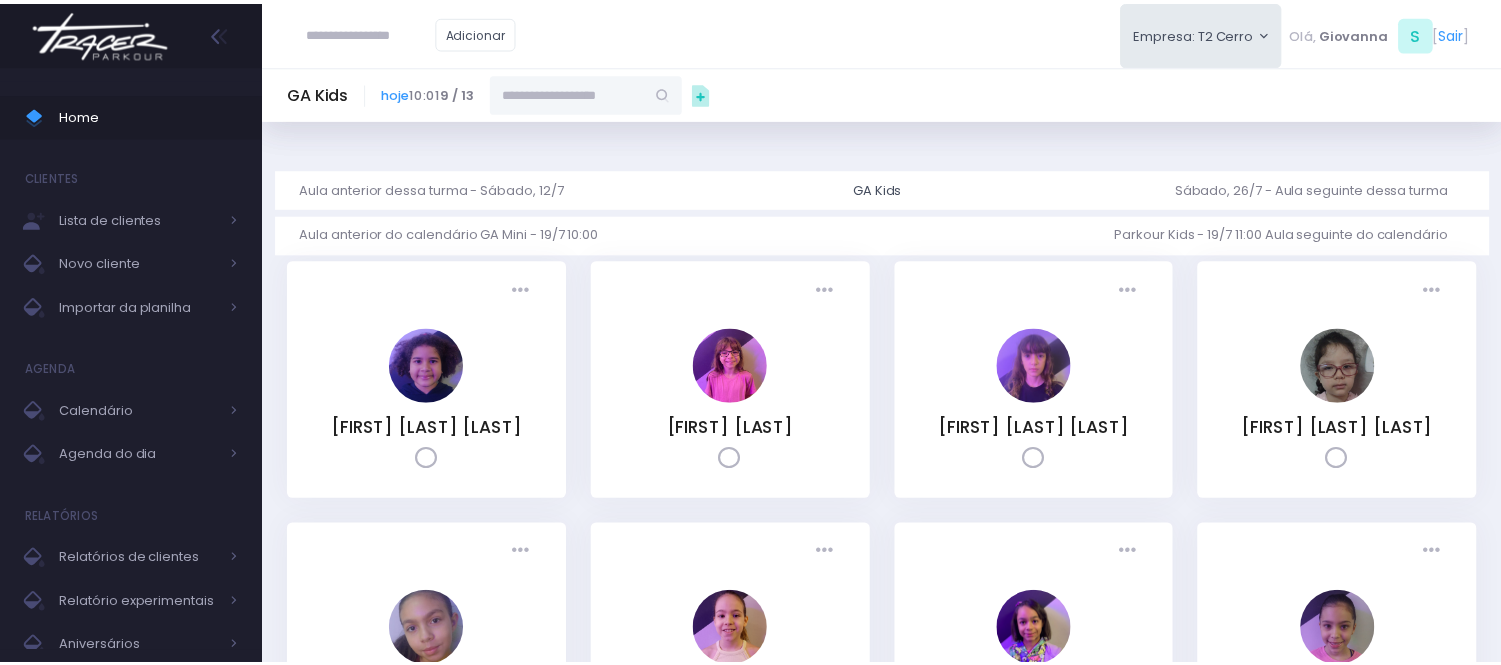 scroll, scrollTop: 0, scrollLeft: 0, axis: both 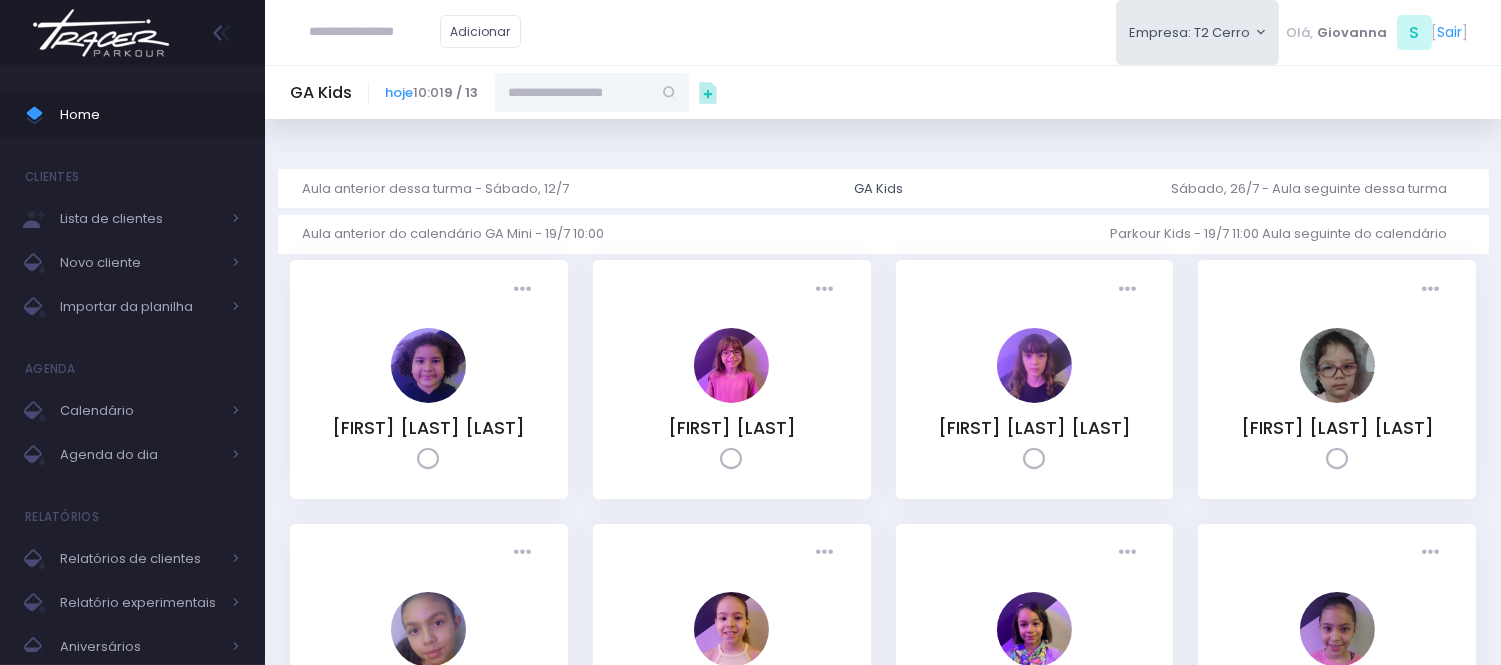 click at bounding box center (573, 92) 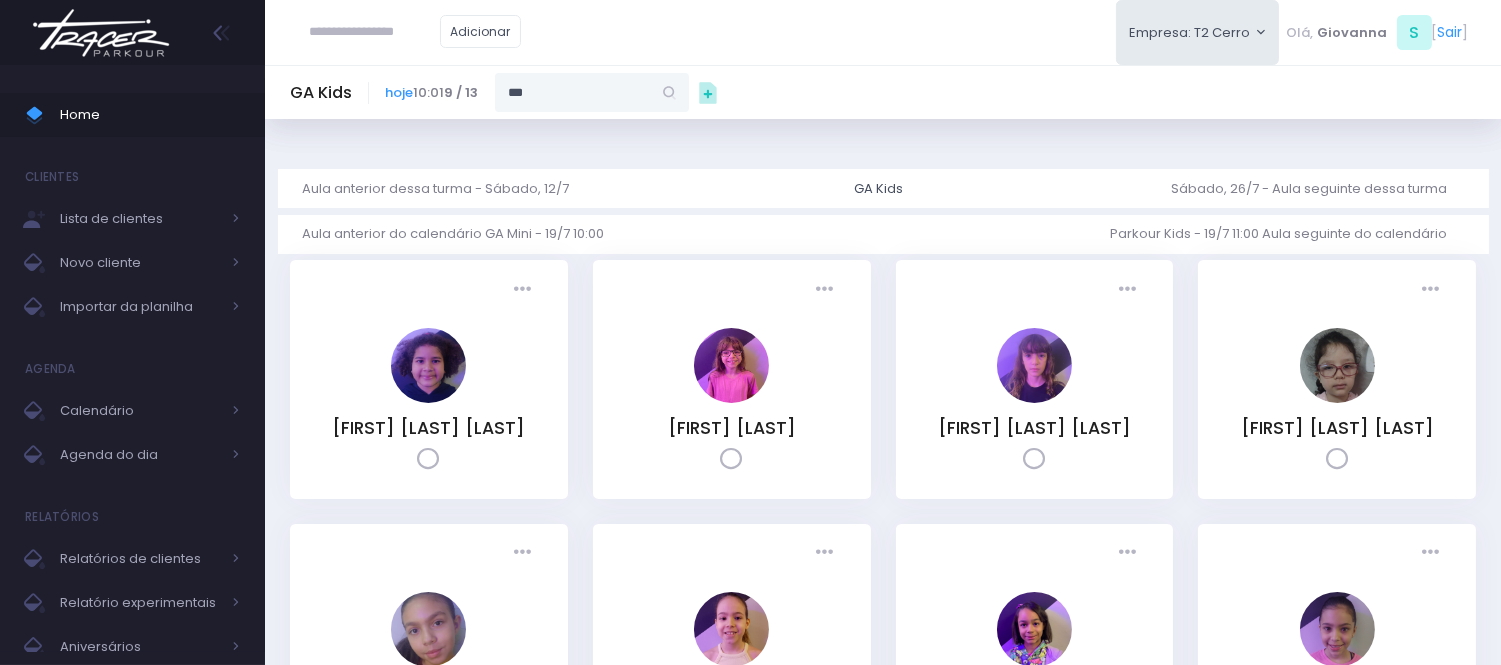type on "****" 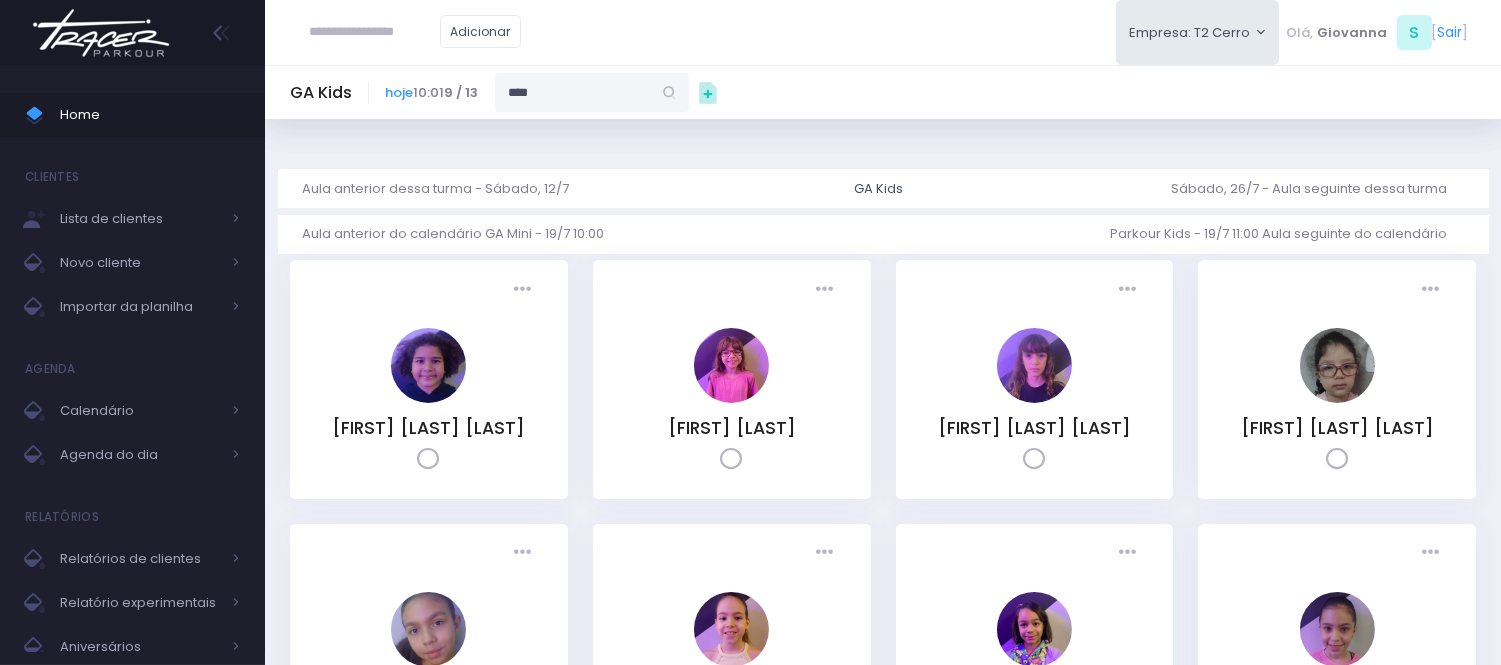 type on "**********" 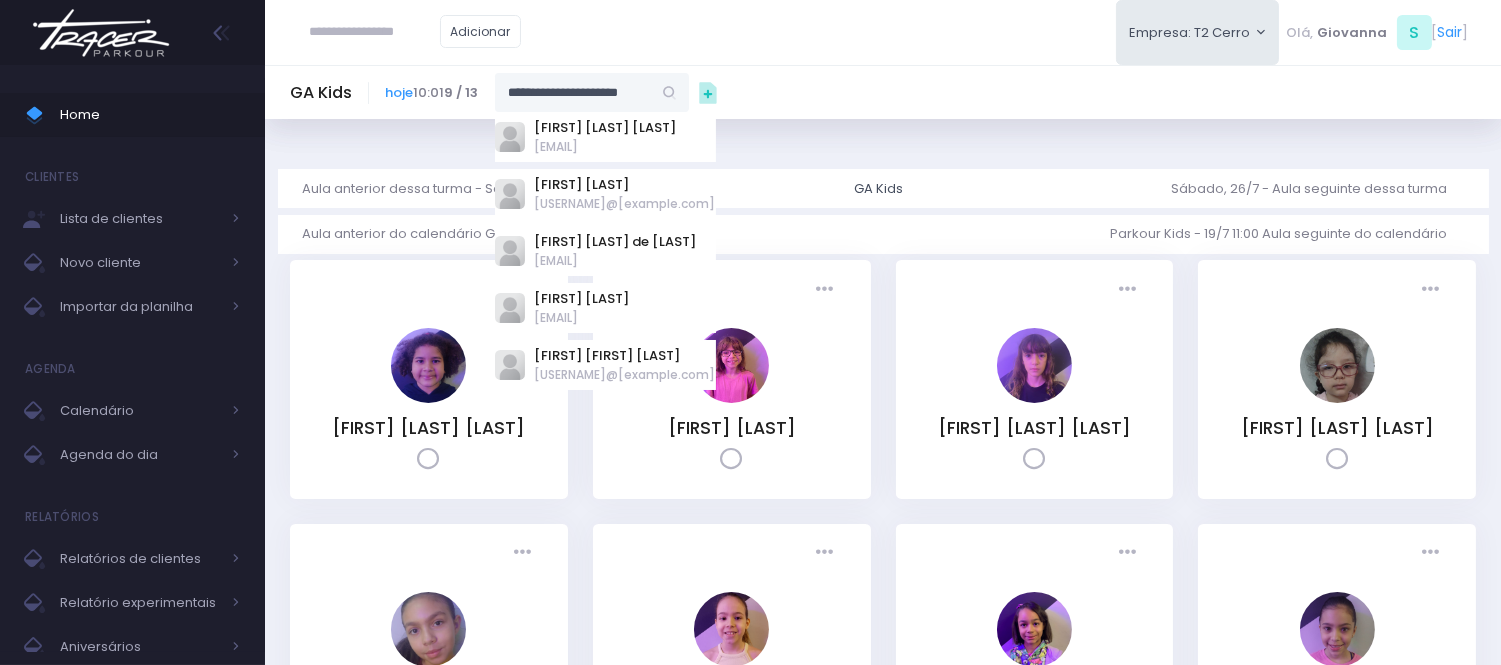 type 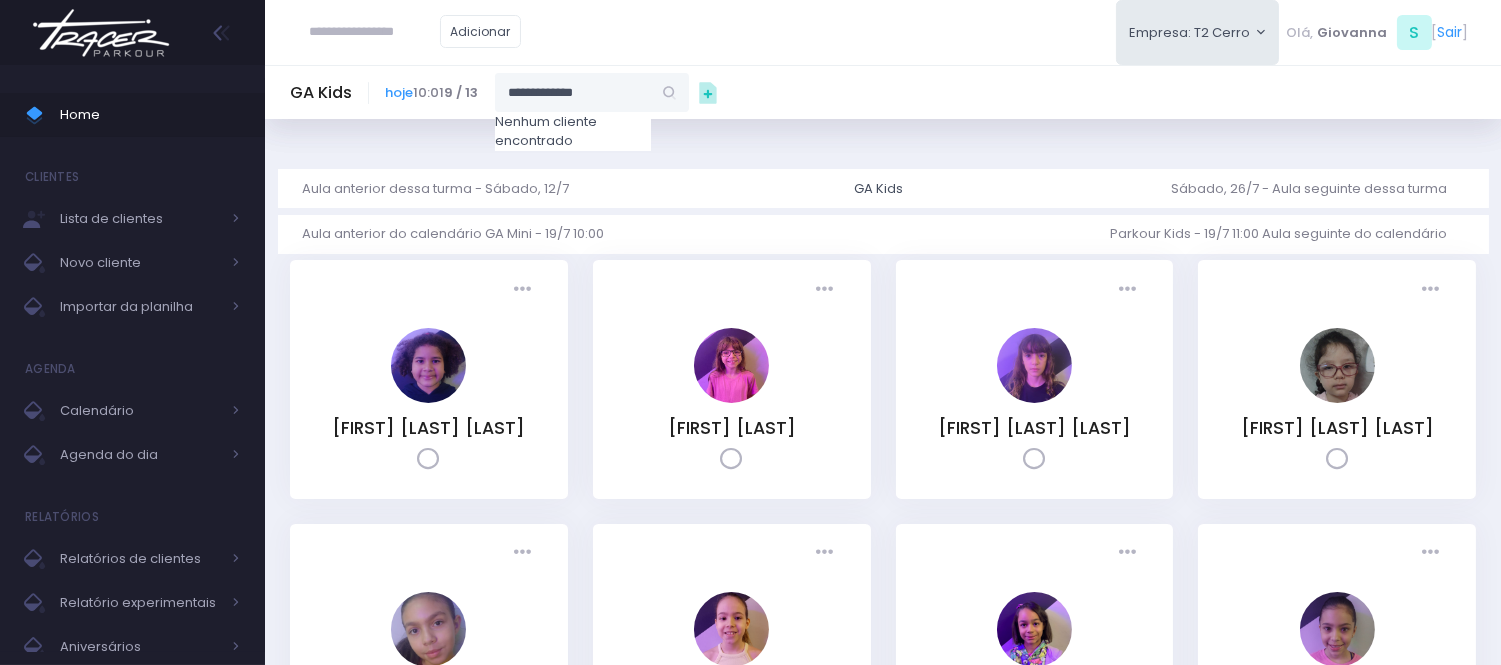 type on "**********" 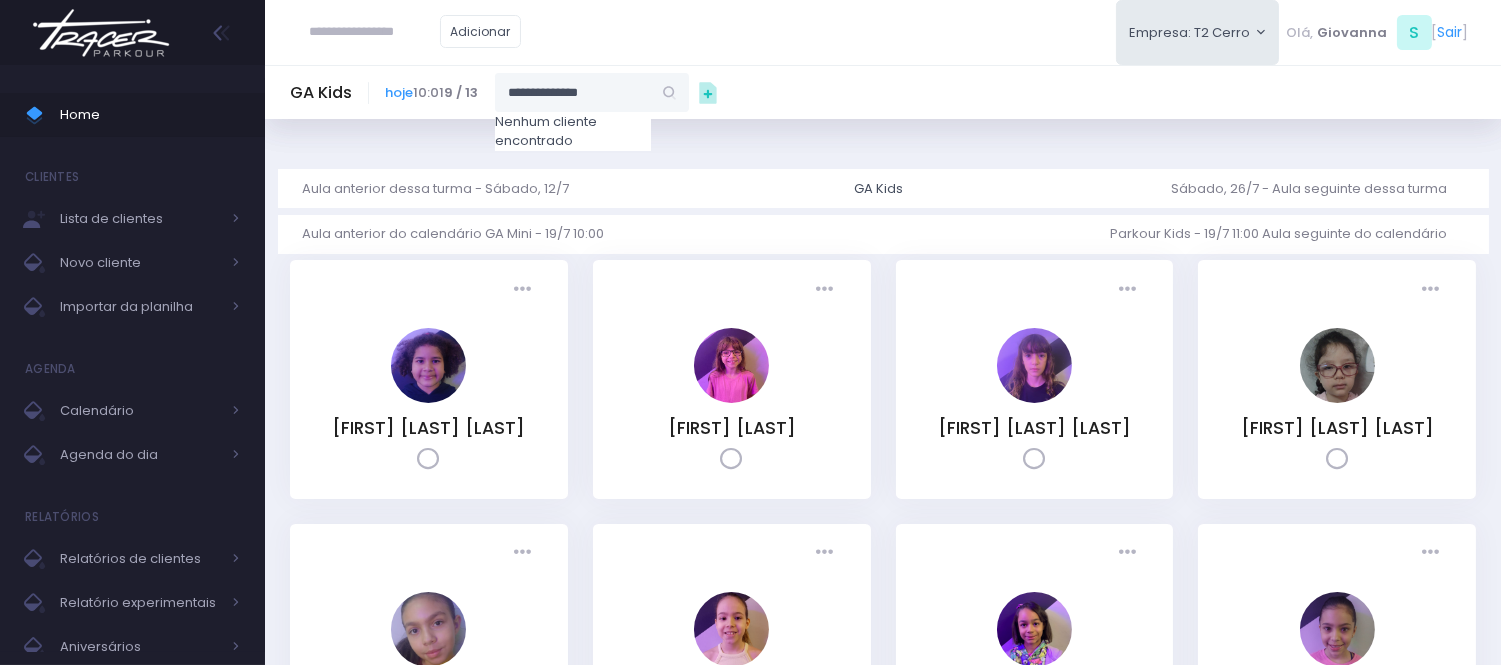 click on "**********" at bounding box center (573, 92) 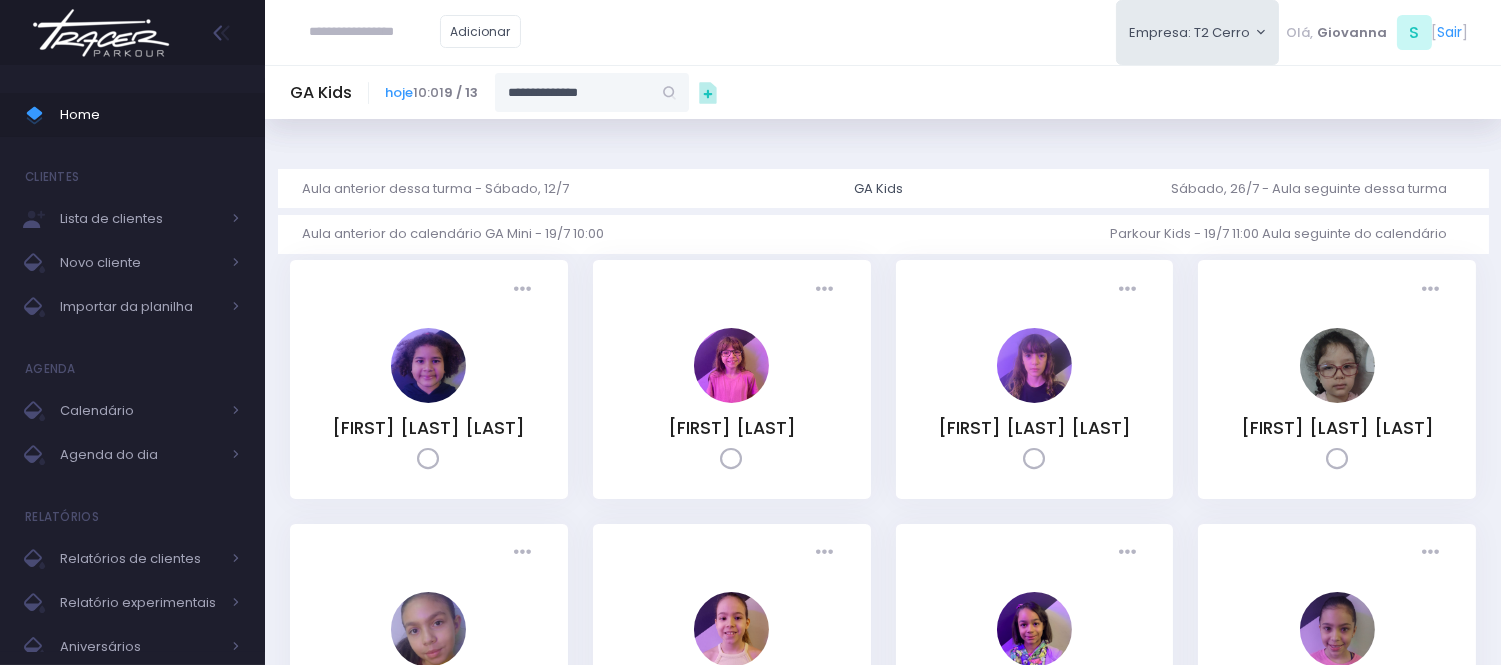 type on "**********" 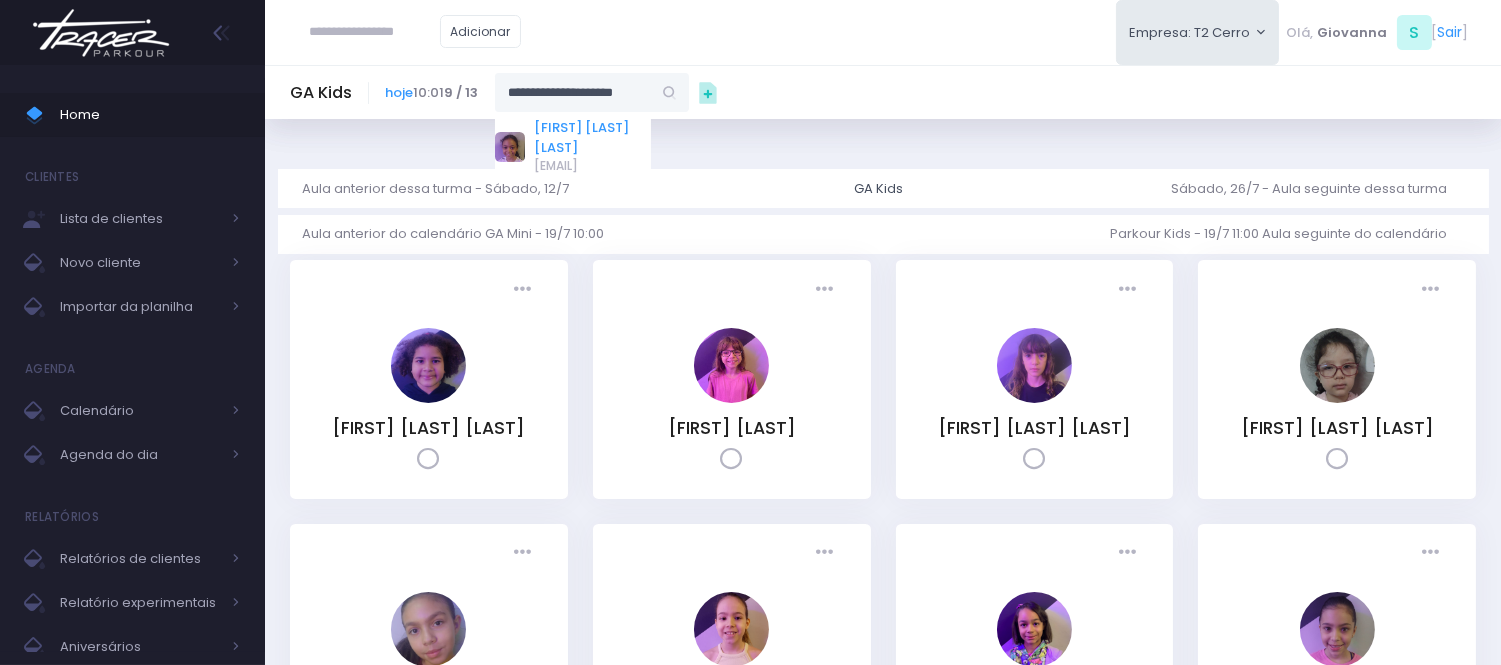 click on "Beatriz Borges Viana" at bounding box center (593, 137) 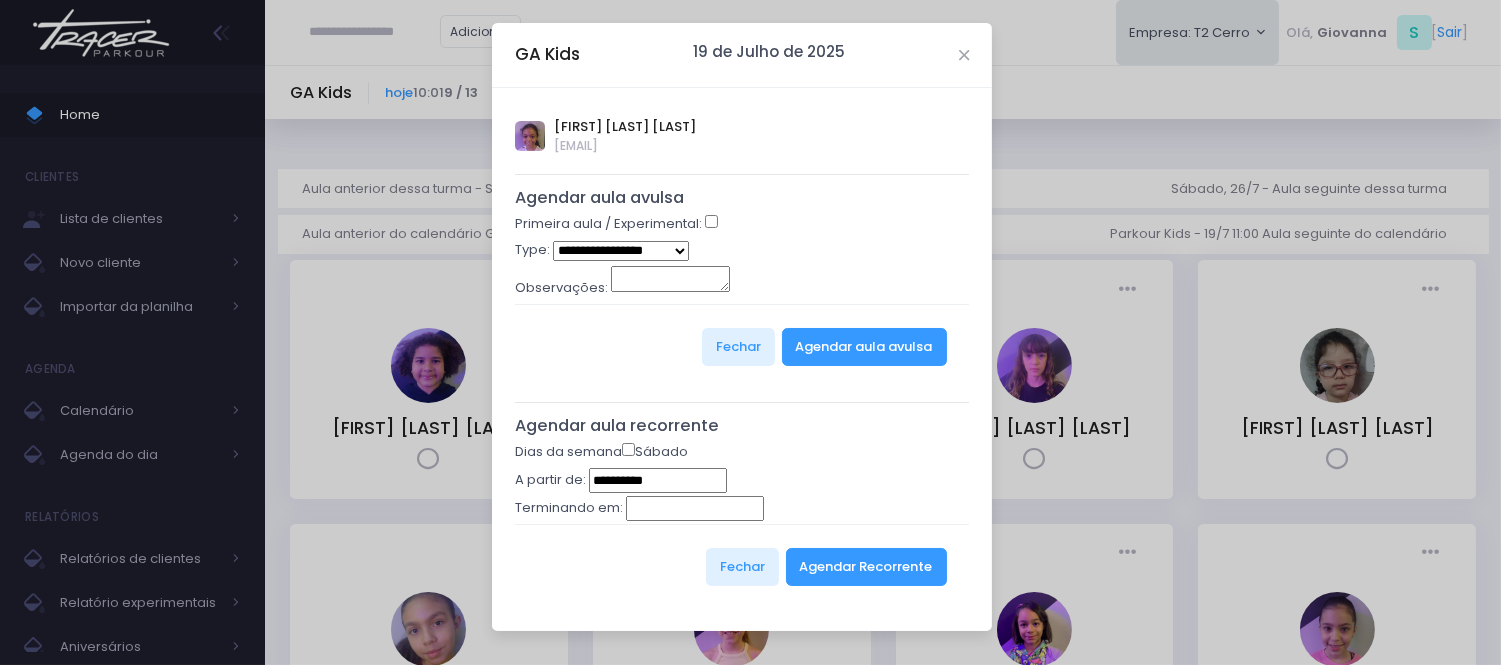 type on "**********" 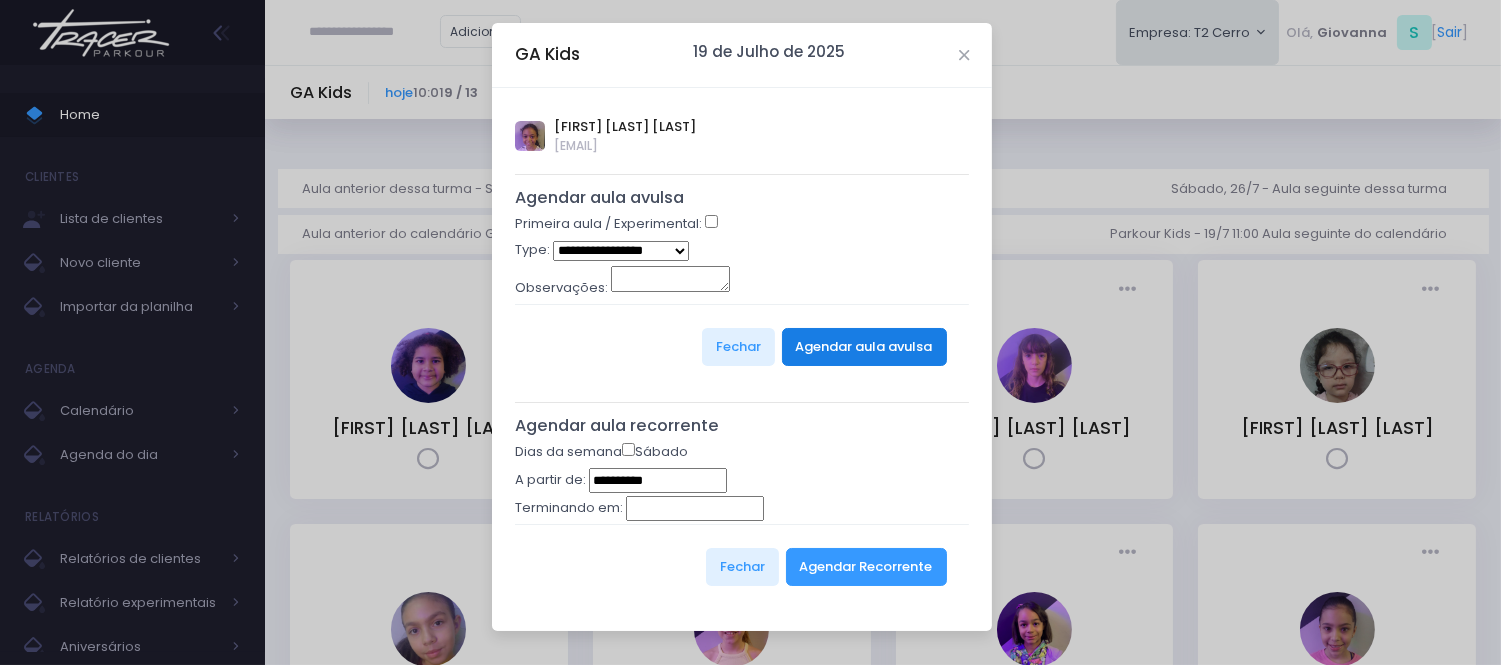 click on "Agendar aula avulsa" at bounding box center (864, 347) 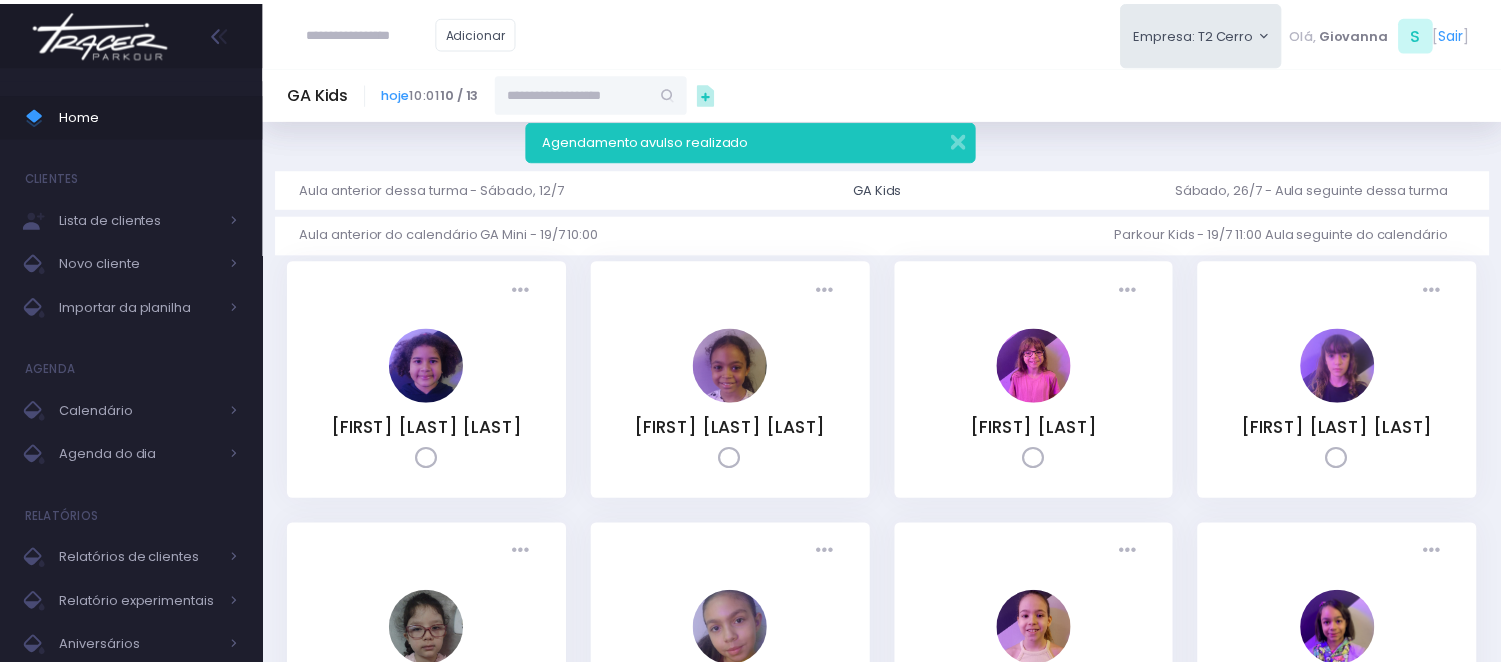 scroll, scrollTop: 0, scrollLeft: 0, axis: both 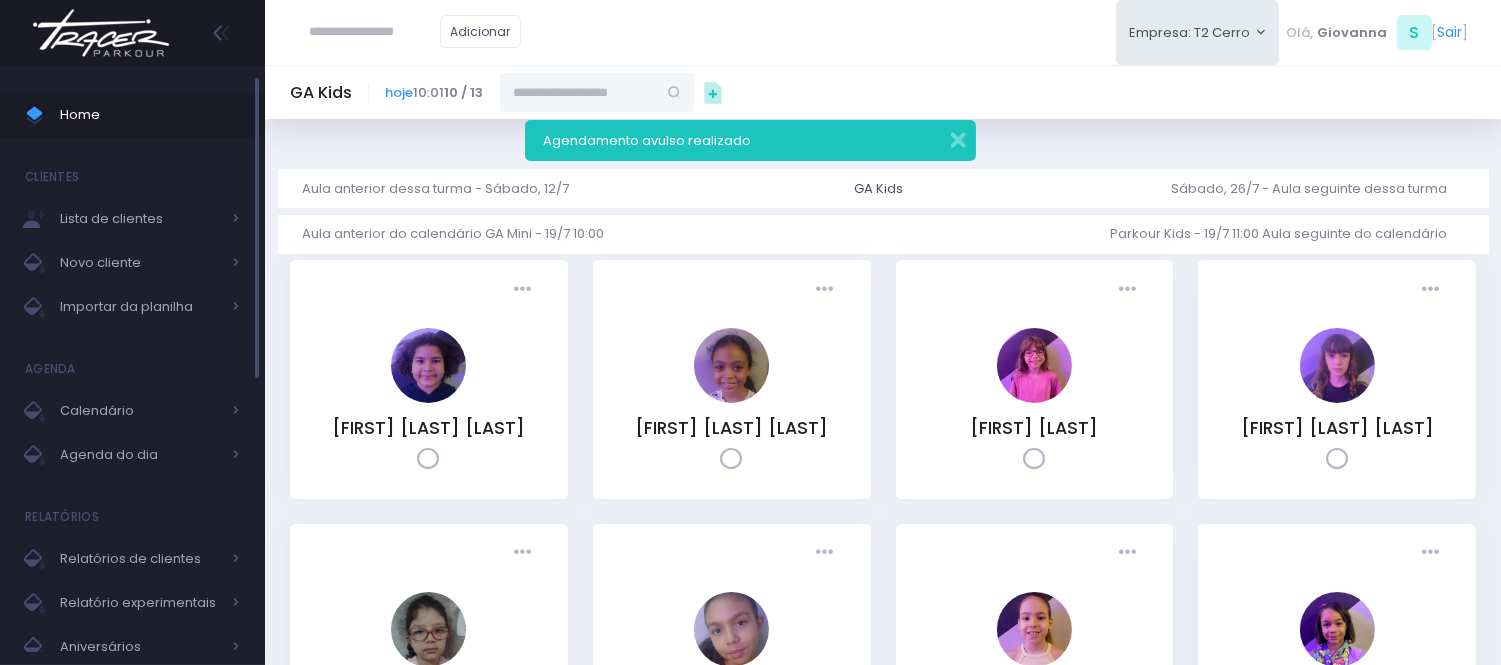click on "Home" at bounding box center (150, 115) 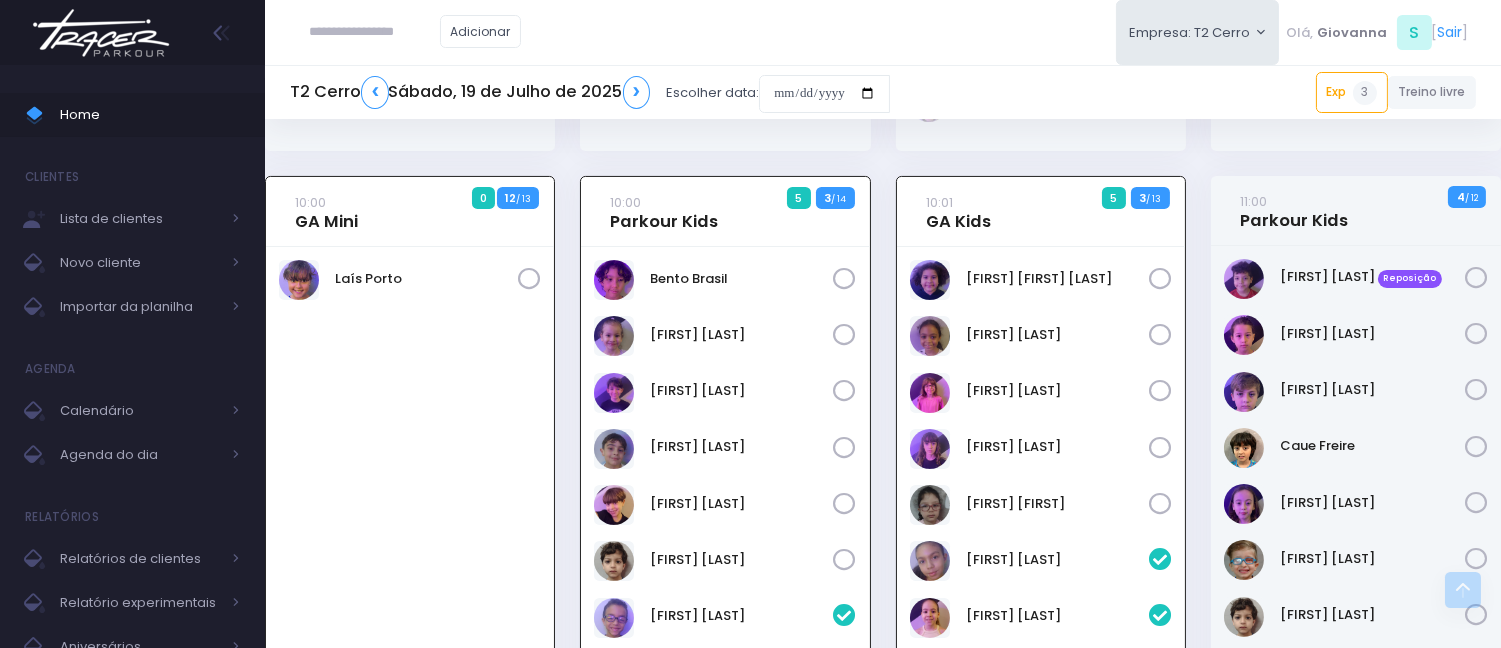 scroll, scrollTop: 1051, scrollLeft: 0, axis: vertical 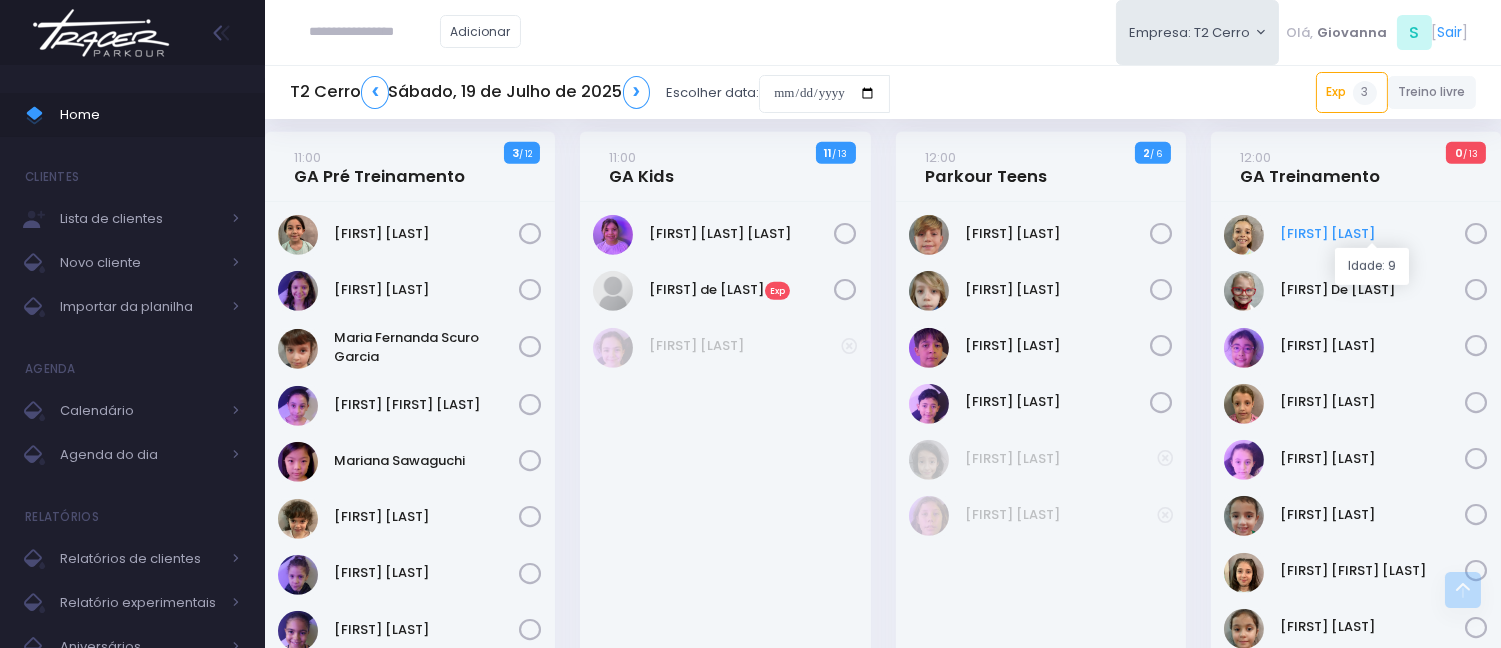 click on "Beatriz Gallardo" at bounding box center [1372, 234] 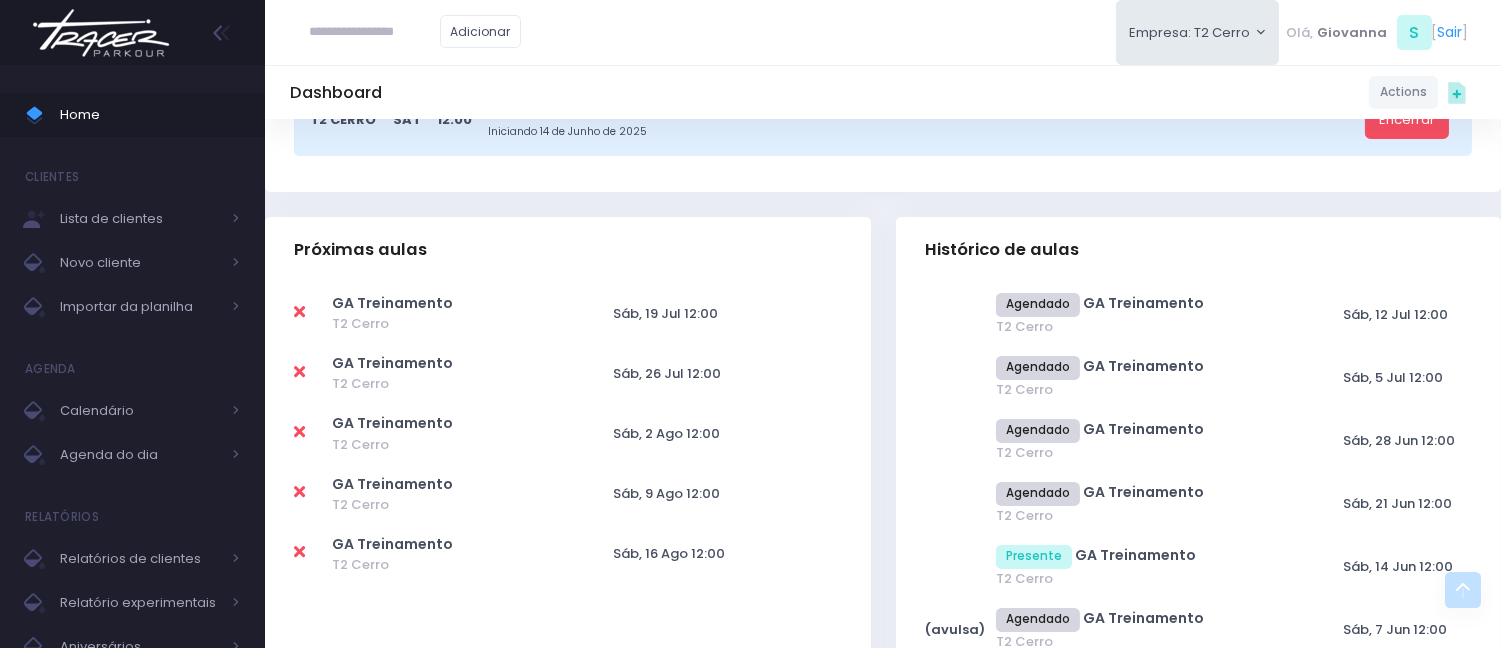 scroll, scrollTop: 222, scrollLeft: 0, axis: vertical 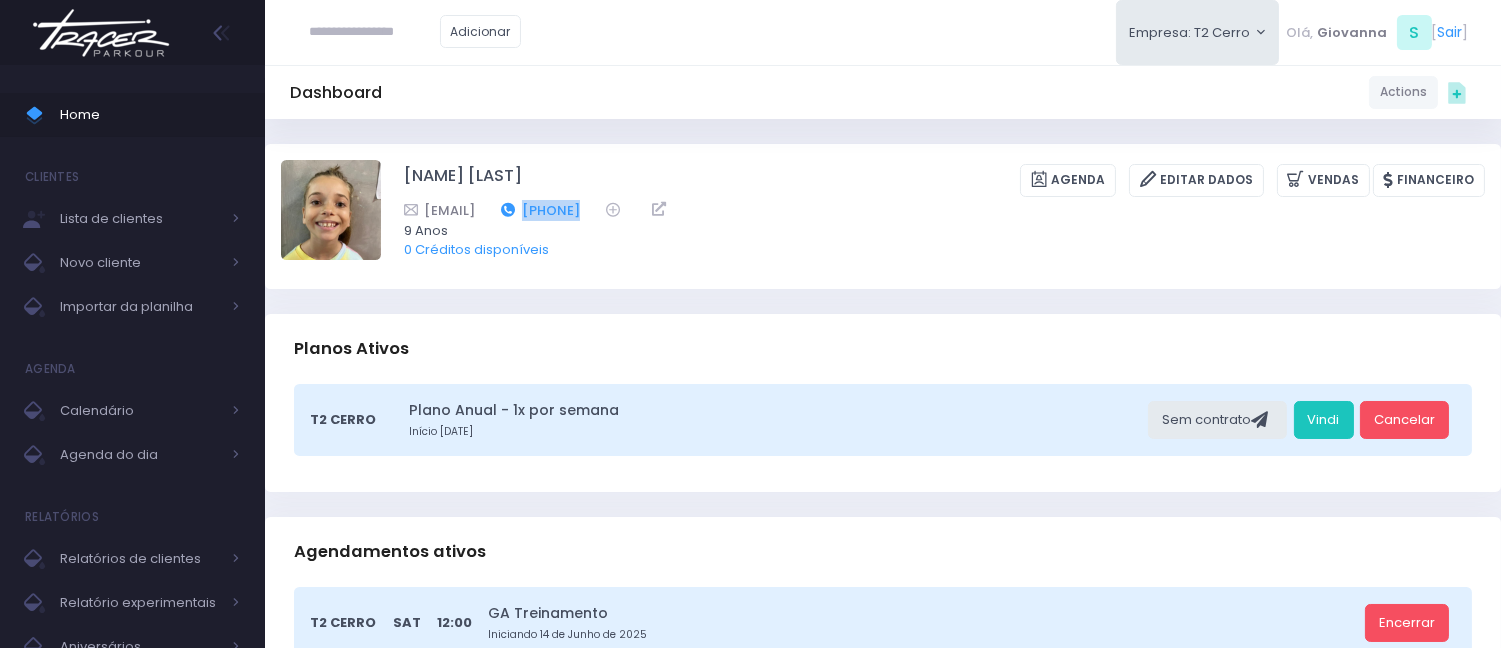 drag, startPoint x: 776, startPoint y: 208, endPoint x: 675, endPoint y: 206, distance: 101.0198 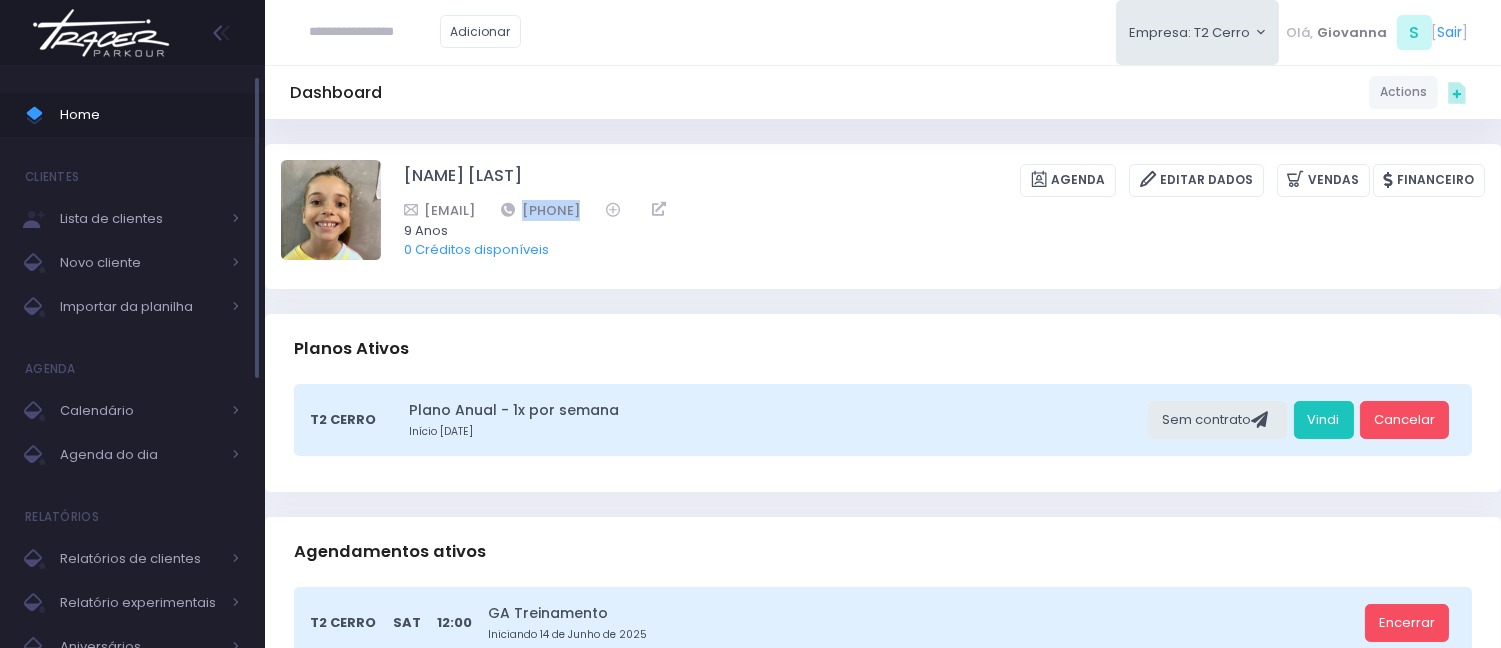 click on "Home" at bounding box center [150, 115] 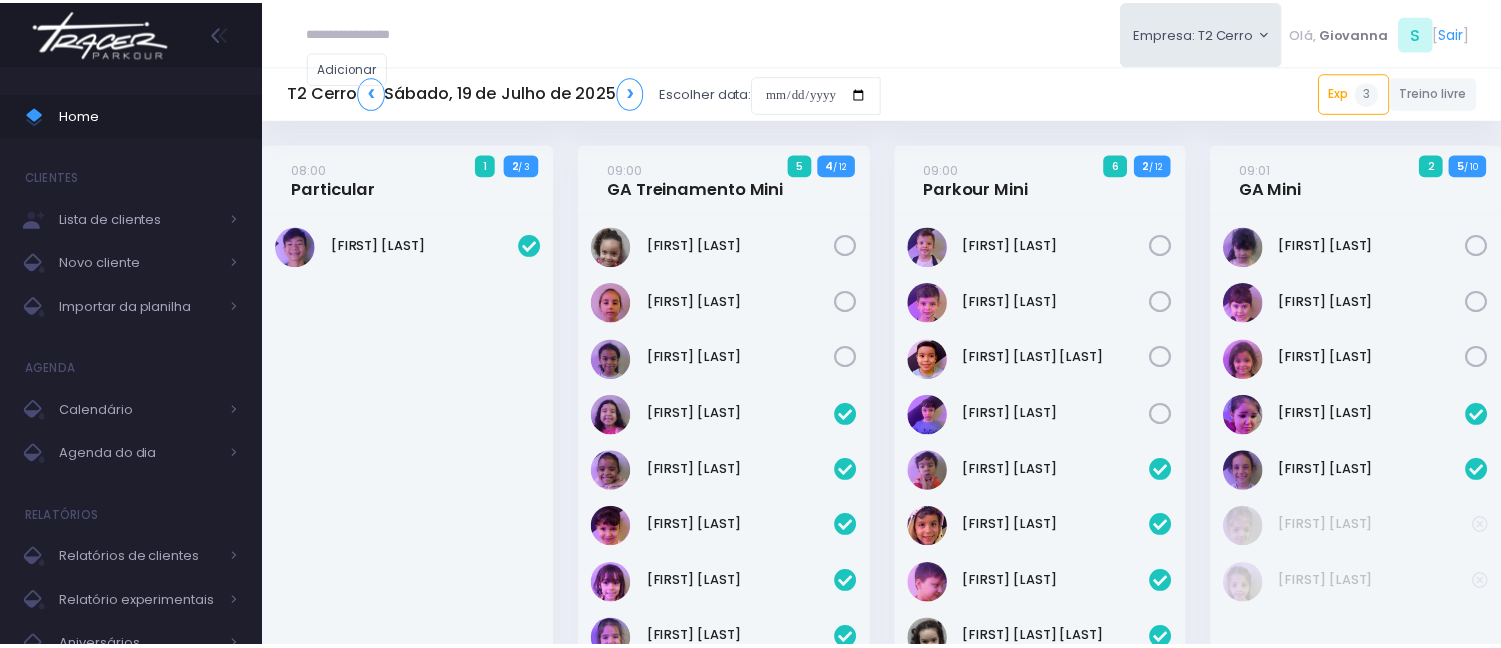 scroll, scrollTop: 0, scrollLeft: 0, axis: both 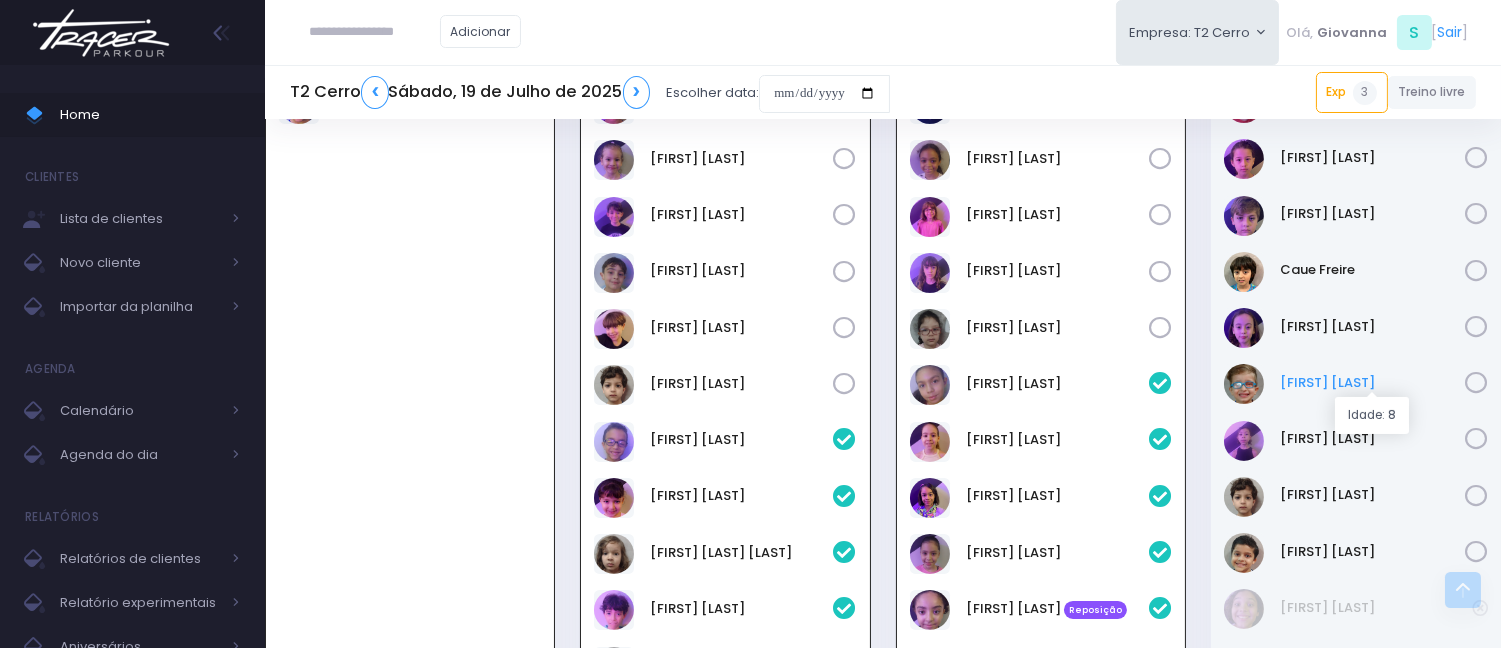 click on "[PERSON]" at bounding box center [1372, 383] 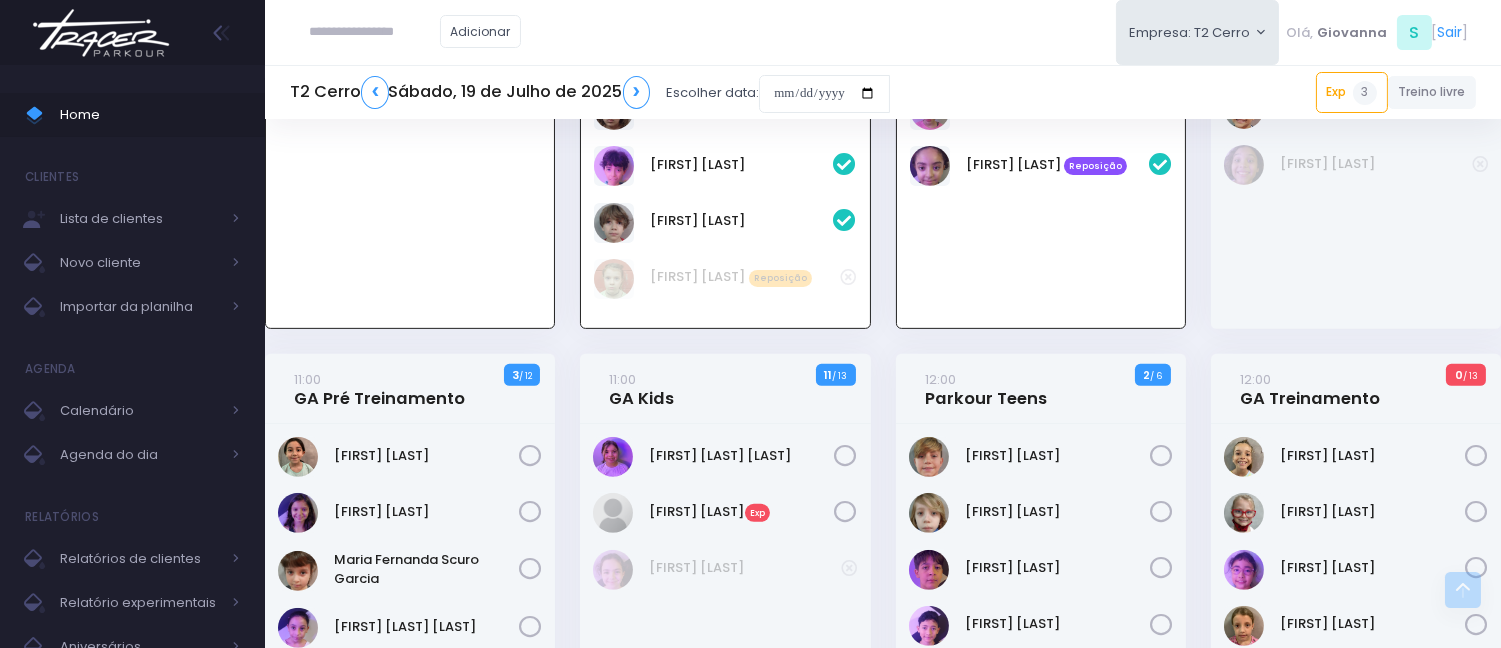 scroll, scrollTop: 1606, scrollLeft: 0, axis: vertical 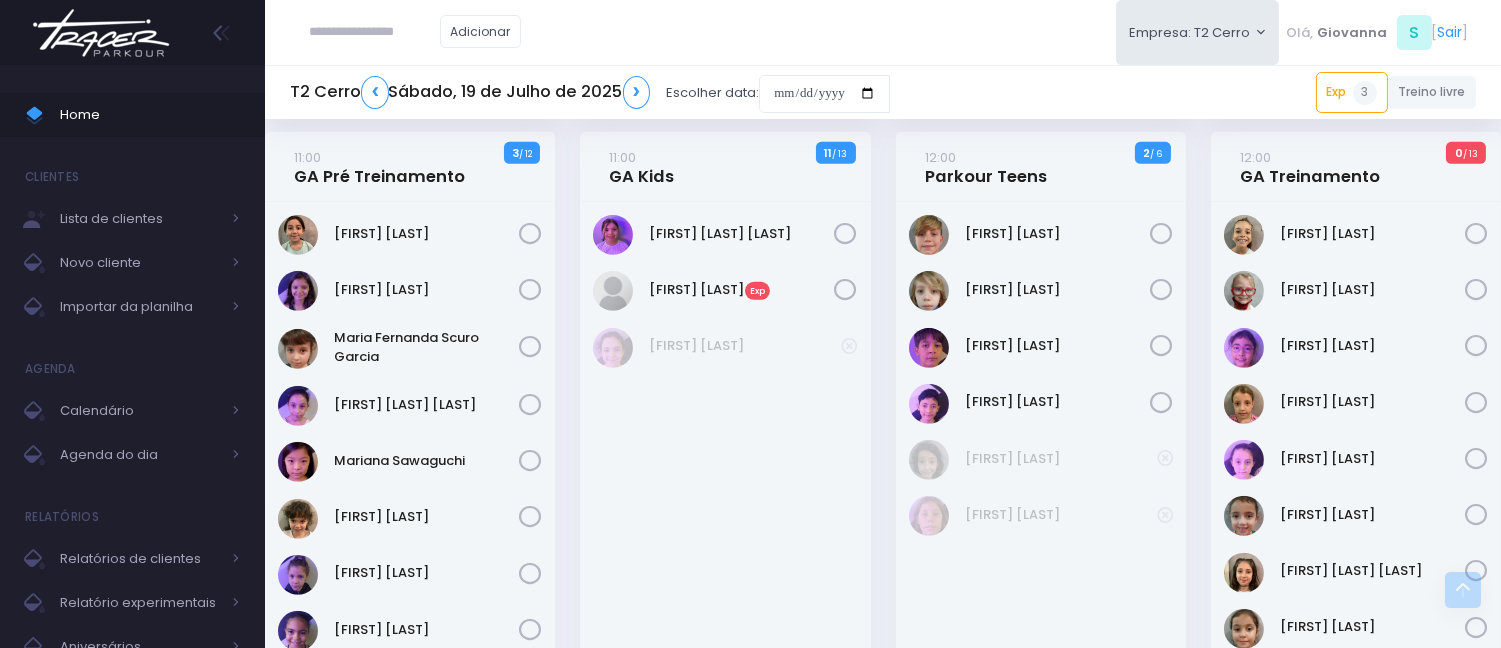 click on "Alice Arruda Rochwerger
Exp" at bounding box center (725, 582) 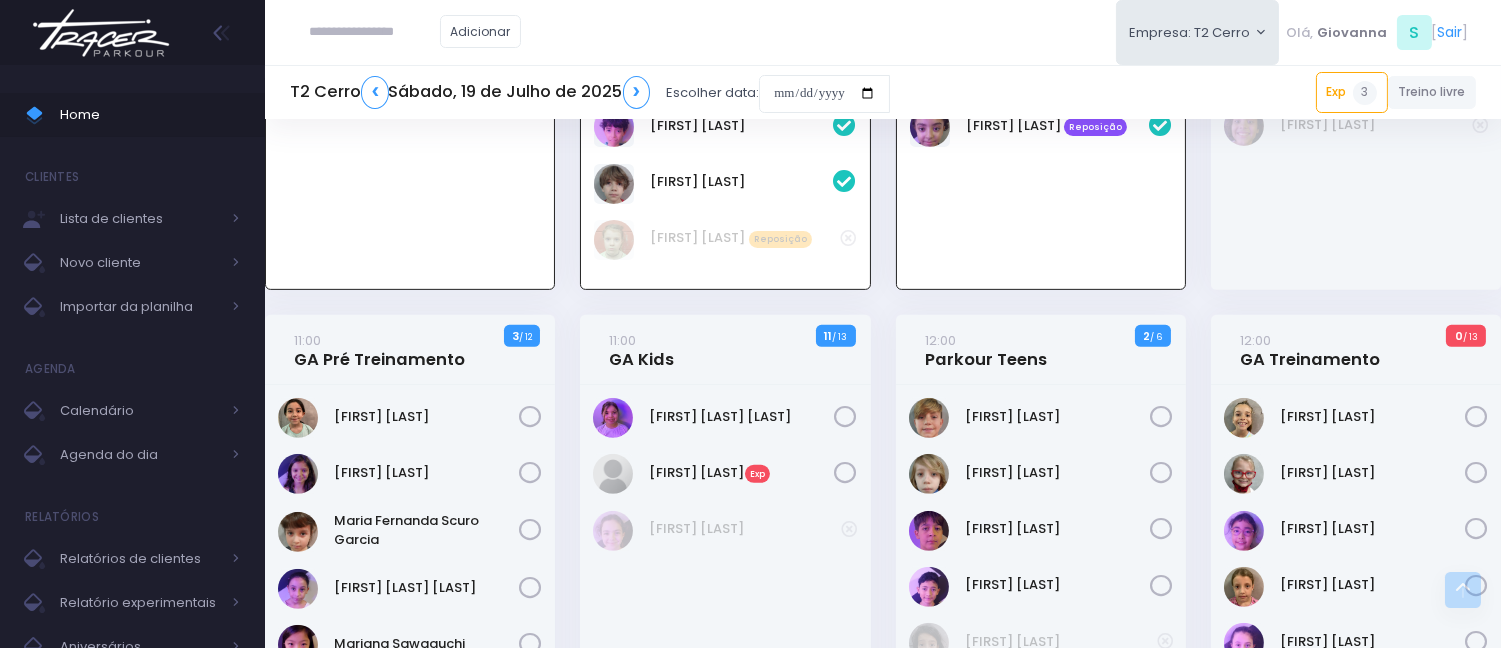 scroll, scrollTop: 1384, scrollLeft: 0, axis: vertical 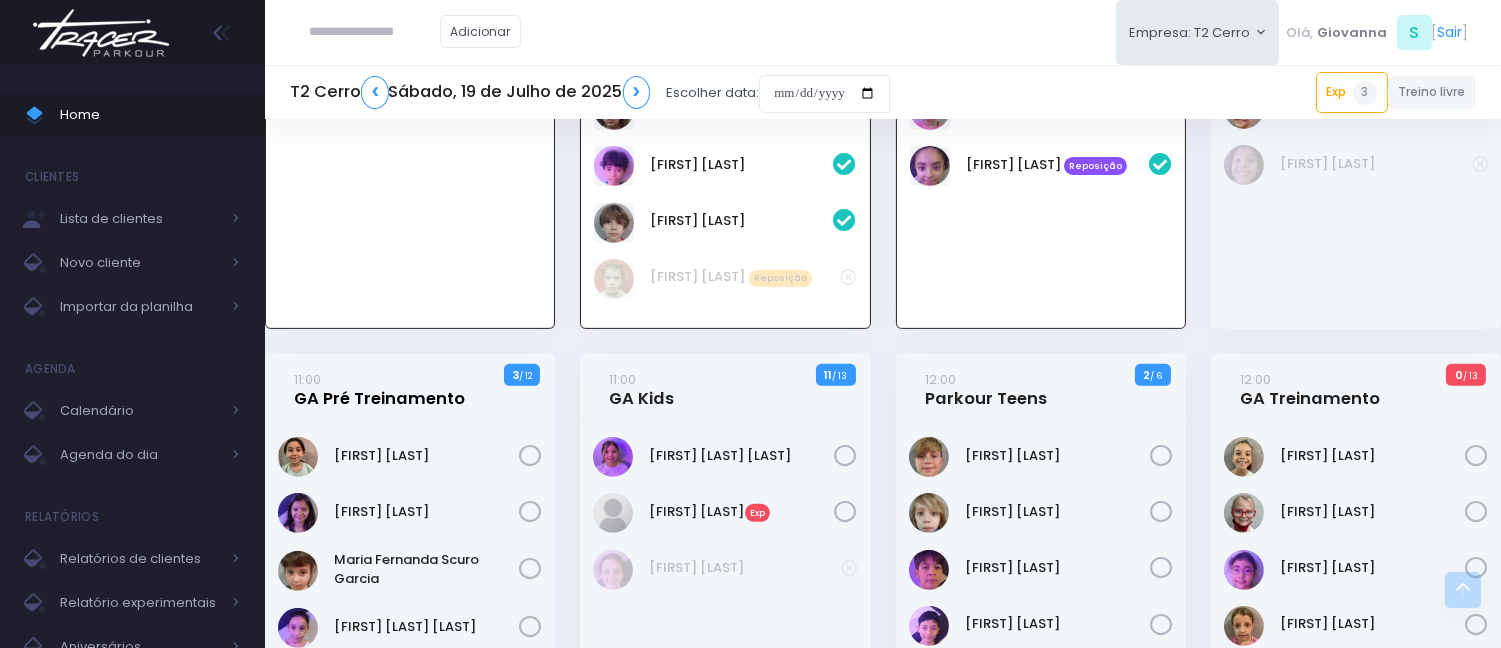 click on "11:00 GA Pré Treinamento" at bounding box center [379, 389] 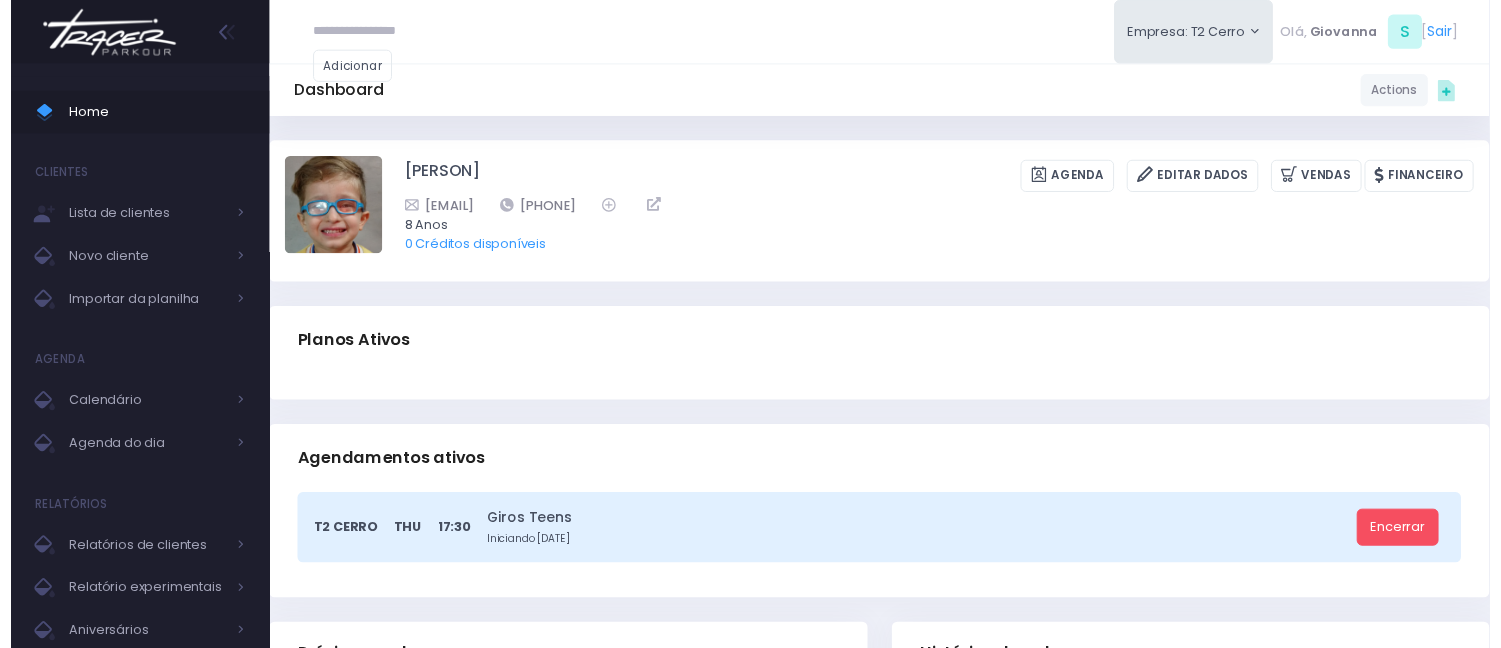 scroll, scrollTop: 0, scrollLeft: 0, axis: both 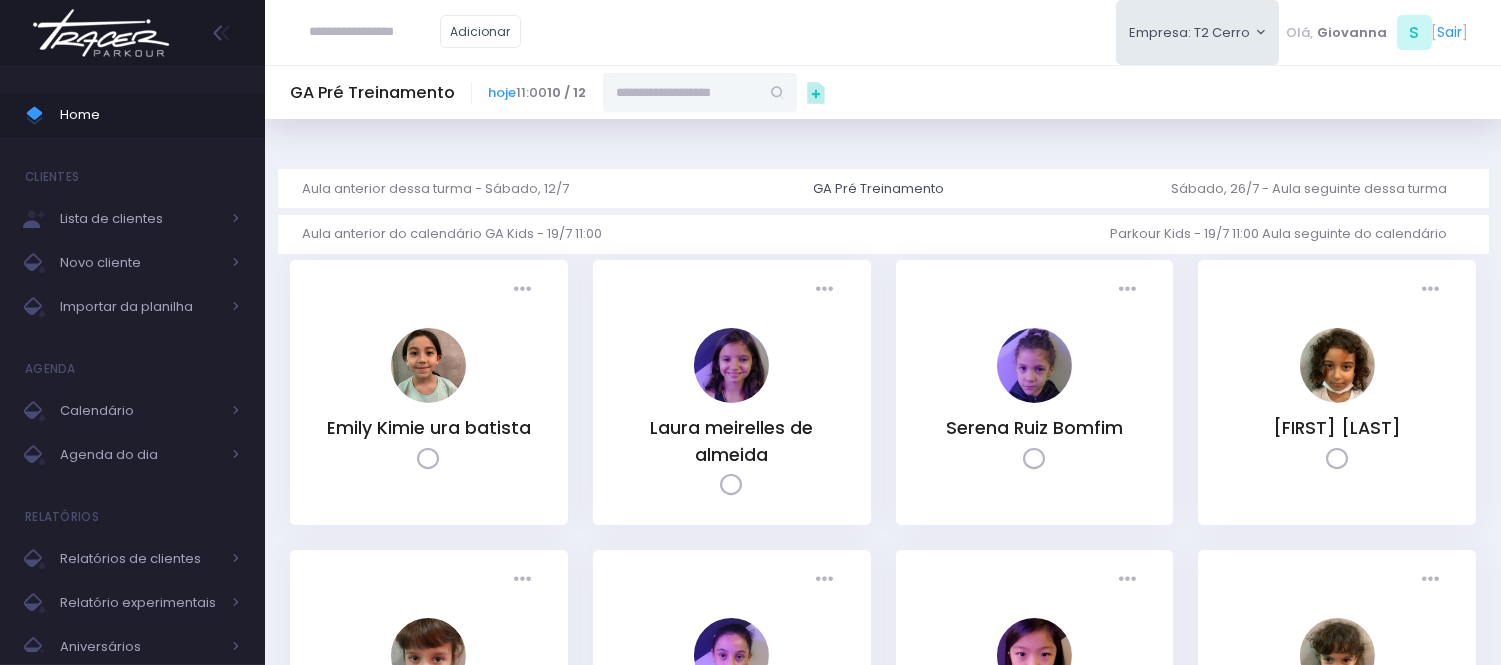click at bounding box center [681, 92] 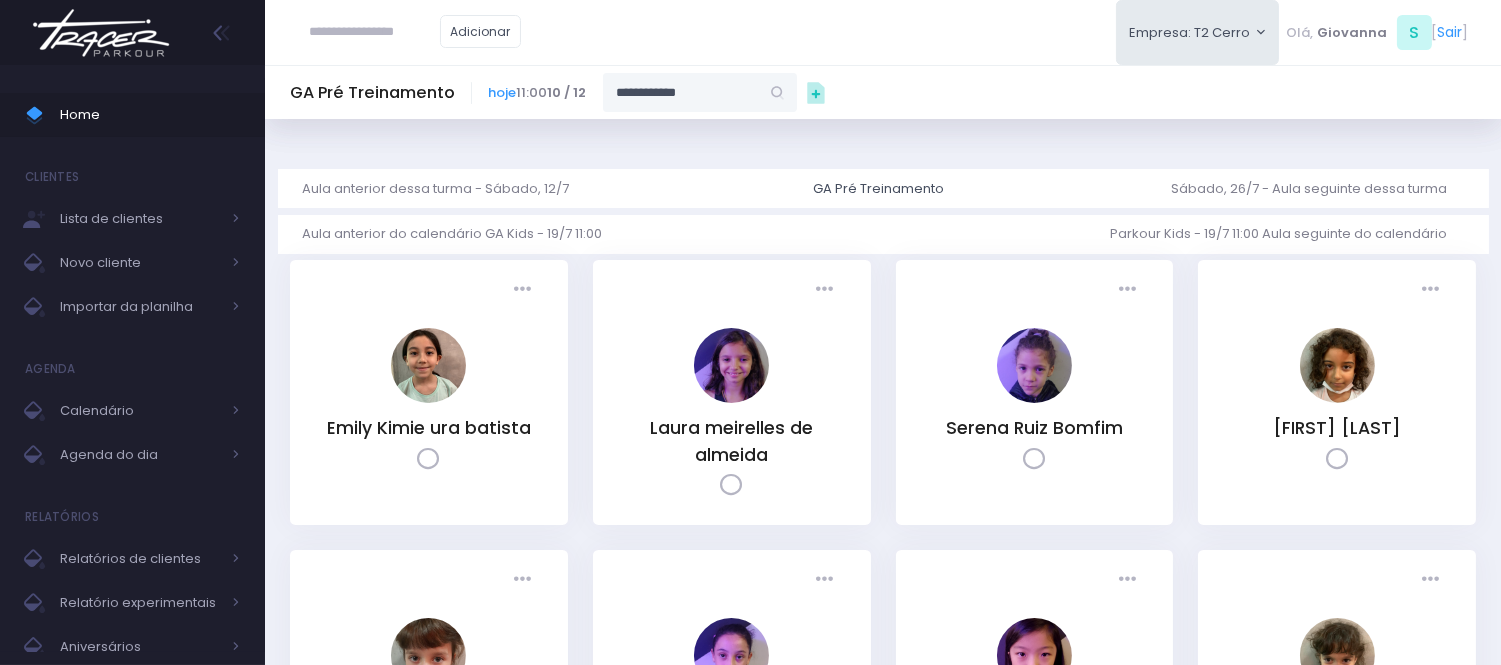 type on "**********" 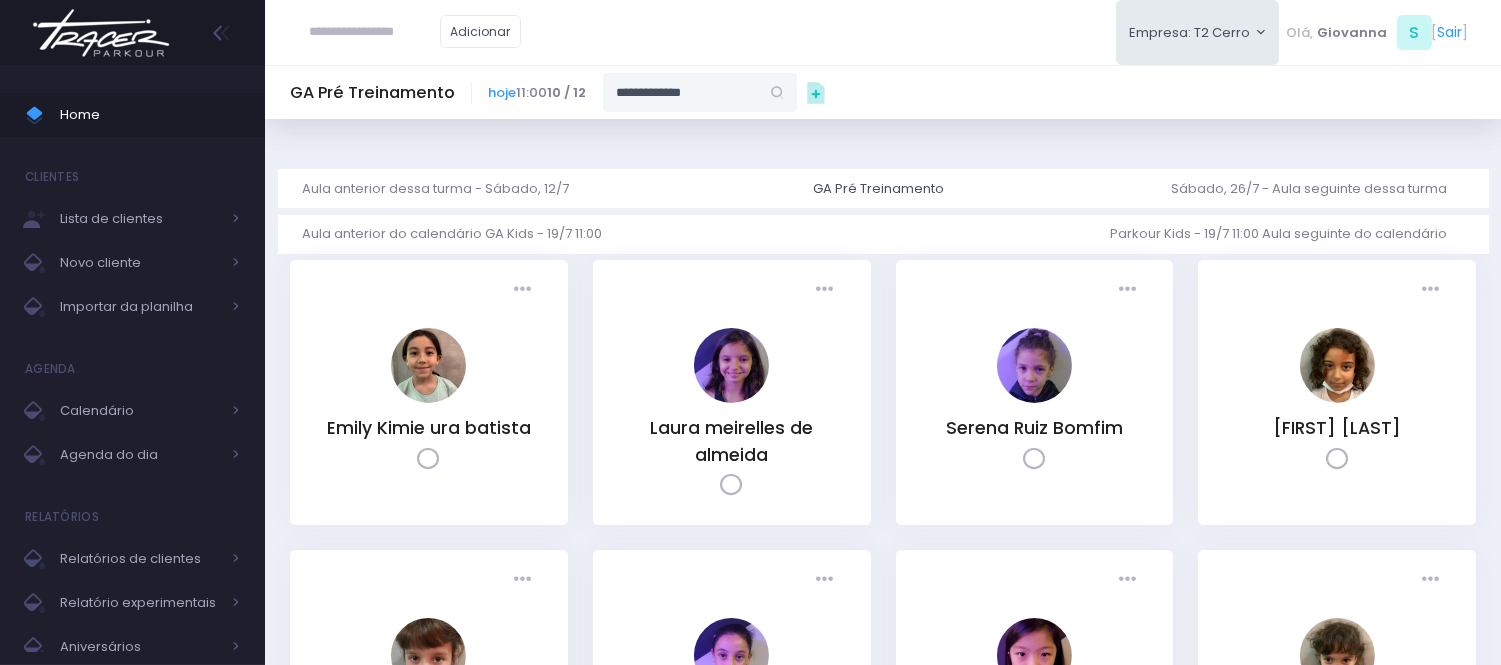 type on "**********" 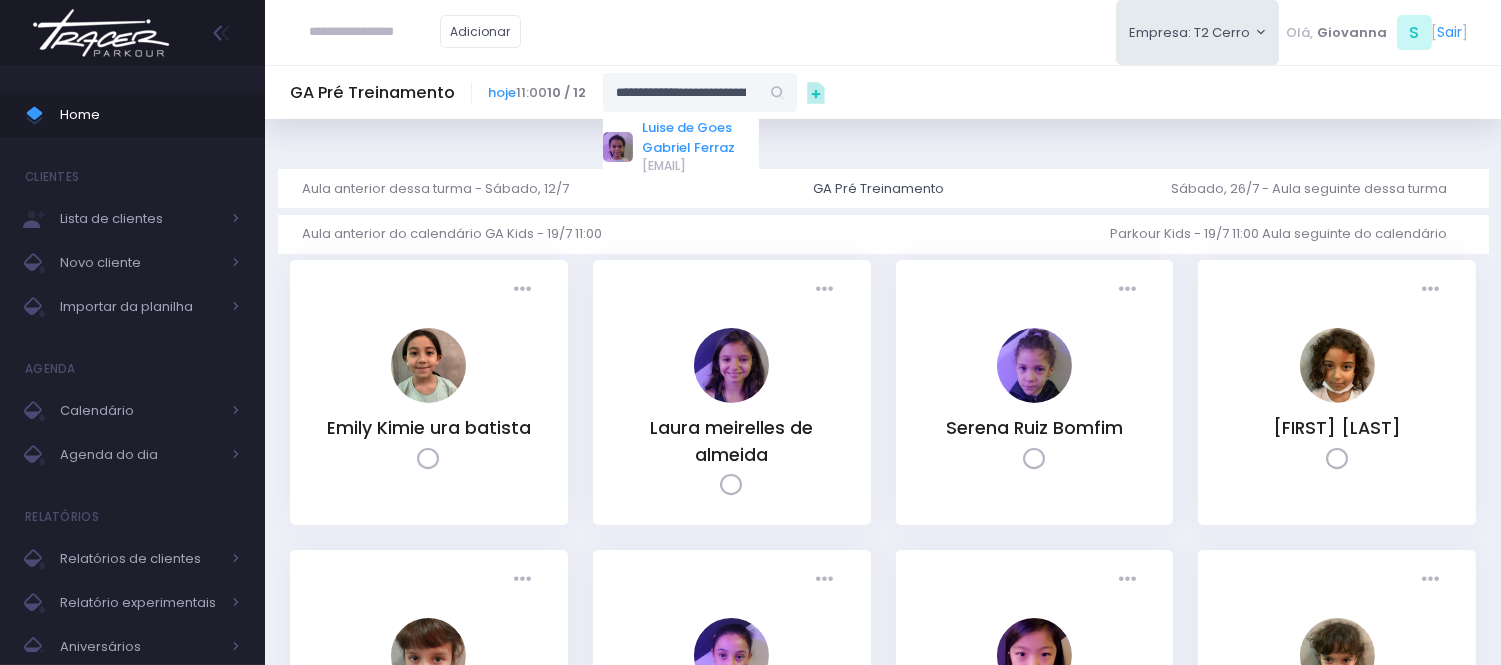 click on "Luise de Goes Gabriel Ferraz" at bounding box center [701, 137] 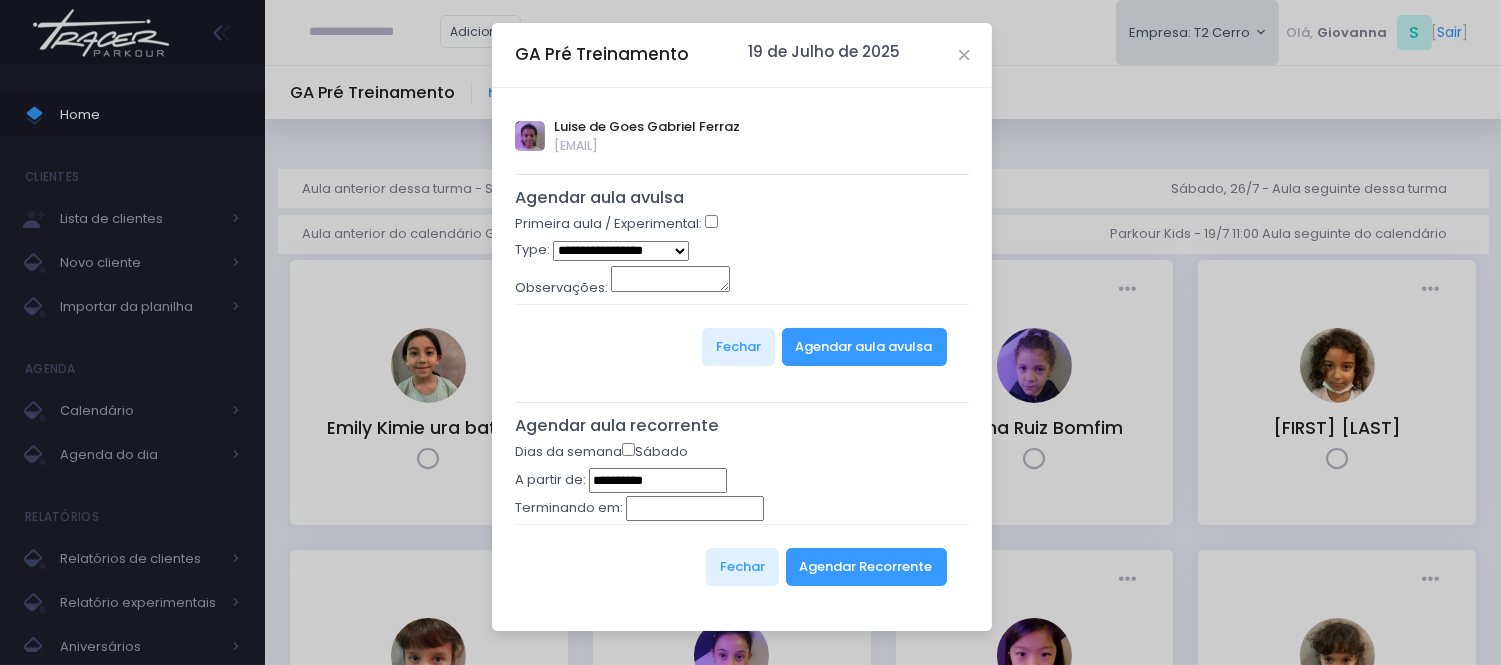 type on "**********" 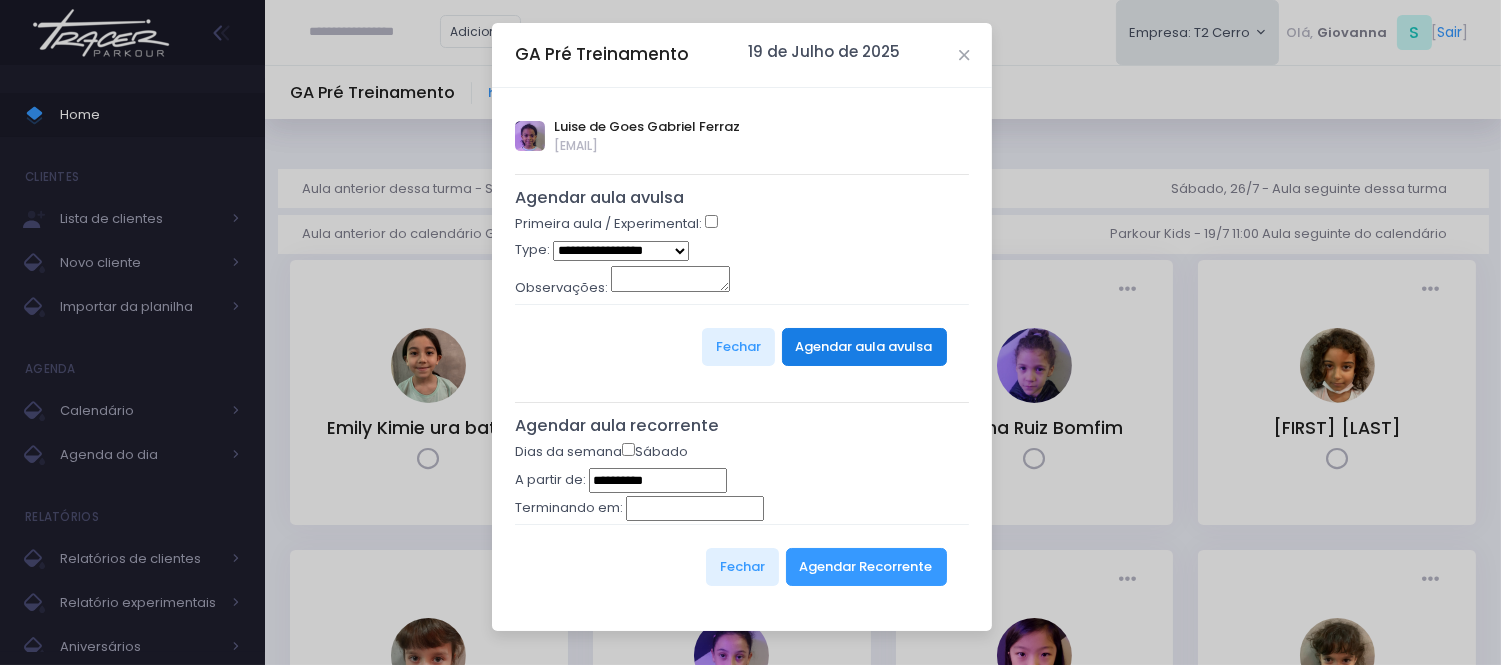 click on "Agendar aula avulsa" at bounding box center (864, 347) 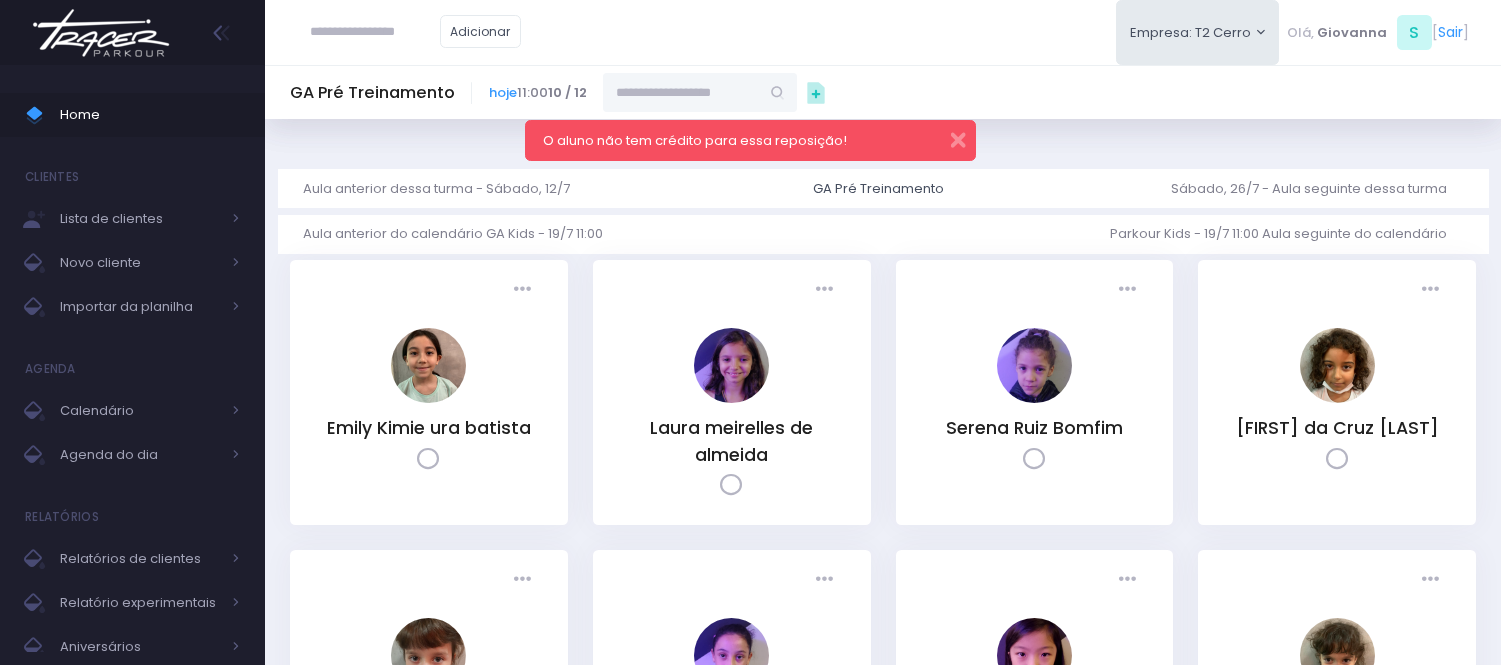 scroll, scrollTop: 0, scrollLeft: 0, axis: both 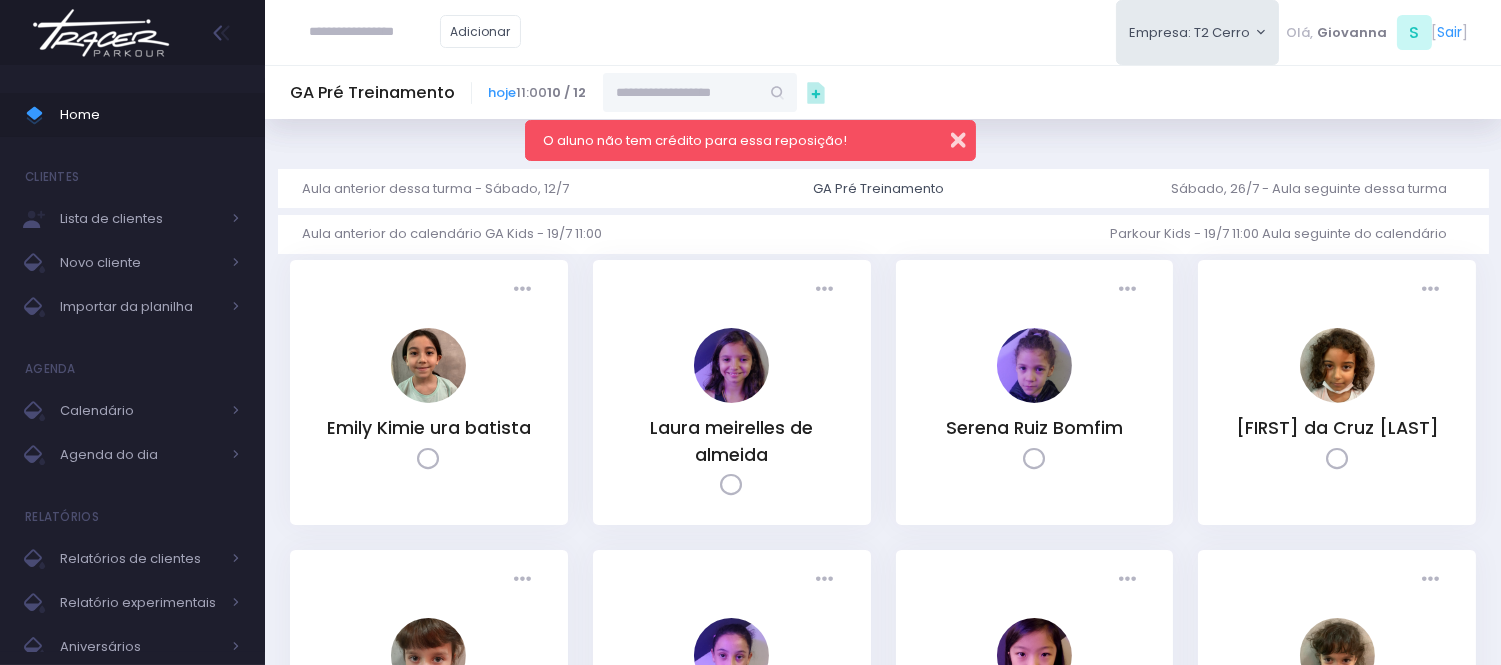 click at bounding box center [945, 137] 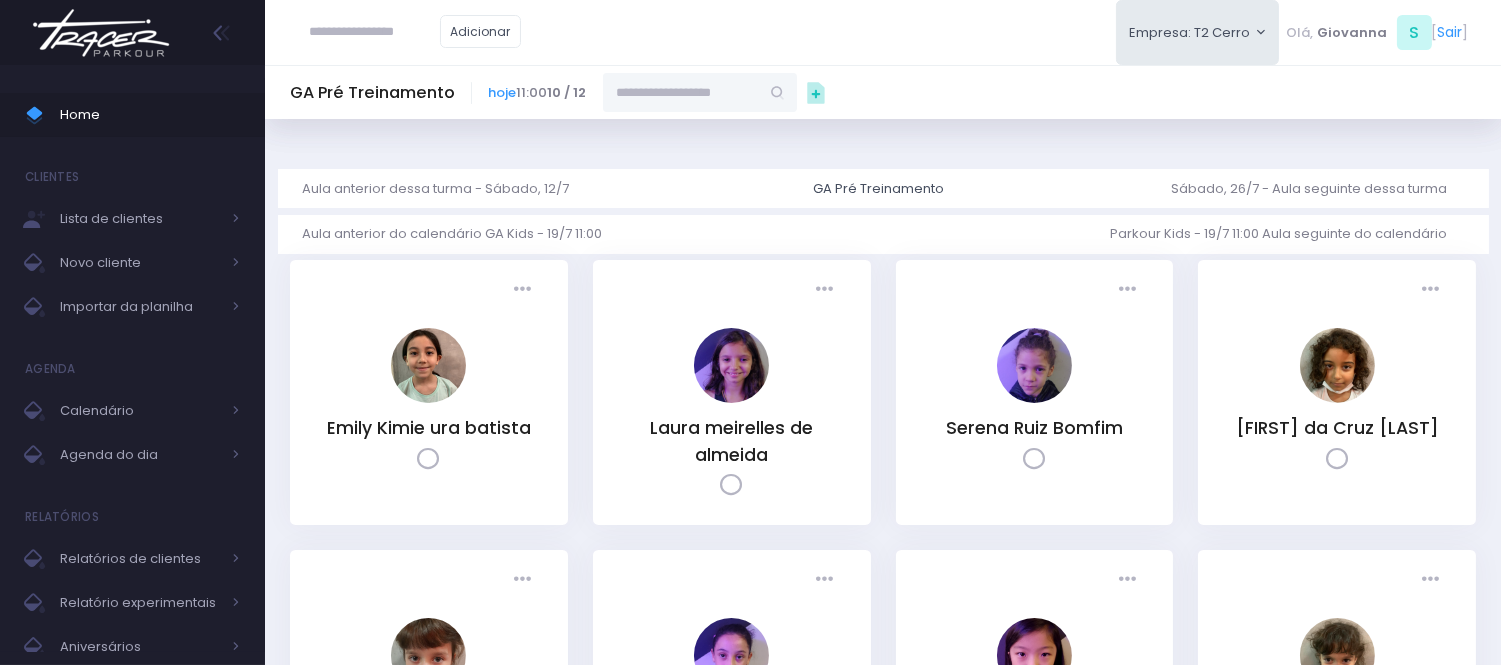 click at bounding box center [681, 92] 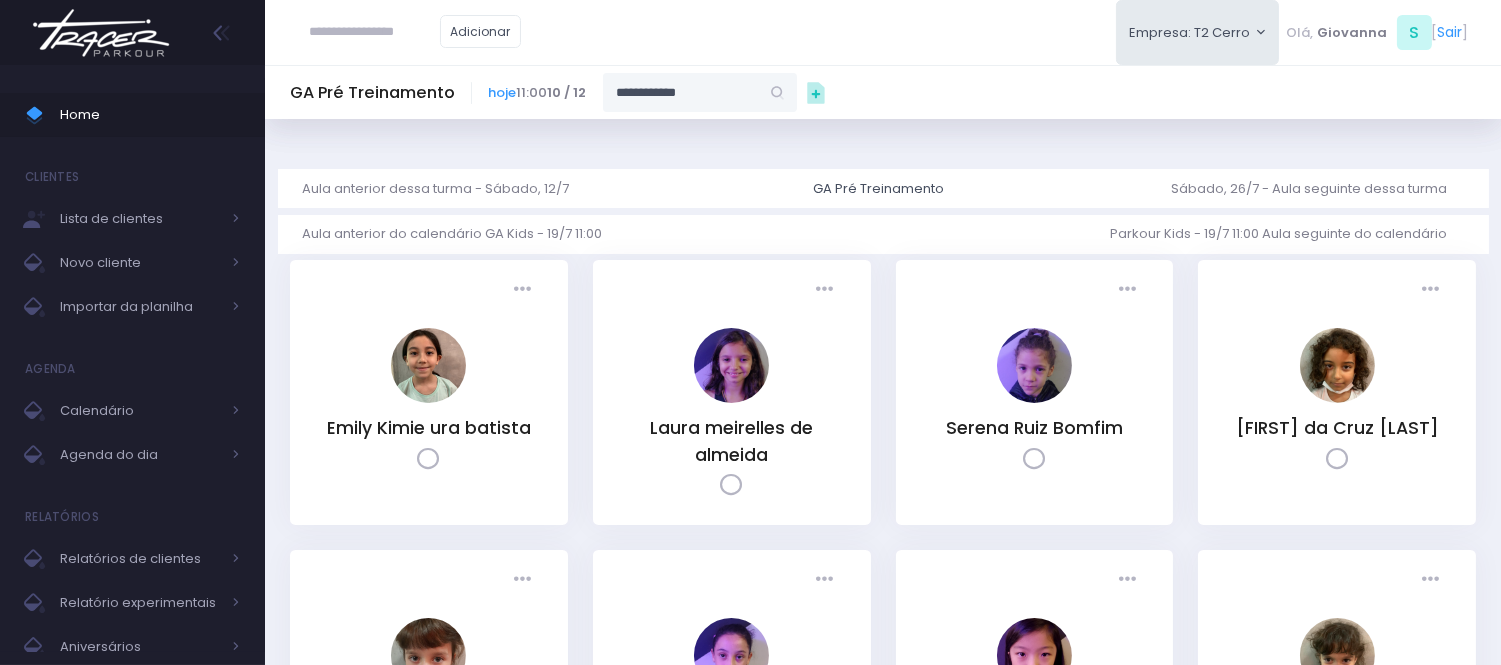 type on "**********" 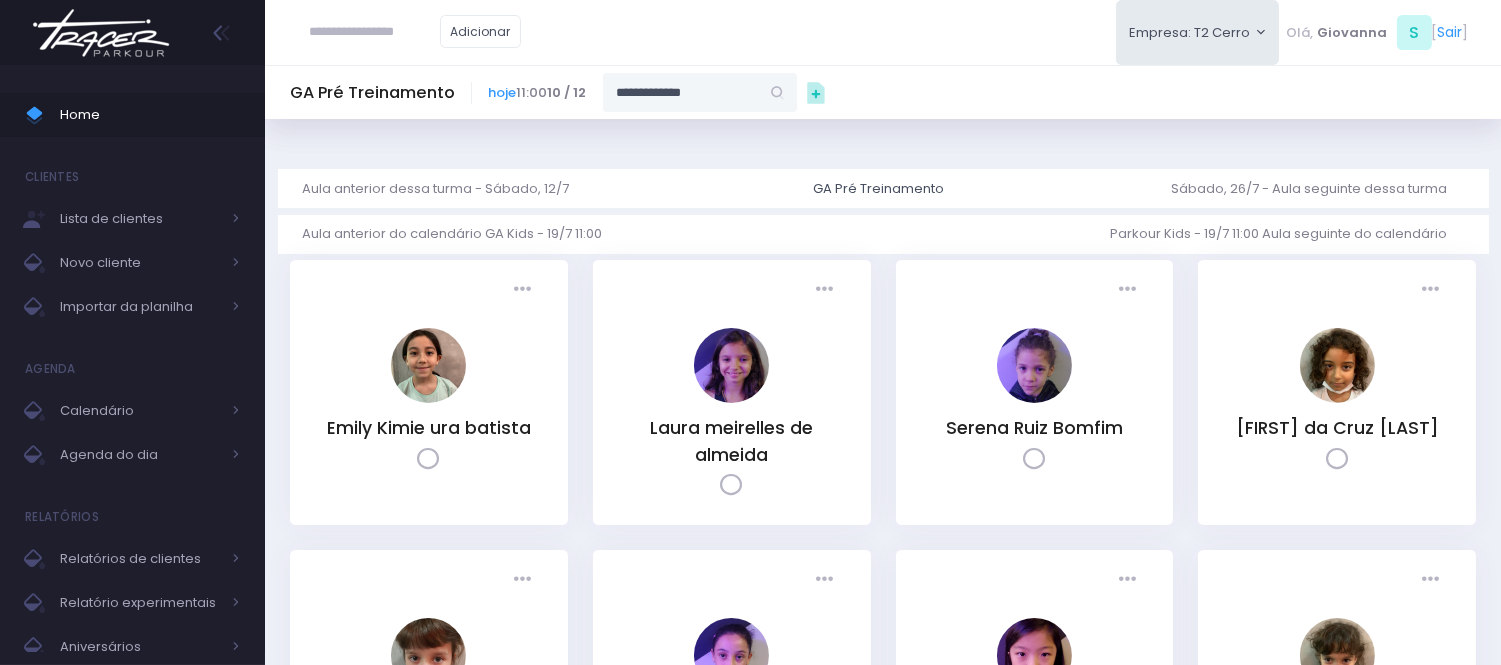 type on "**********" 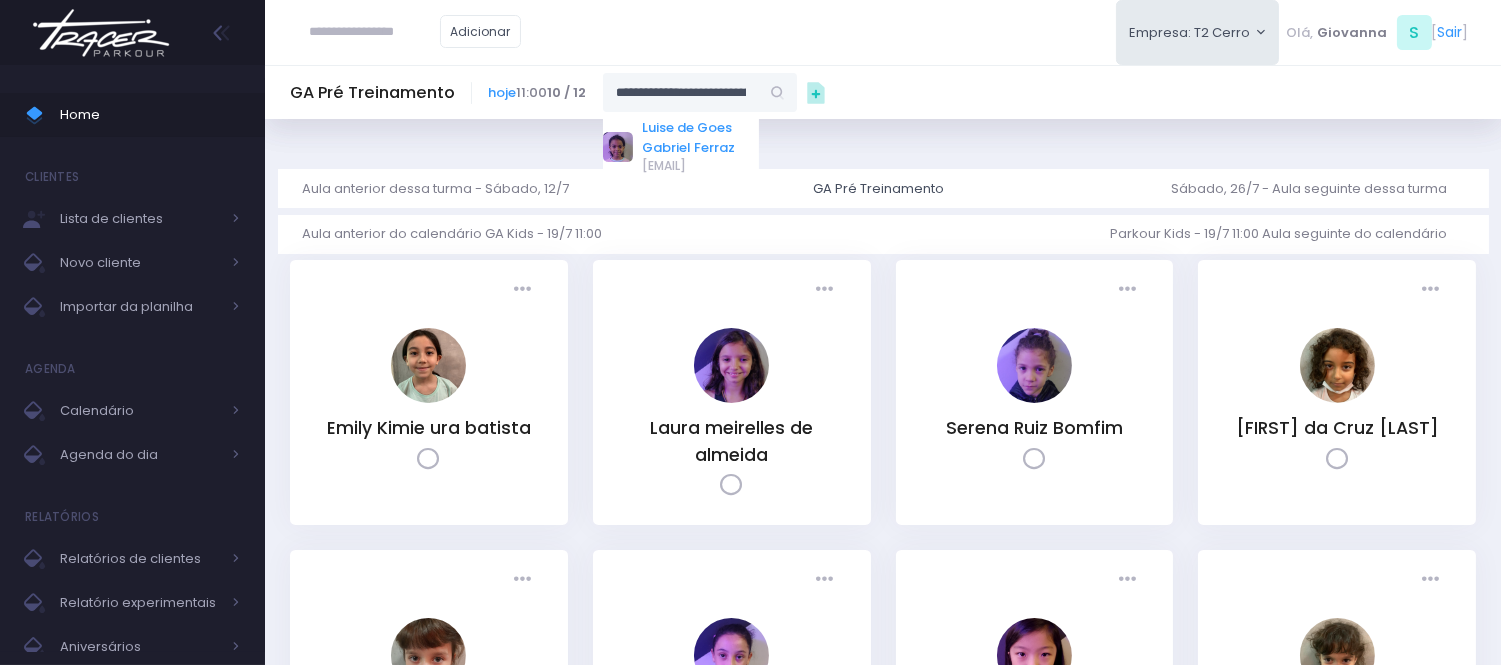 click on "Luise de Goes Gabriel Ferraz" at bounding box center [701, 137] 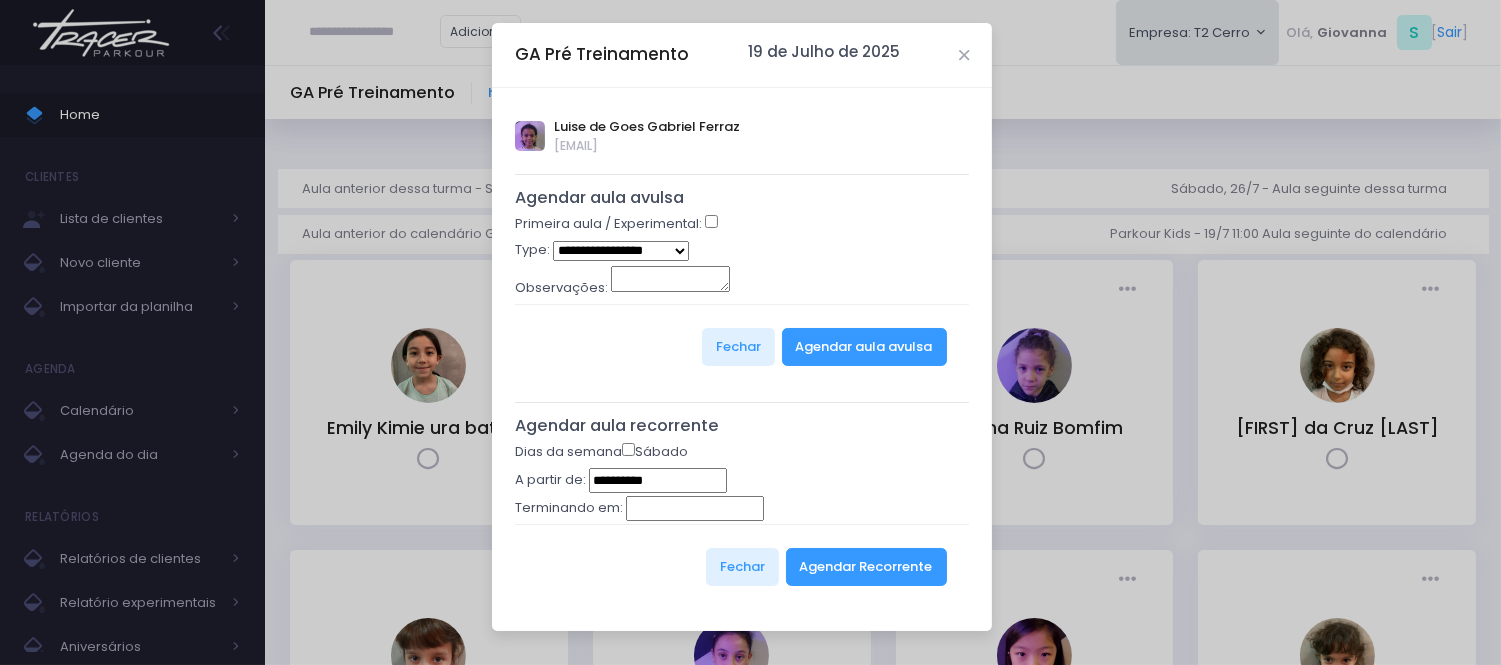 type on "**********" 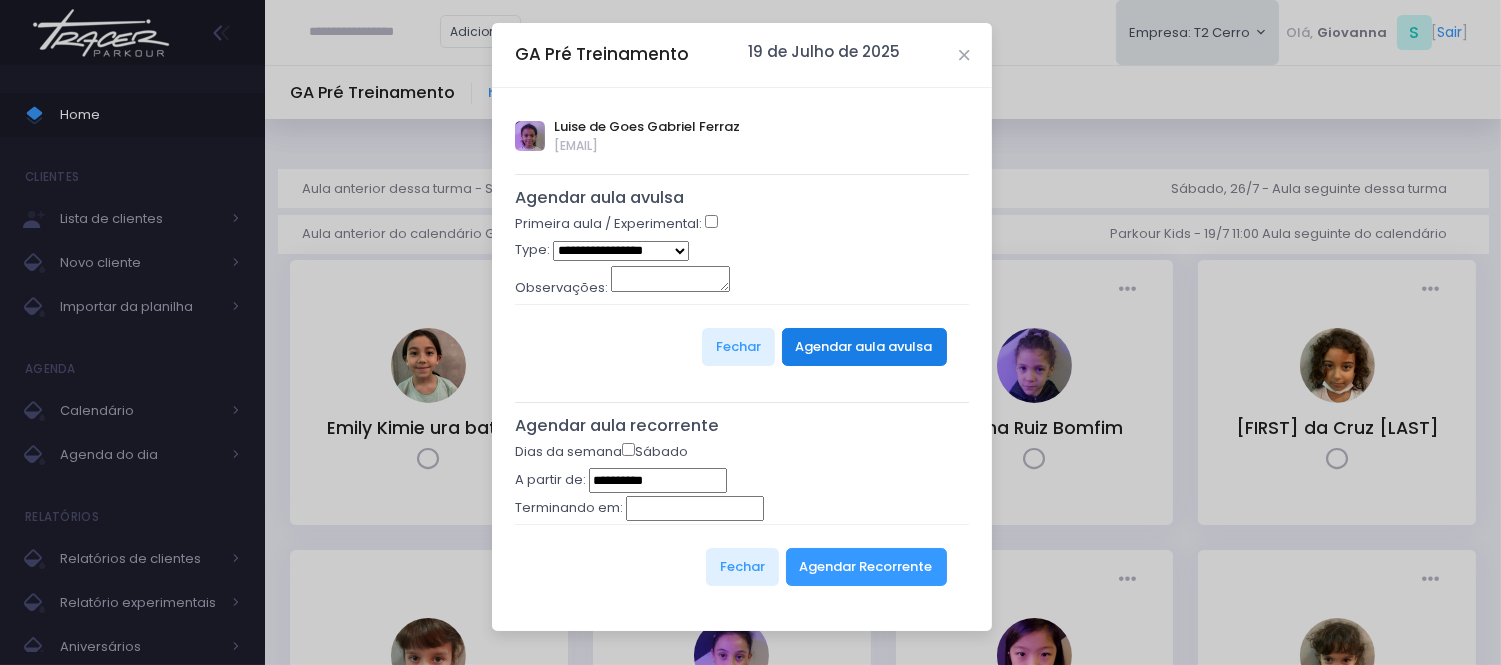 click on "Agendar aula avulsa" at bounding box center [864, 347] 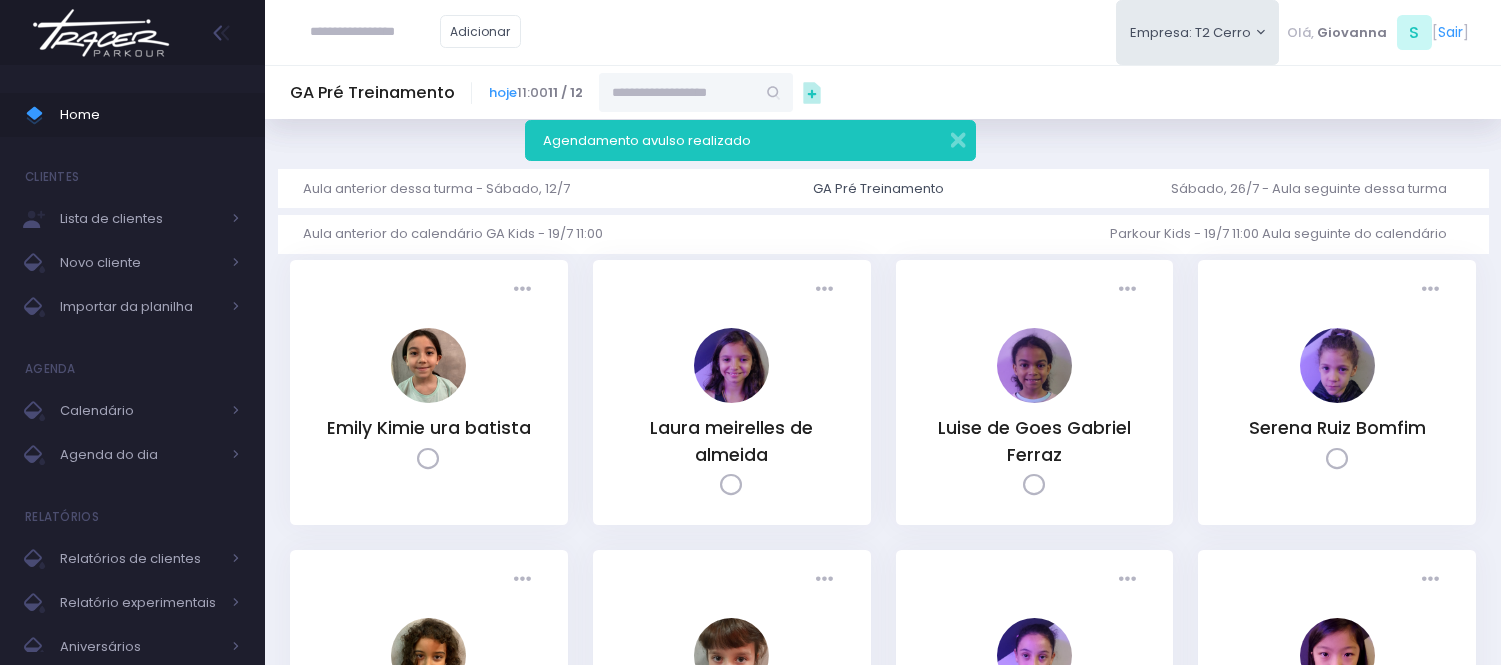 scroll, scrollTop: 0, scrollLeft: 0, axis: both 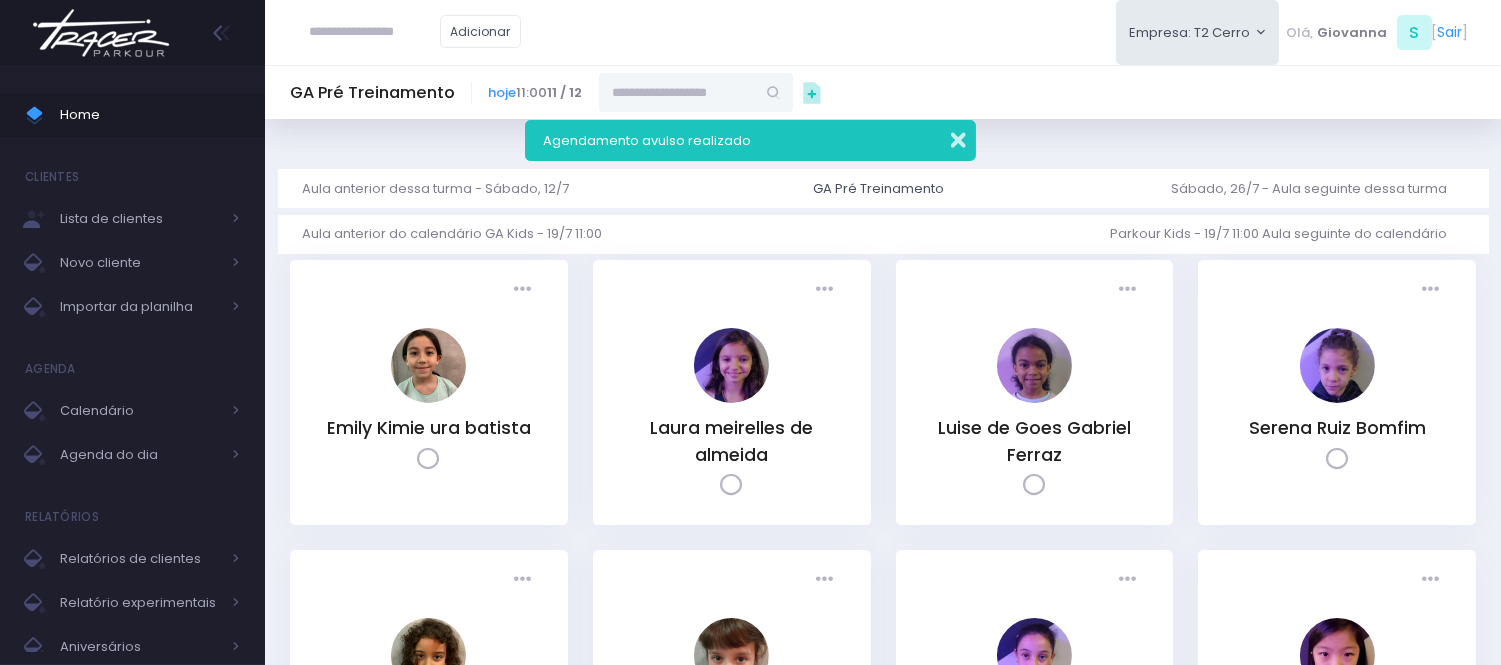 click at bounding box center (945, 137) 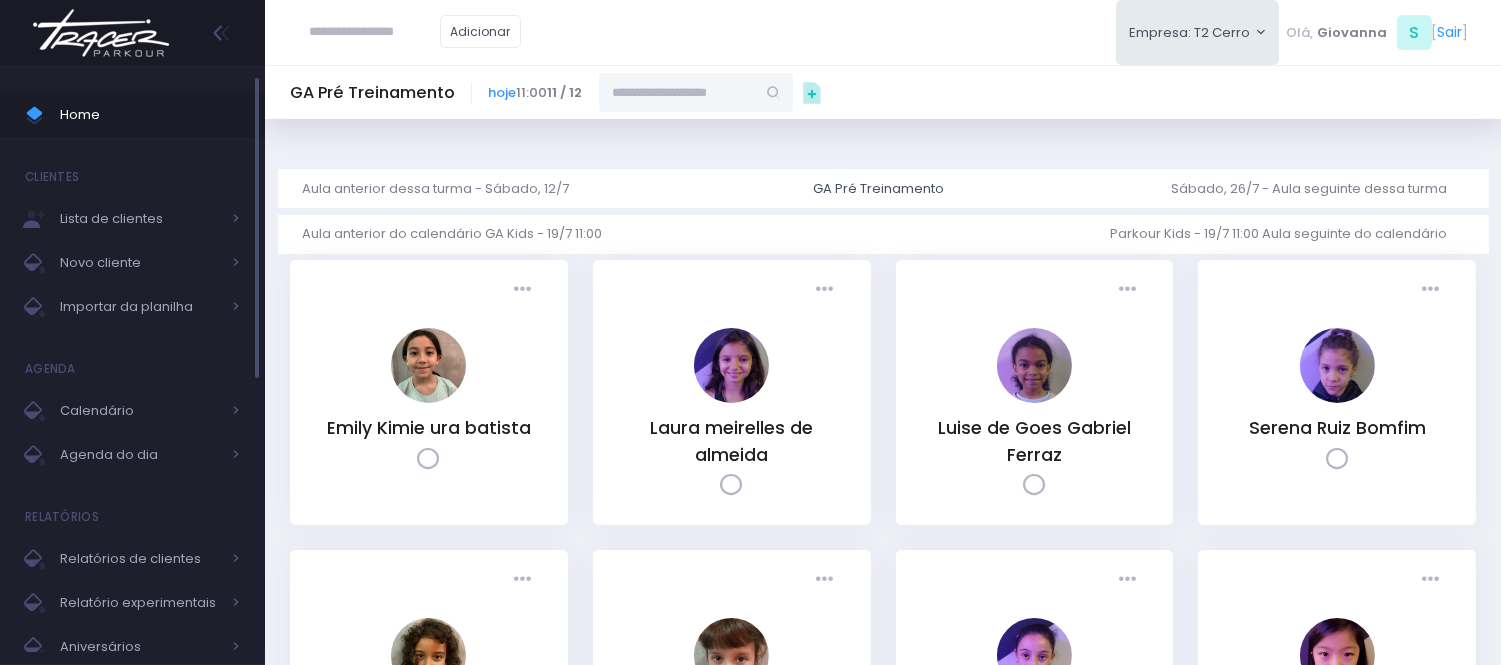 click on "Home" at bounding box center (150, 115) 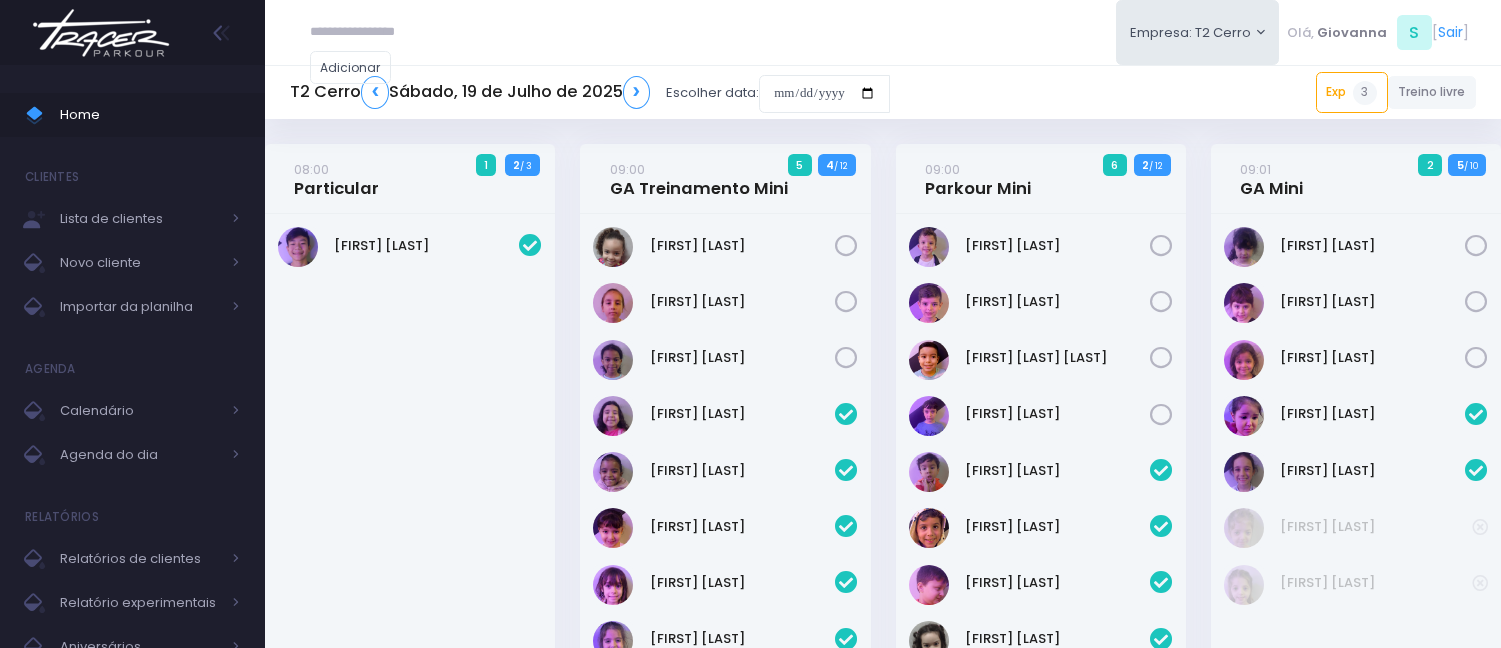 scroll, scrollTop: 0, scrollLeft: 0, axis: both 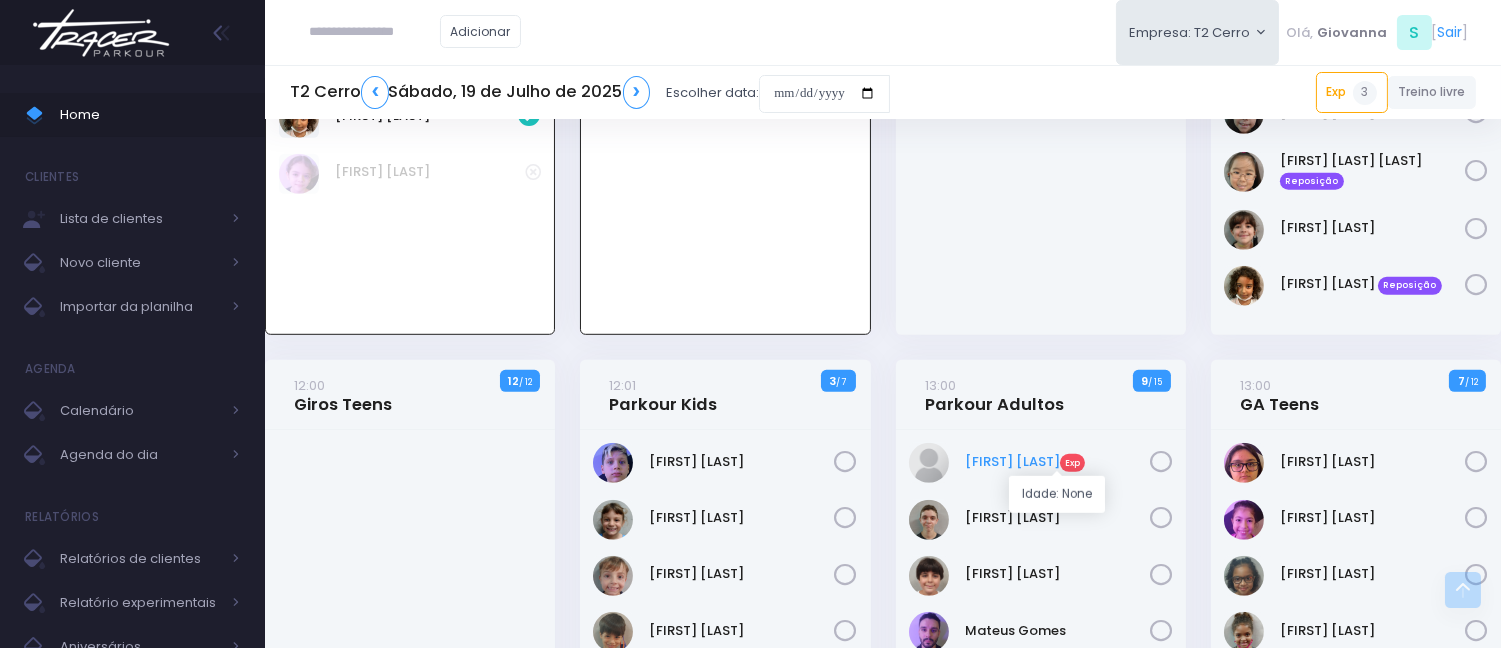 click on "Anderson Alexandre
Exp" at bounding box center [1057, 462] 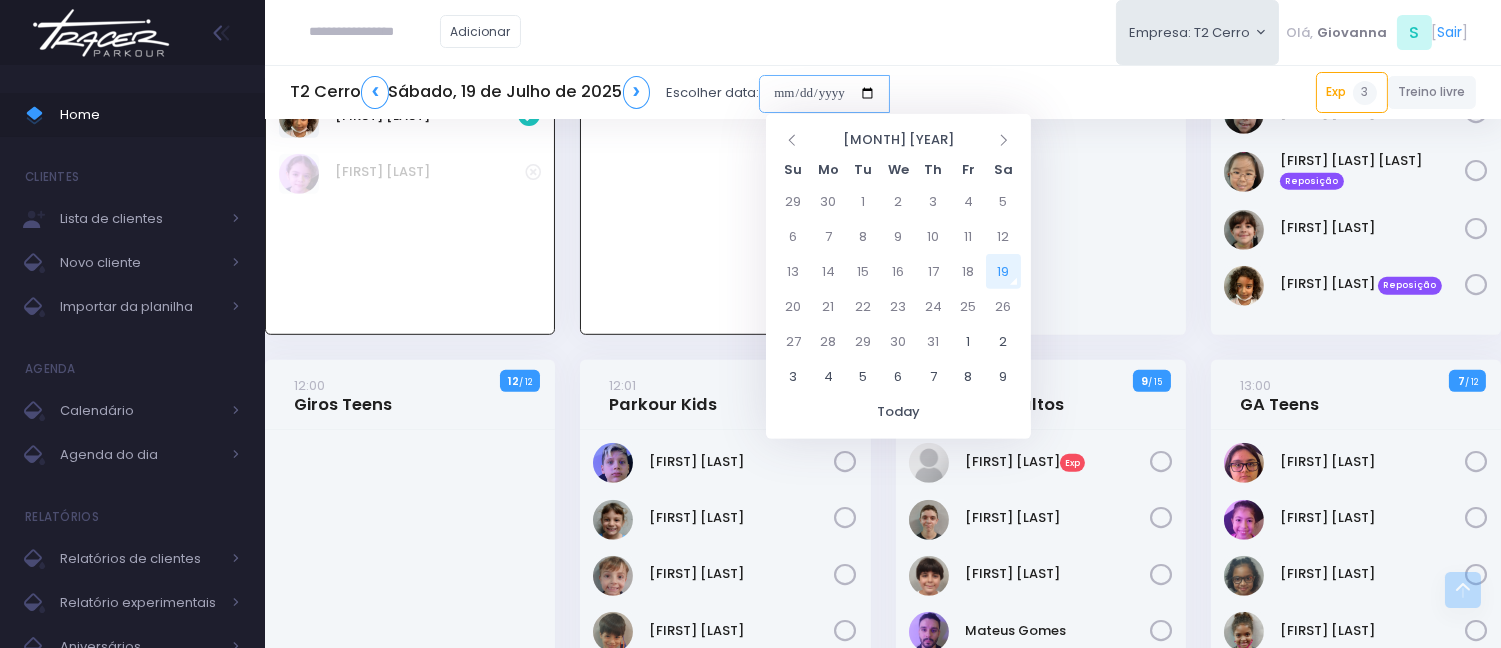 click at bounding box center (824, 94) 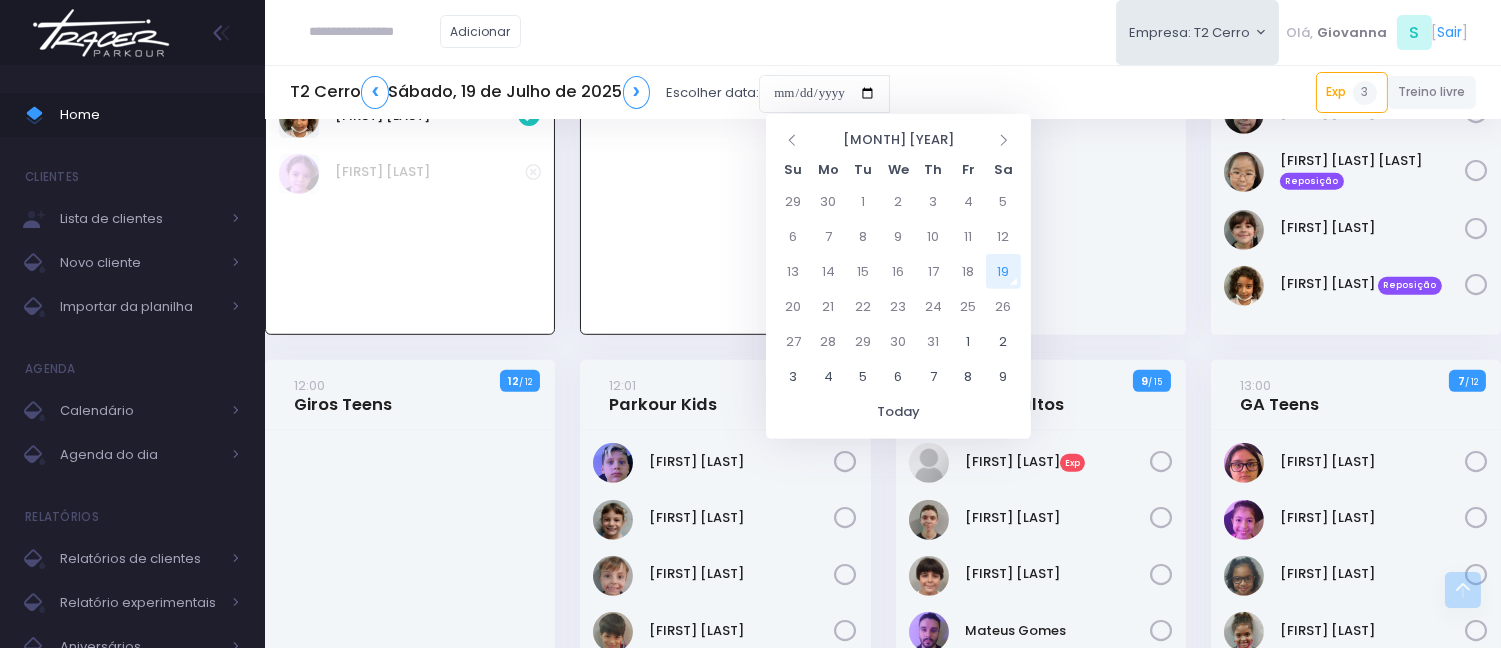 click on "19" at bounding box center [1003, 271] 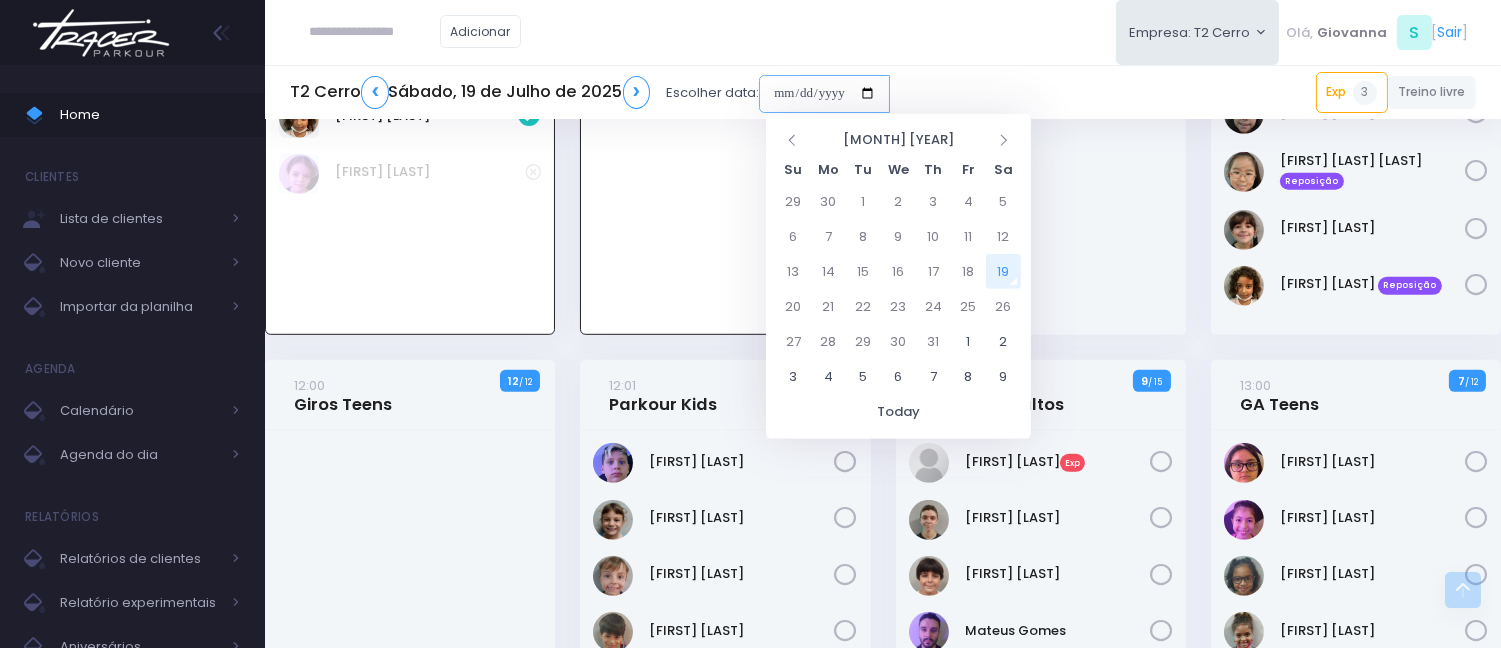 type on "**********" 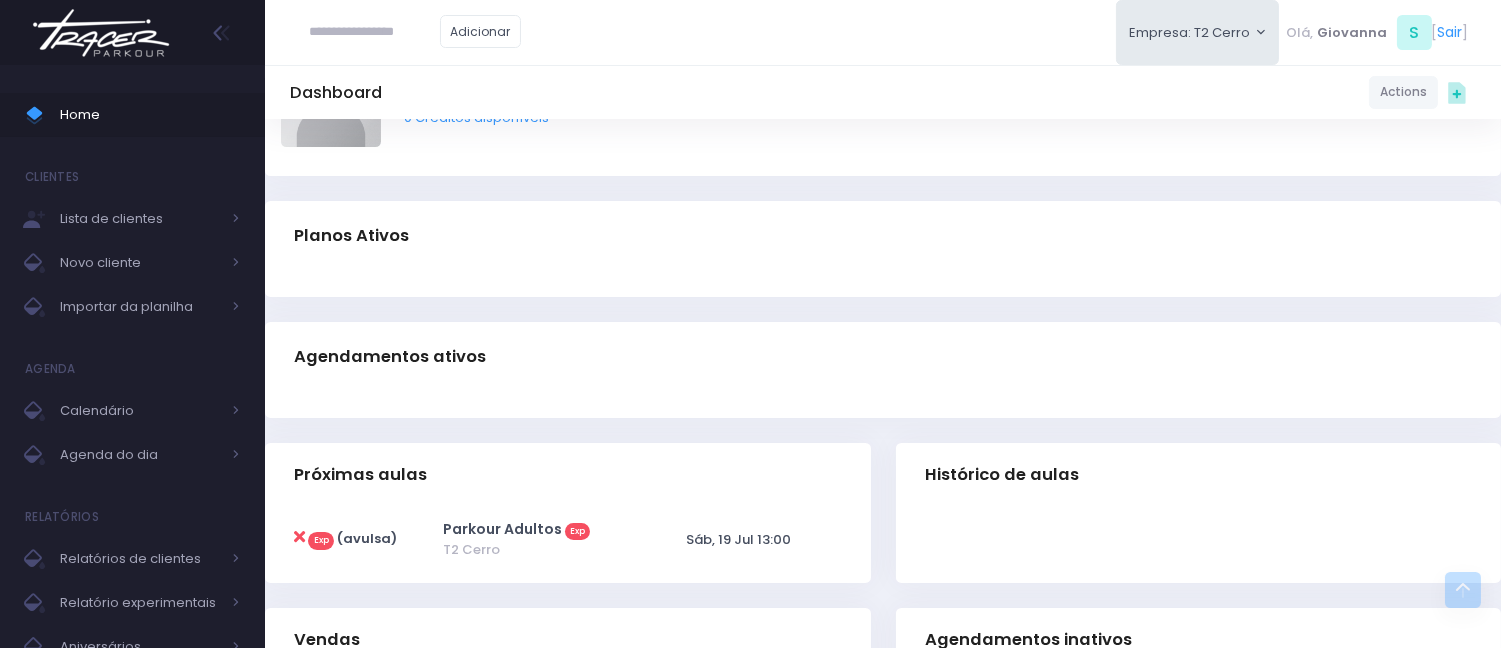 scroll, scrollTop: 111, scrollLeft: 0, axis: vertical 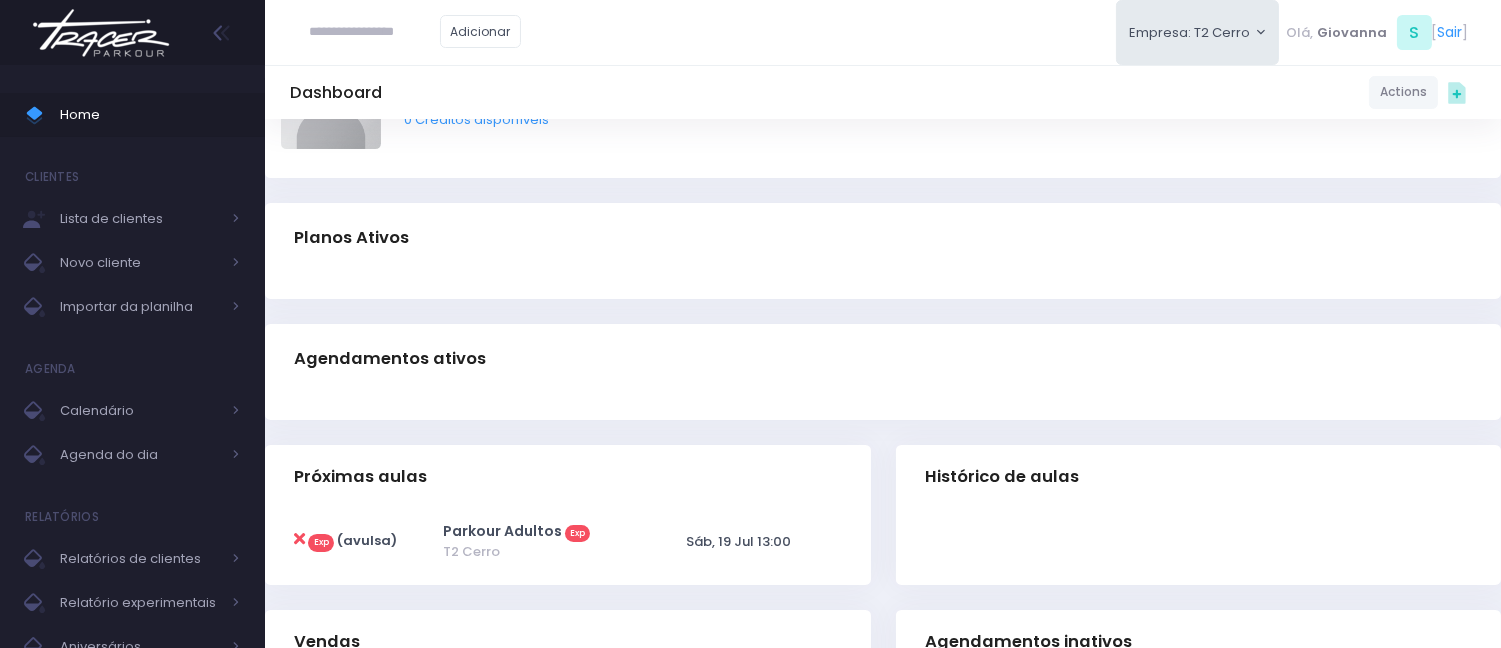 click on "Exp
(avulsa)" at bounding box center [368, 541] 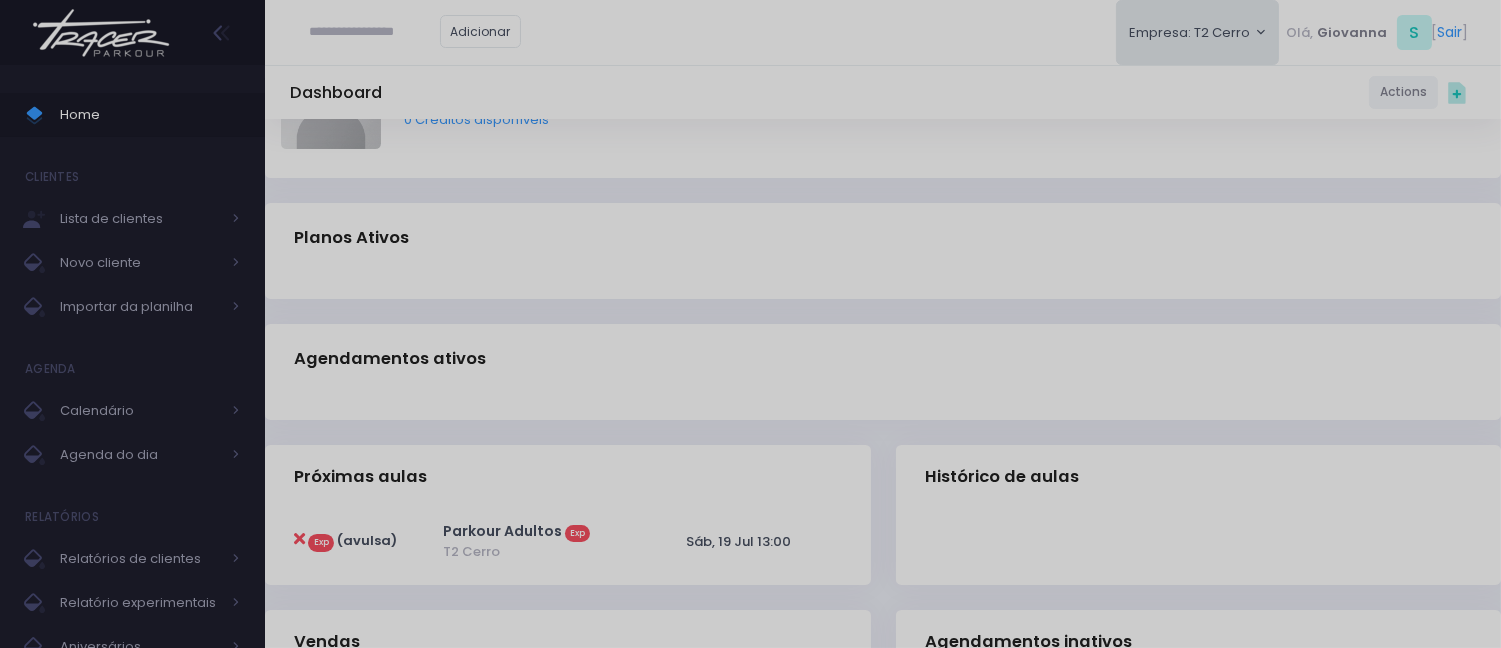 scroll, scrollTop: 0, scrollLeft: 0, axis: both 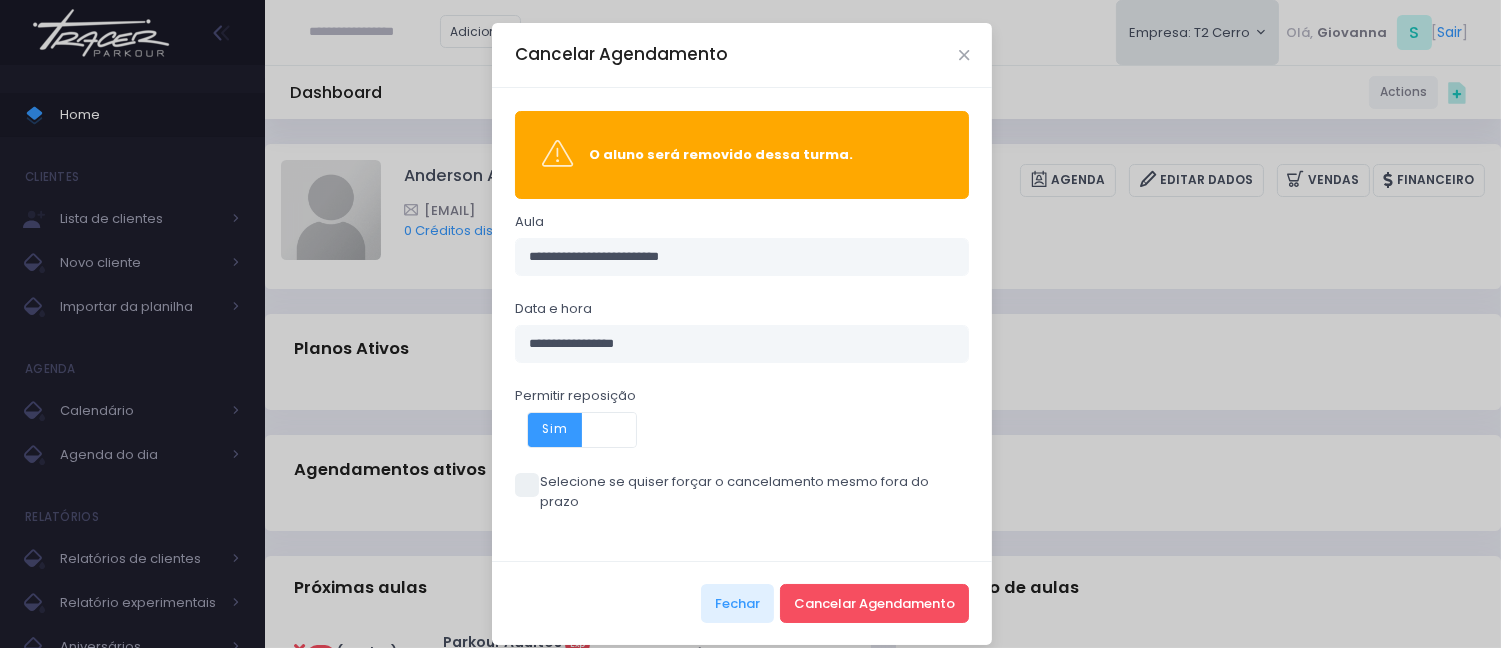 drag, startPoint x: 552, startPoint y: 421, endPoint x: 751, endPoint y: 468, distance: 204.47493 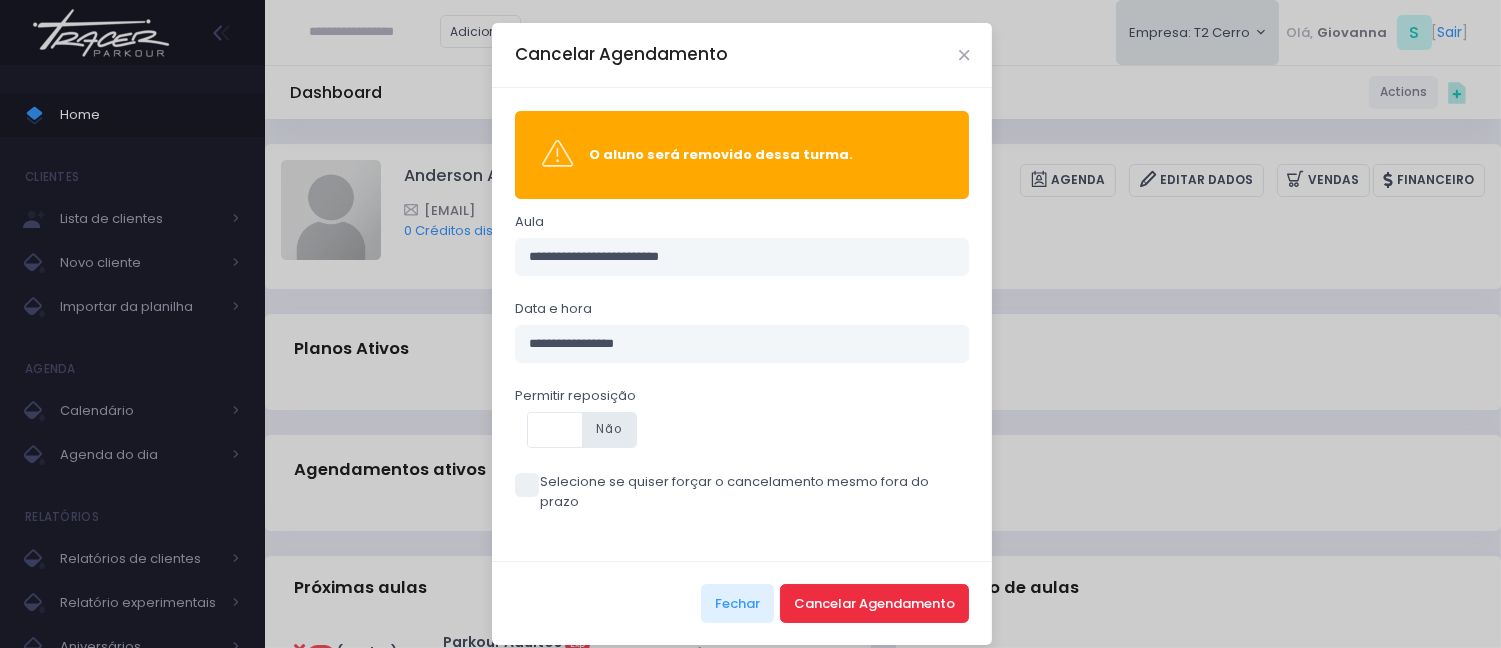 click on "Cancelar Agendamento" at bounding box center (874, 603) 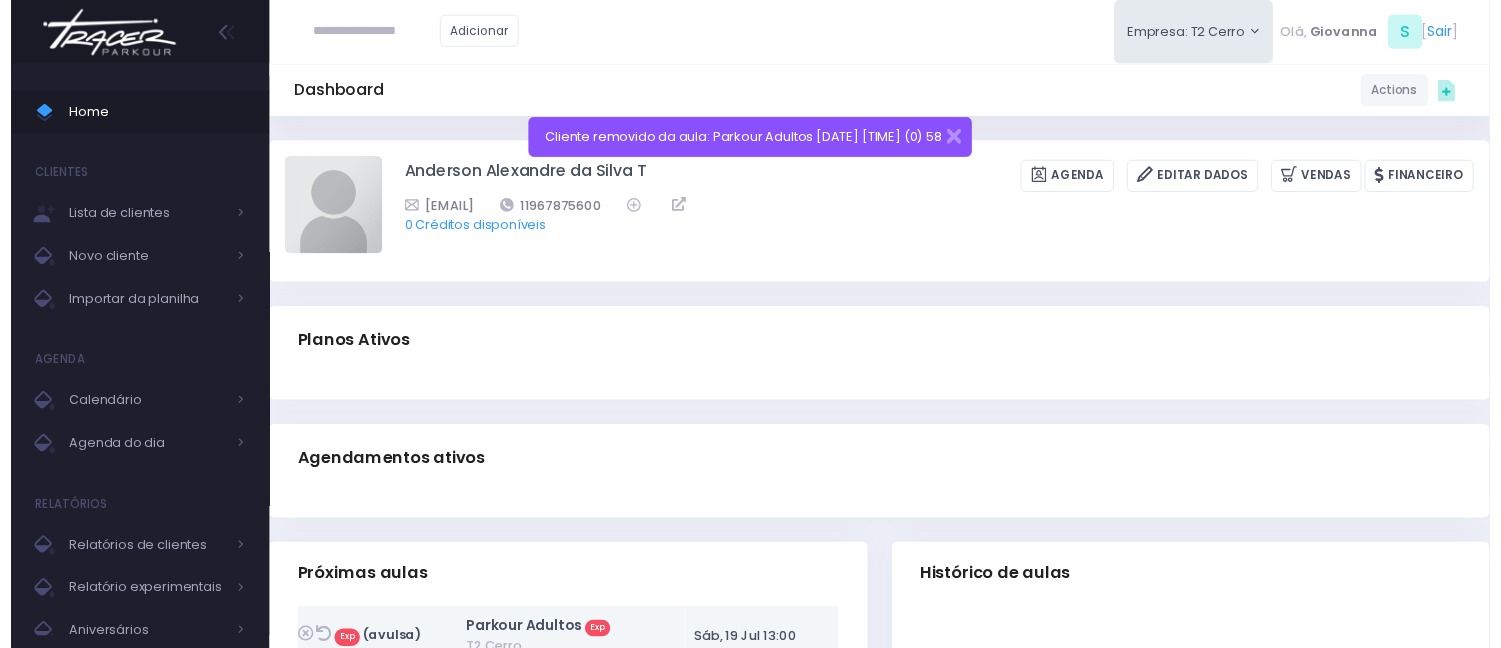 scroll, scrollTop: 0, scrollLeft: 0, axis: both 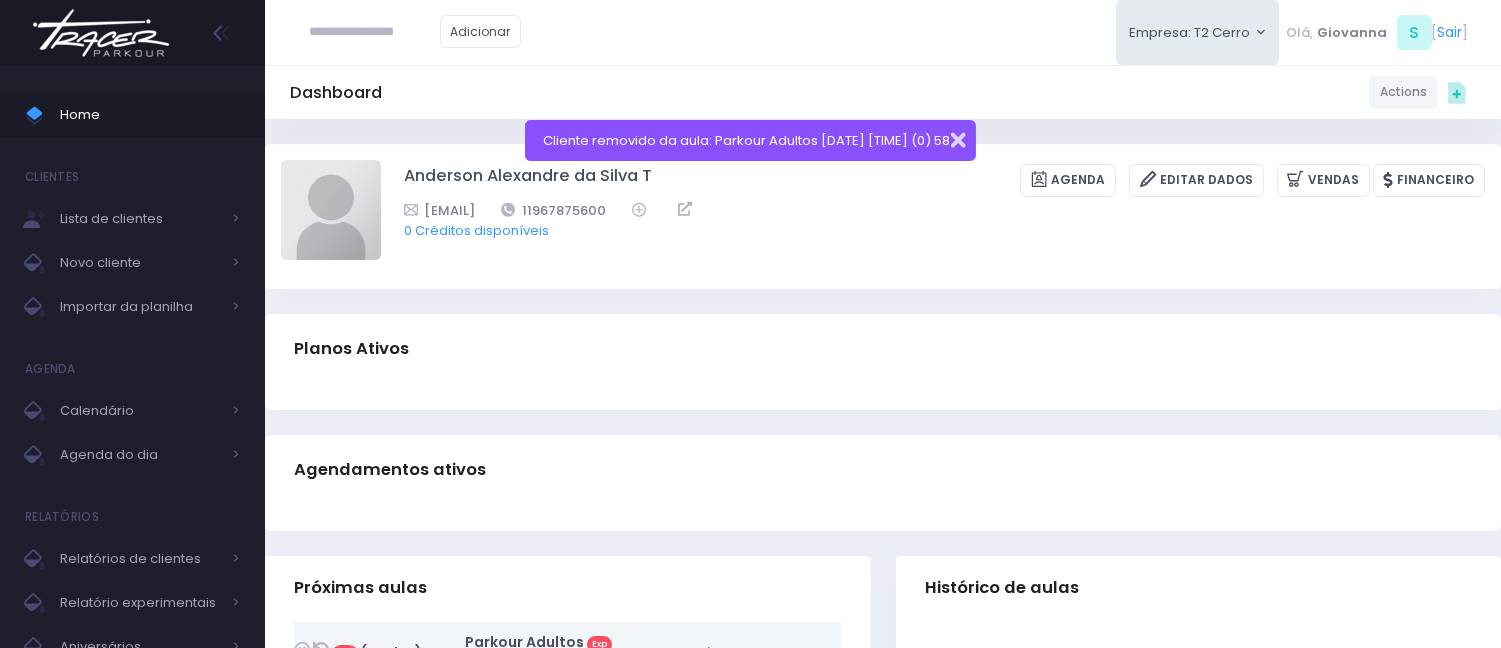 click at bounding box center (945, 137) 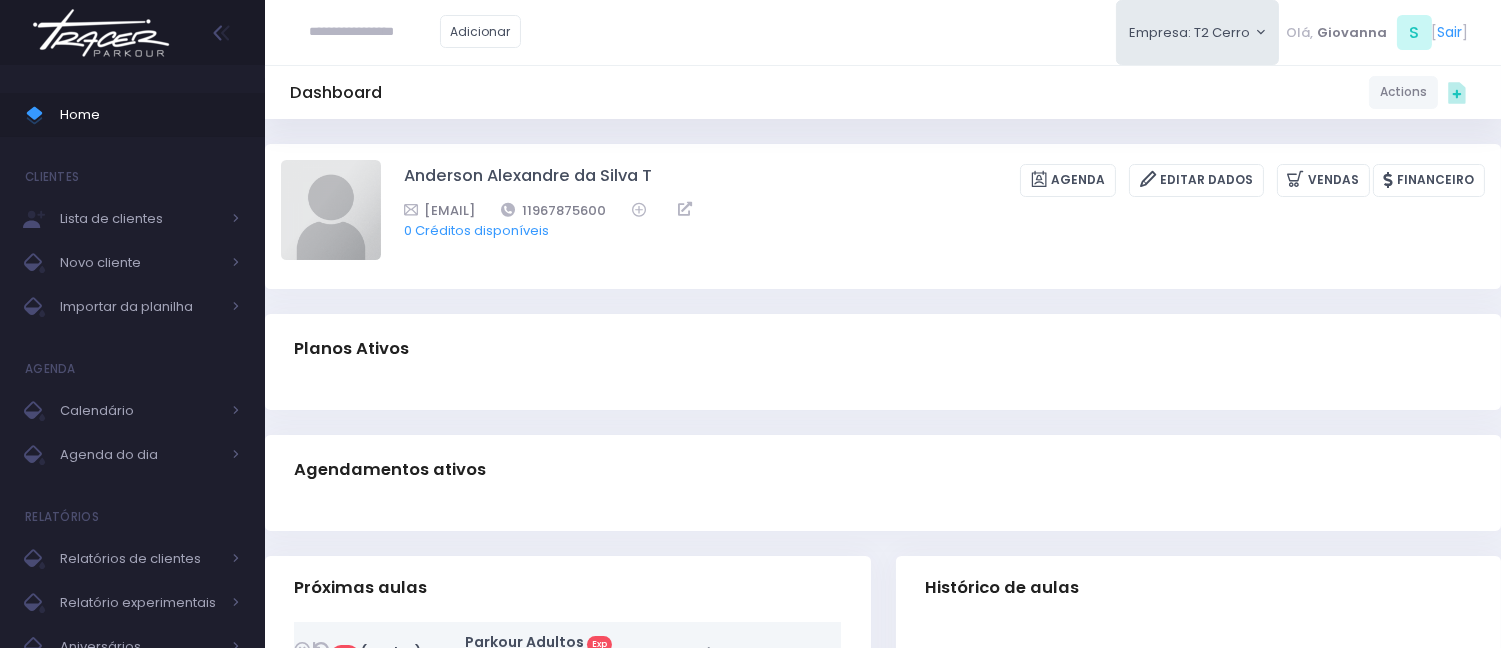 click on "Dashboard
Actions
Choose Label:
Customer
Partner
Suplier
Member
Staff
Add new" at bounding box center [883, 605] 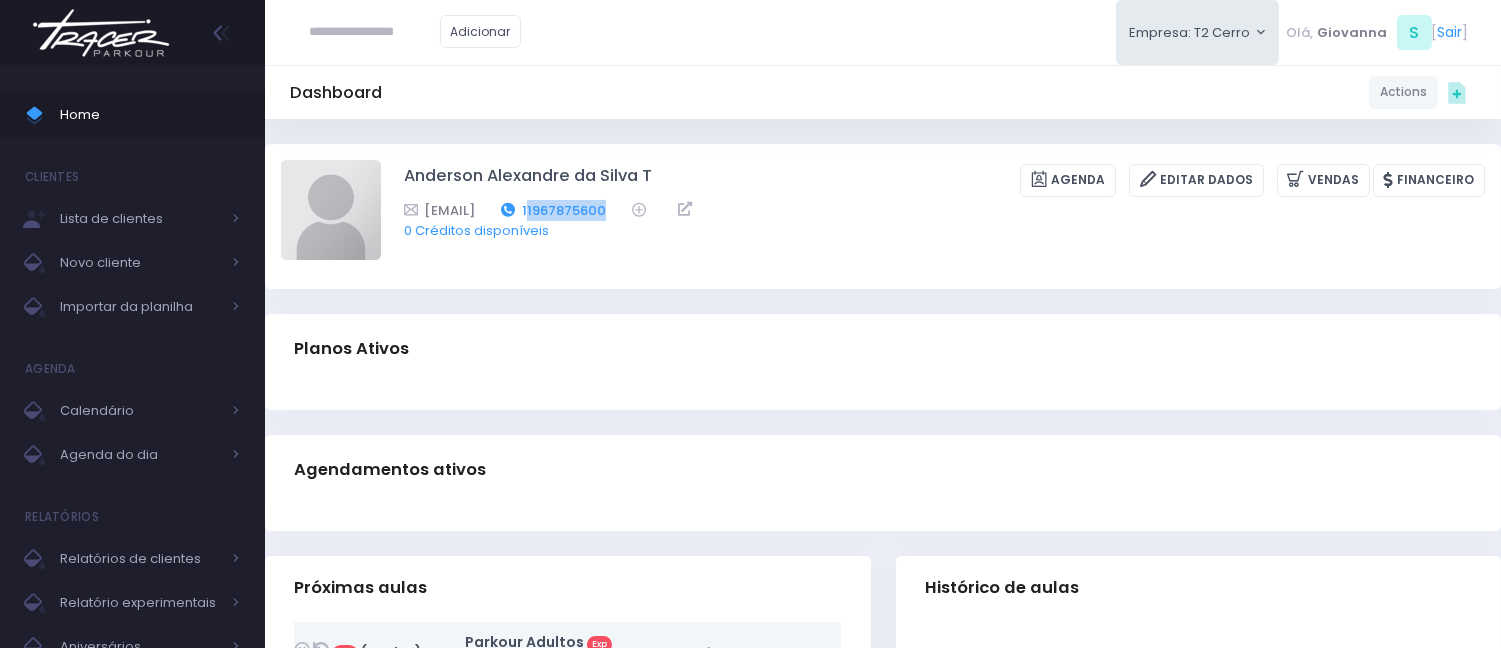 drag, startPoint x: 818, startPoint y: 205, endPoint x: 720, endPoint y: 207, distance: 98.02041 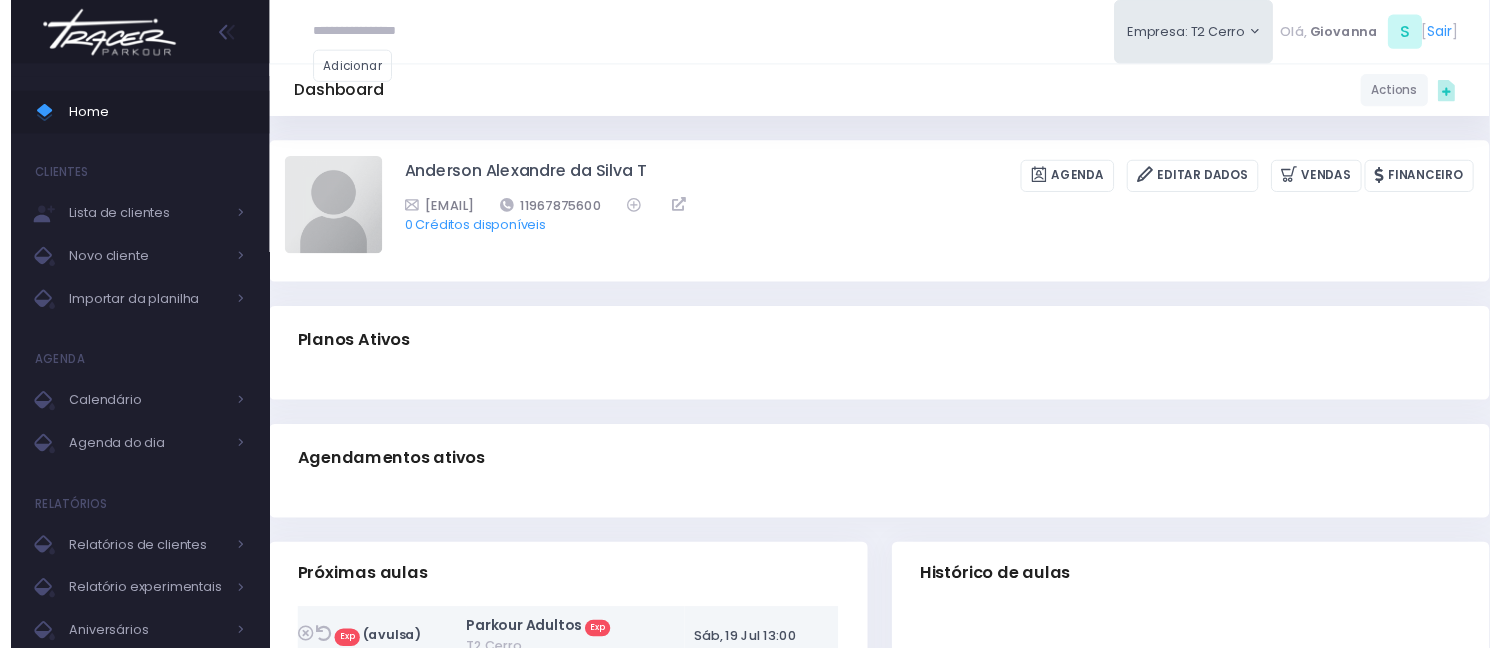 scroll, scrollTop: 0, scrollLeft: 0, axis: both 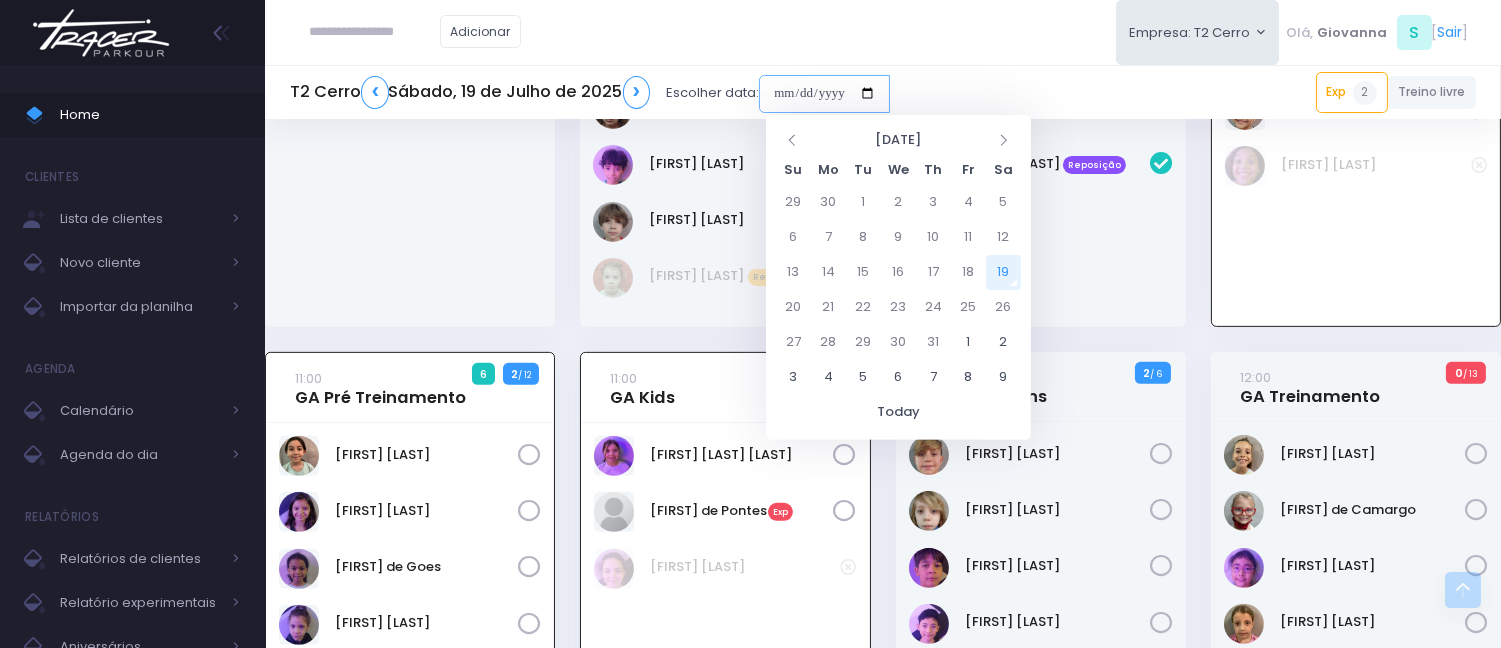 click at bounding box center (824, 94) 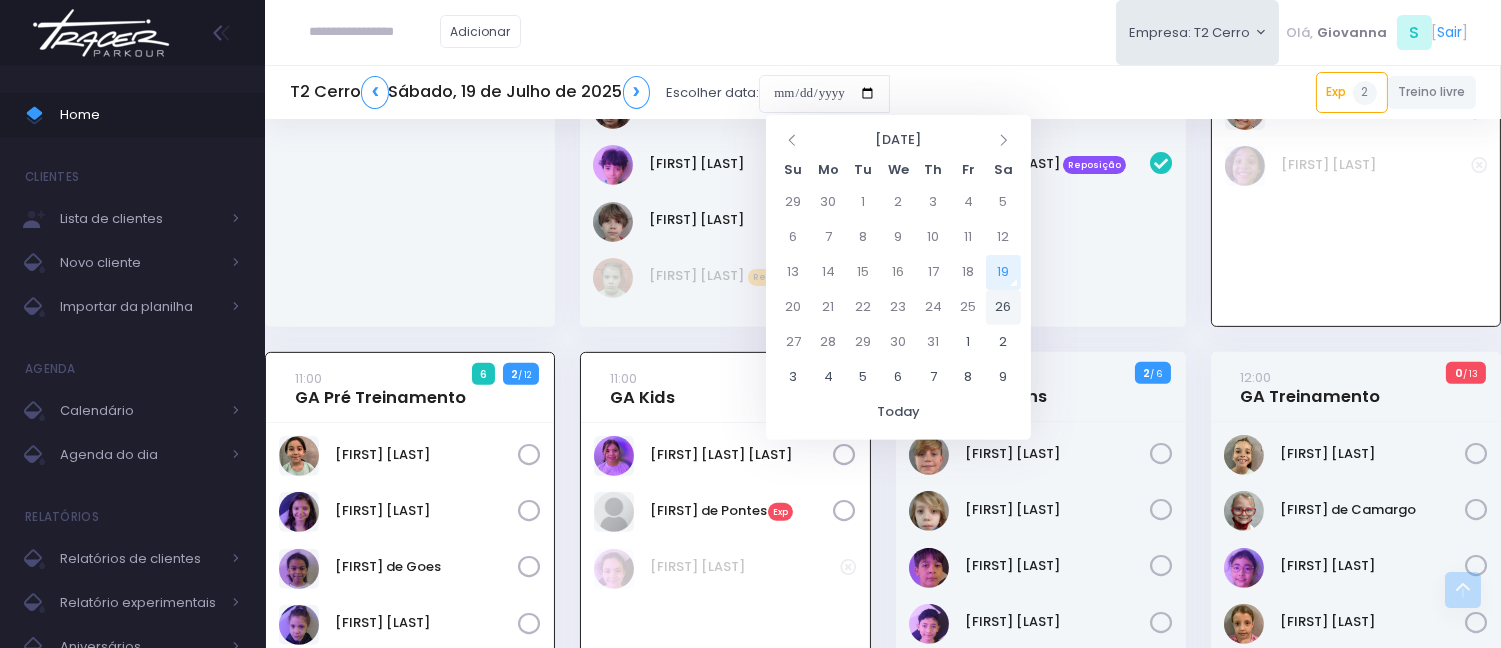click on "26" at bounding box center (1003, 307) 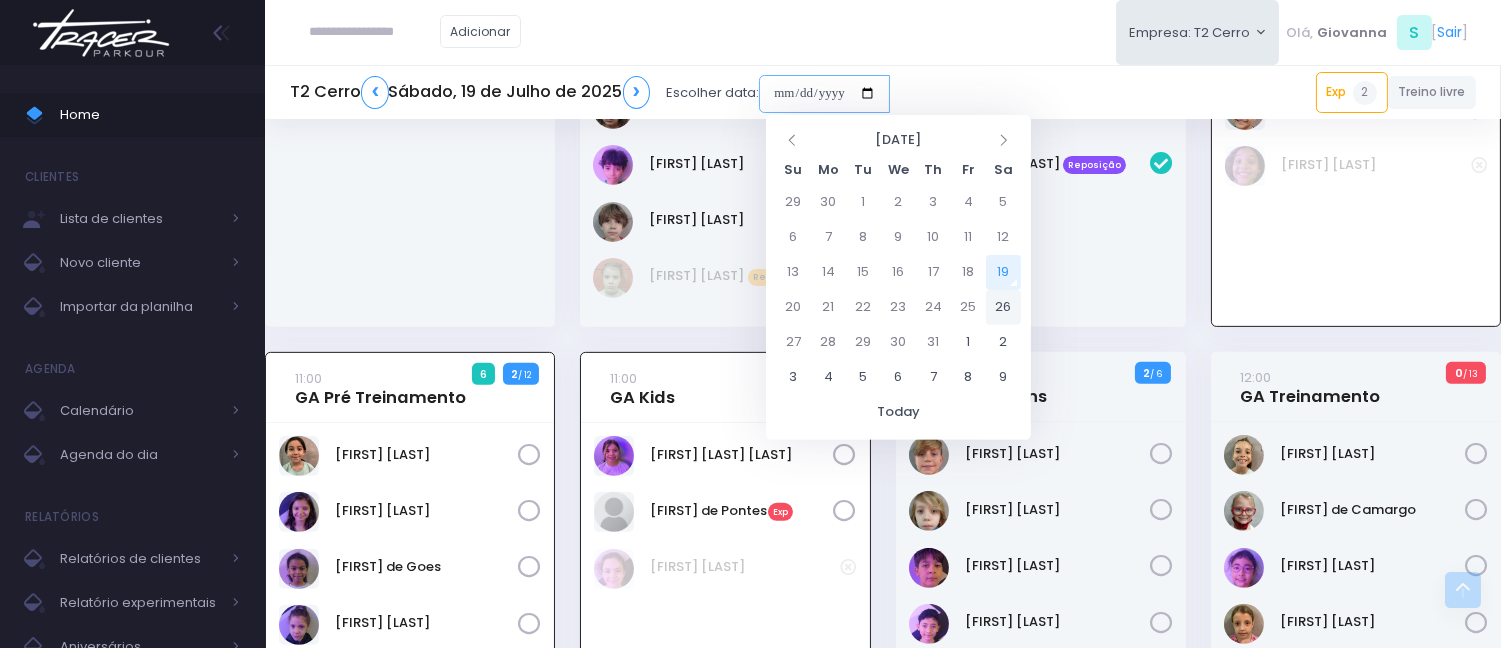 type on "**********" 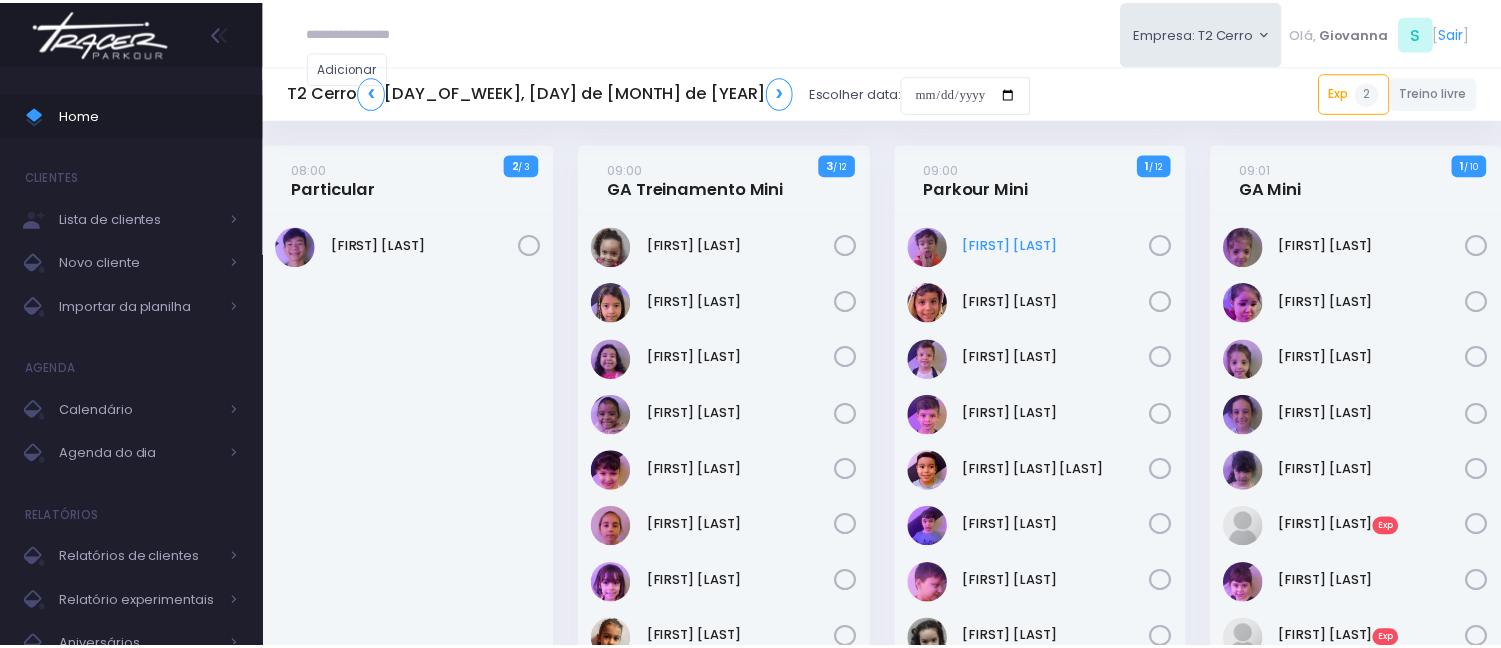 scroll, scrollTop: 0, scrollLeft: 0, axis: both 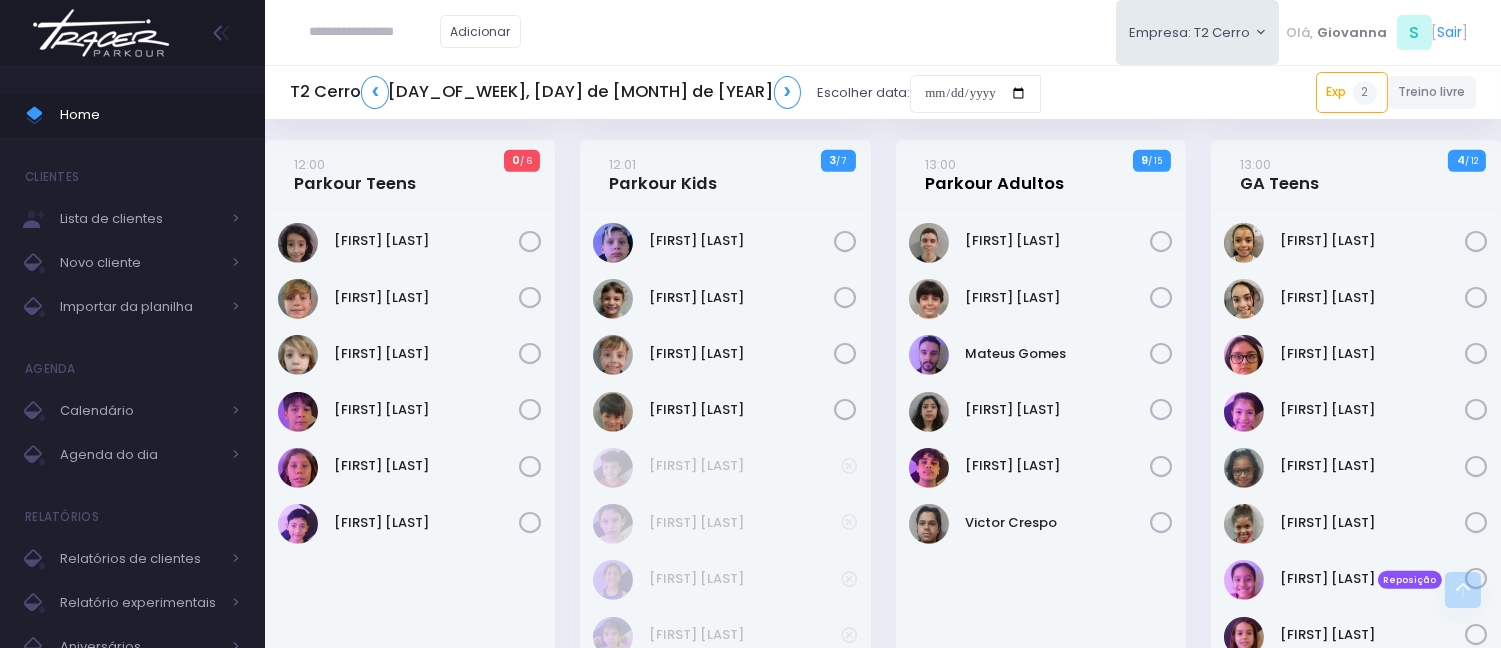 click on "13:00 Parkour Adultos" at bounding box center [994, 174] 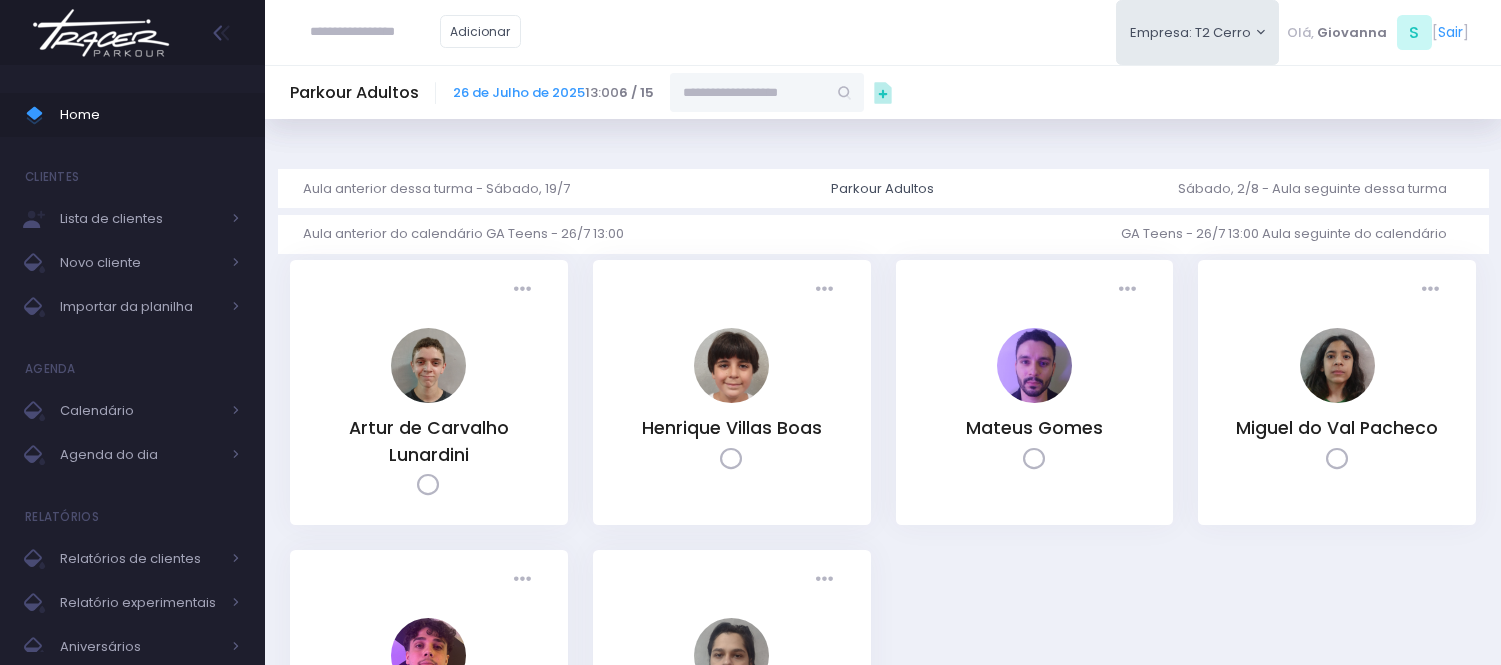 scroll, scrollTop: 0, scrollLeft: 0, axis: both 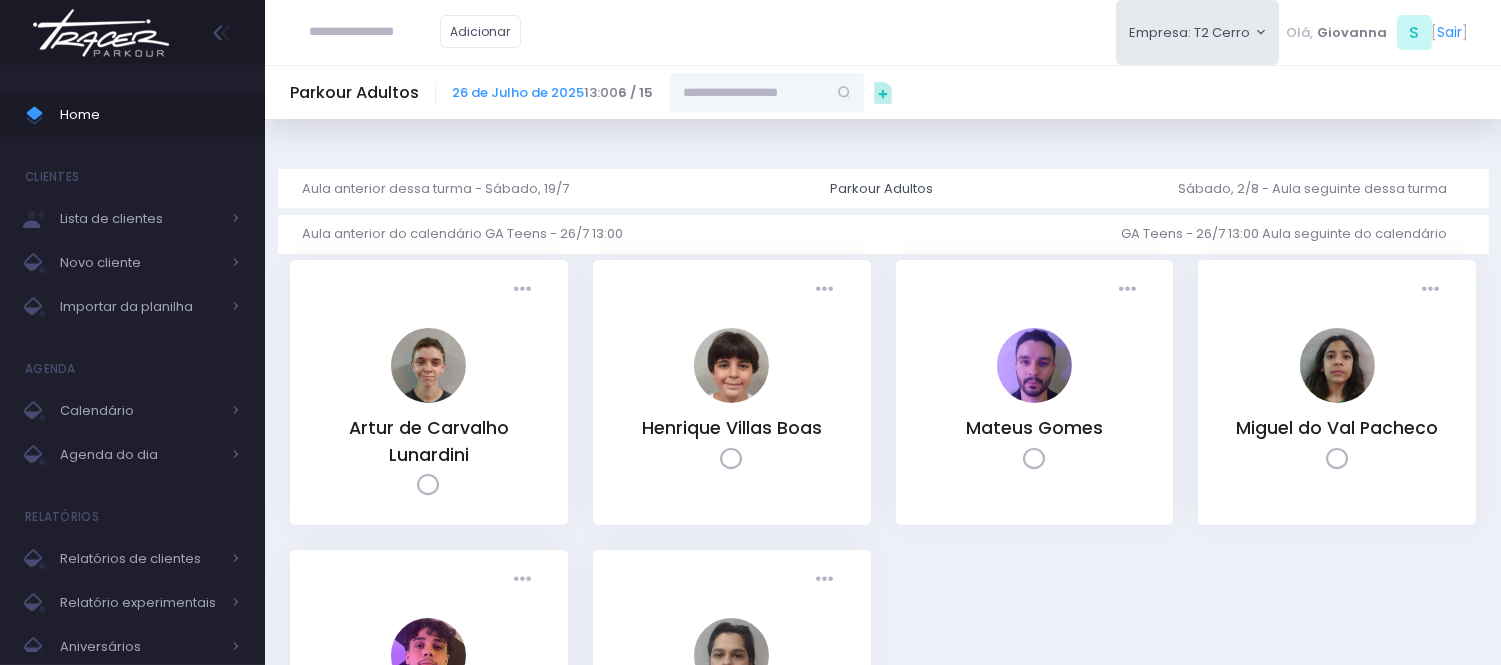 click at bounding box center (748, 92) 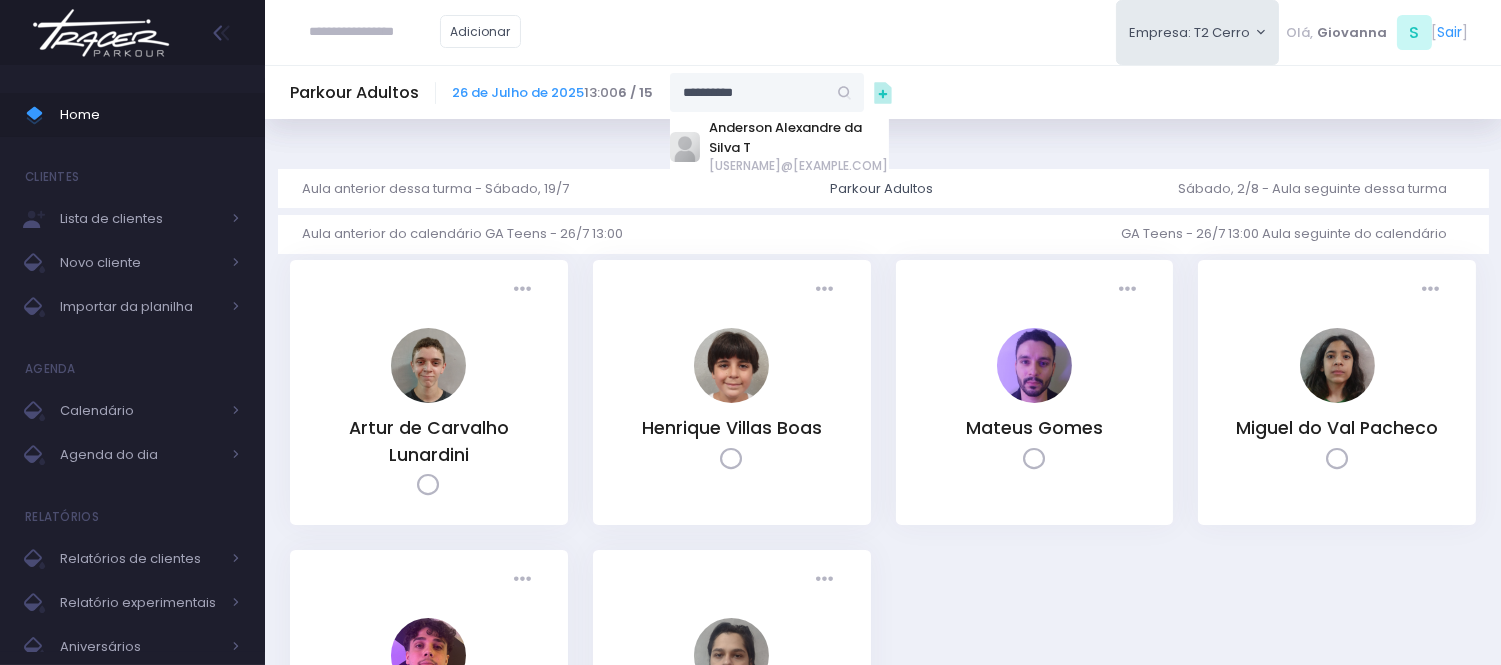 click on "alexandreanderson.878@gmail.comt" at bounding box center [799, 166] 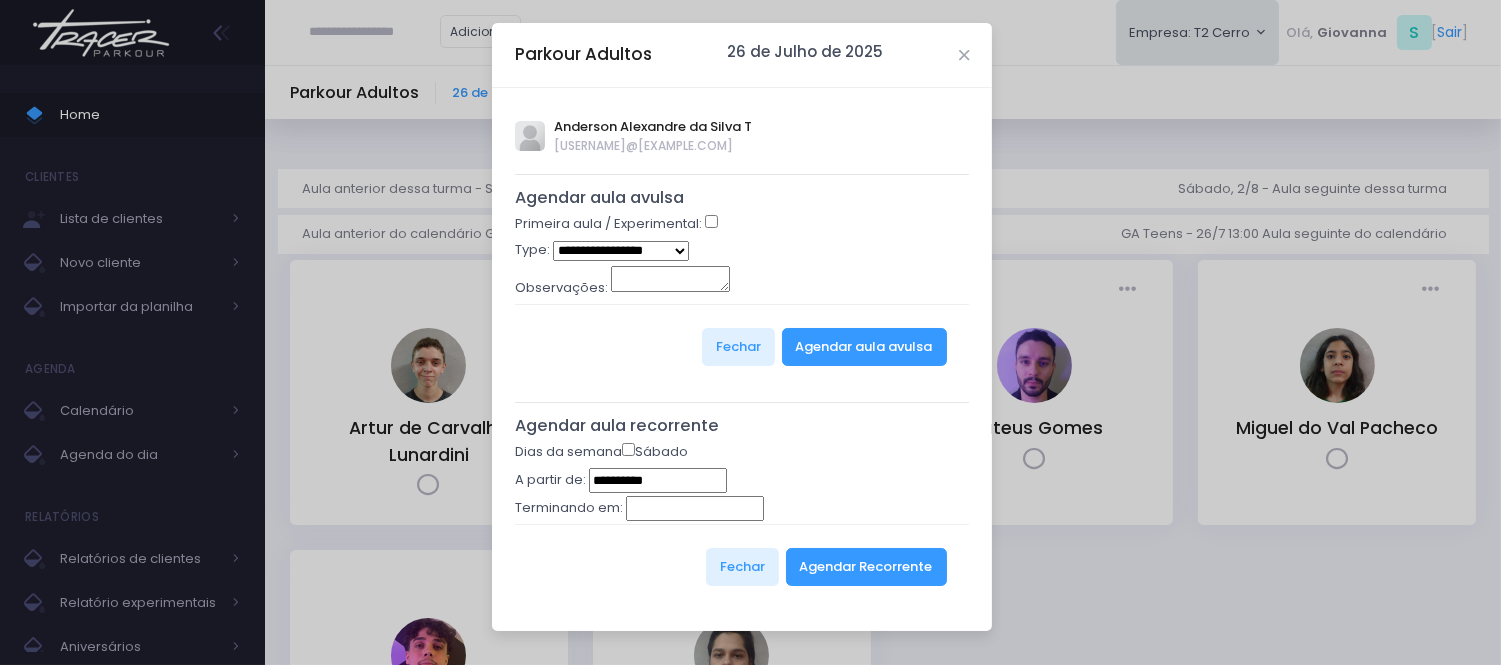 type on "**********" 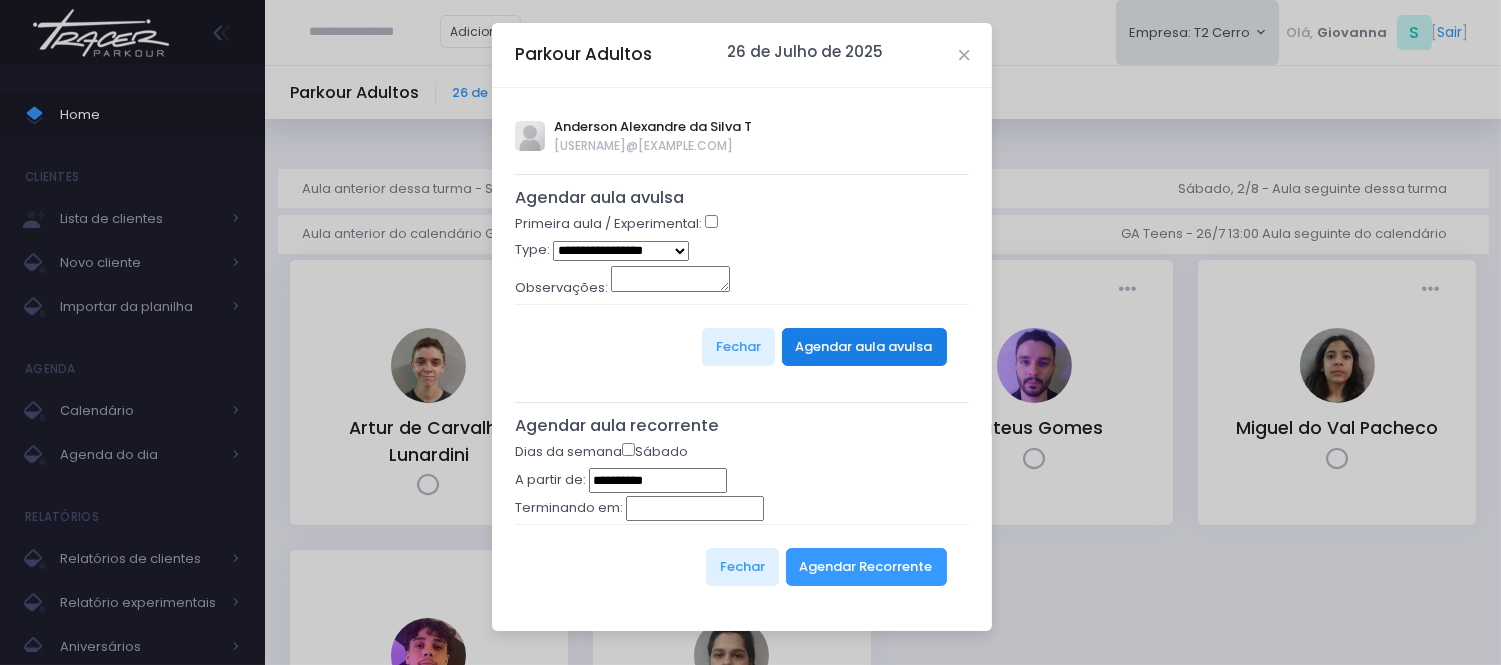 click on "Agendar aula avulsa" at bounding box center [864, 347] 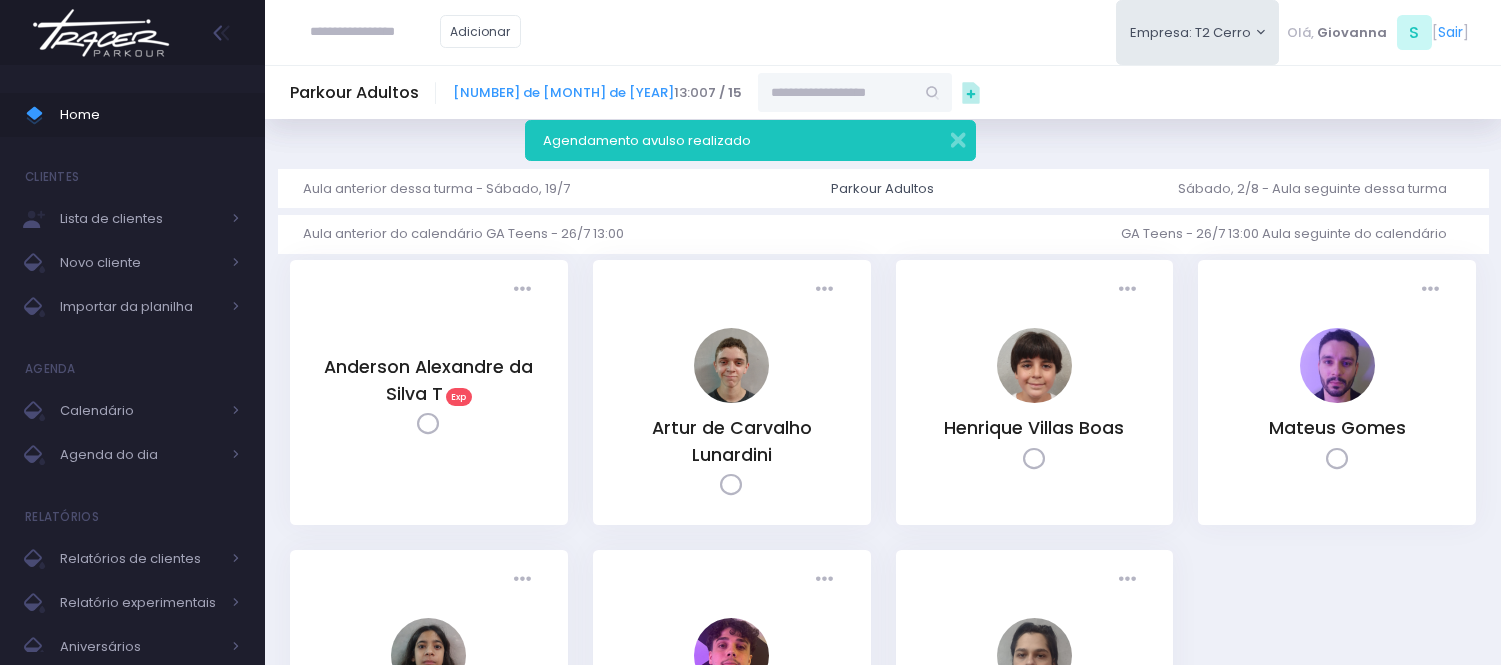 scroll, scrollTop: 0, scrollLeft: 0, axis: both 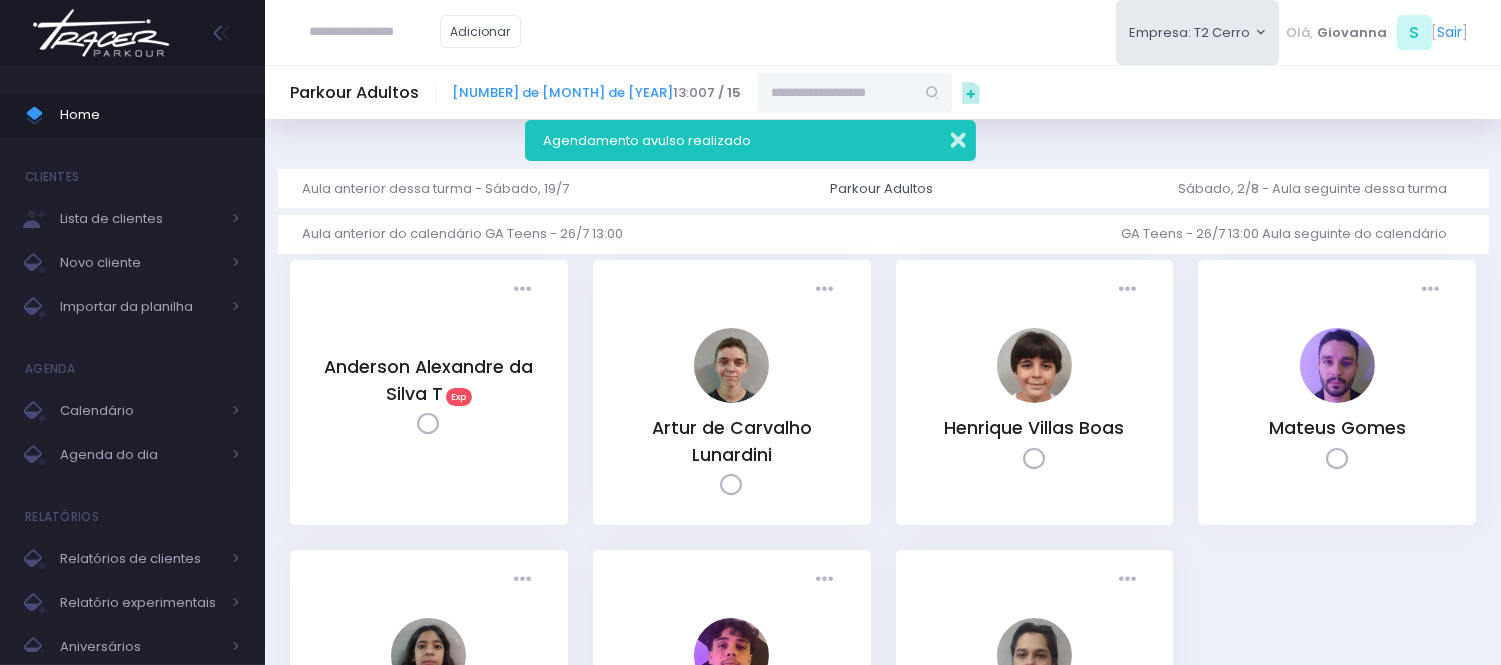 click at bounding box center [945, 137] 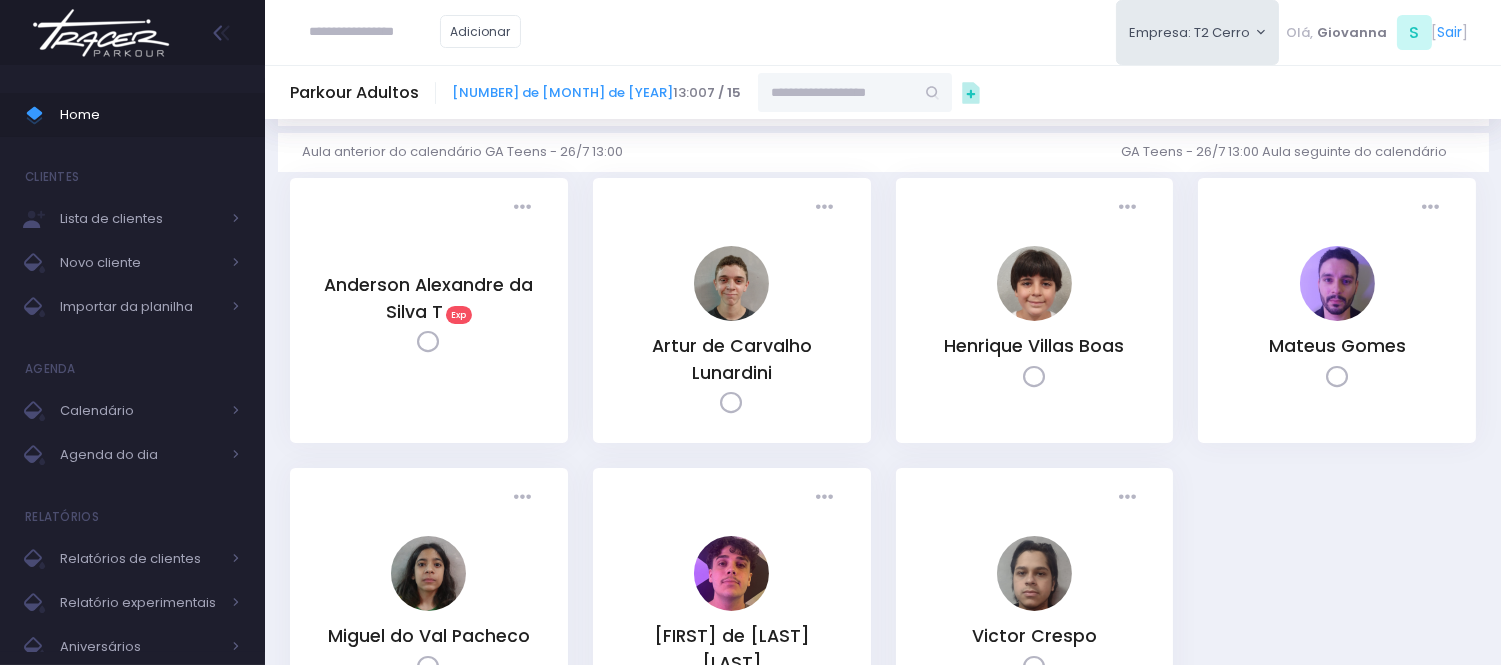 scroll, scrollTop: 222, scrollLeft: 0, axis: vertical 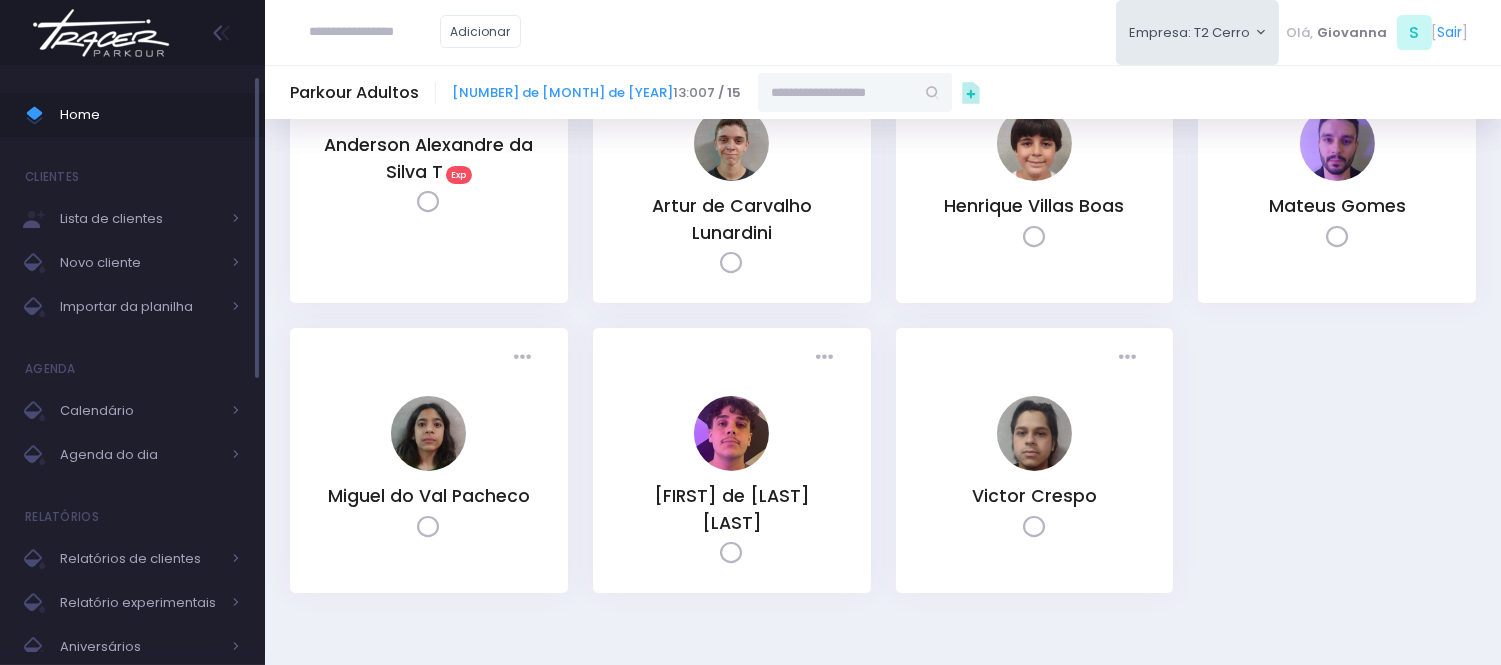 click on "Home" at bounding box center (150, 115) 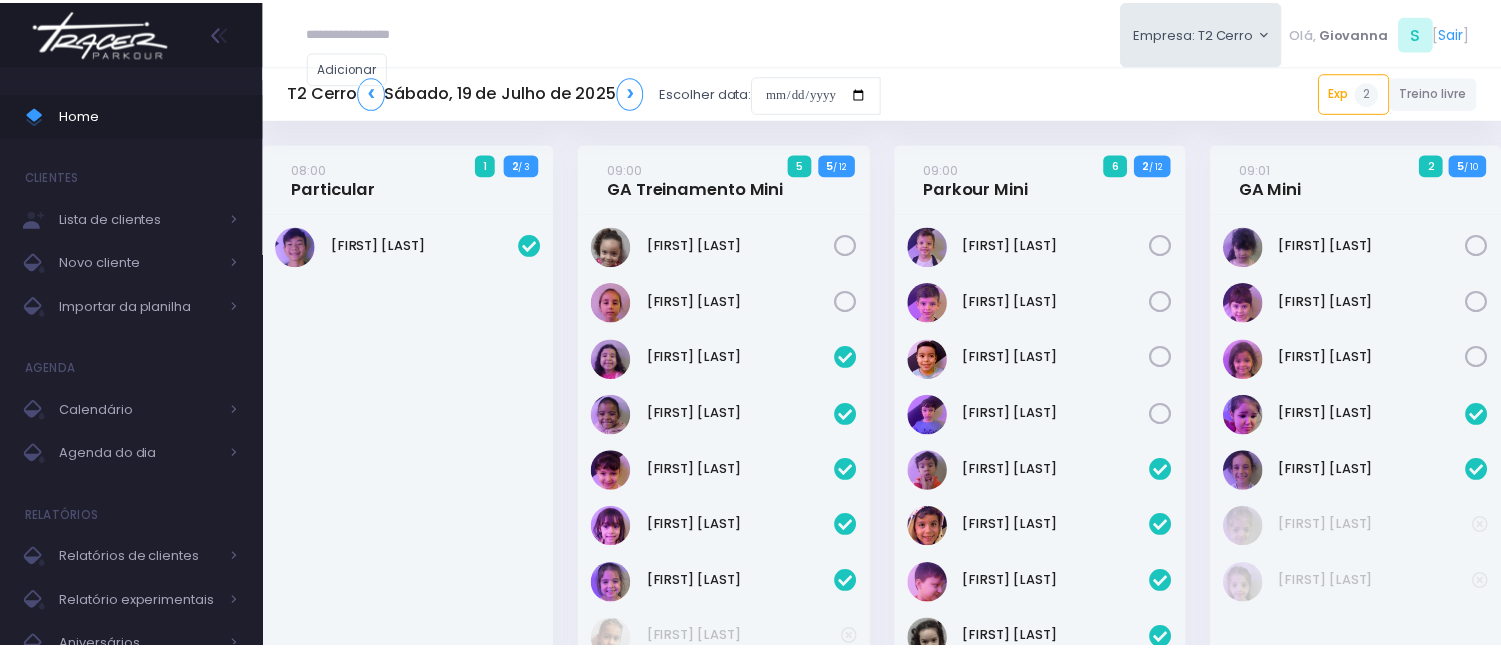 scroll, scrollTop: 940, scrollLeft: 0, axis: vertical 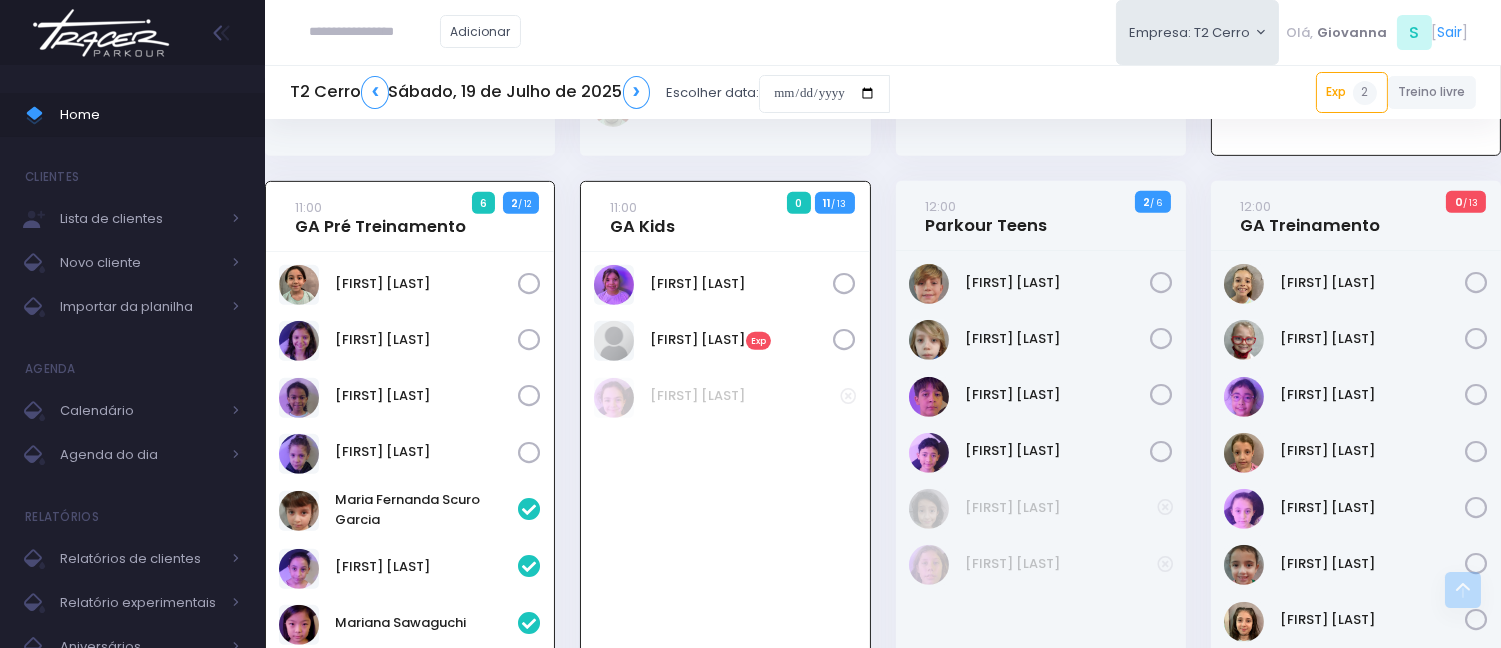 click on "T2 Cerro  ❮
Sábado, 19 de Julho de 2025  ❯
Escolher data:" at bounding box center [590, 93] 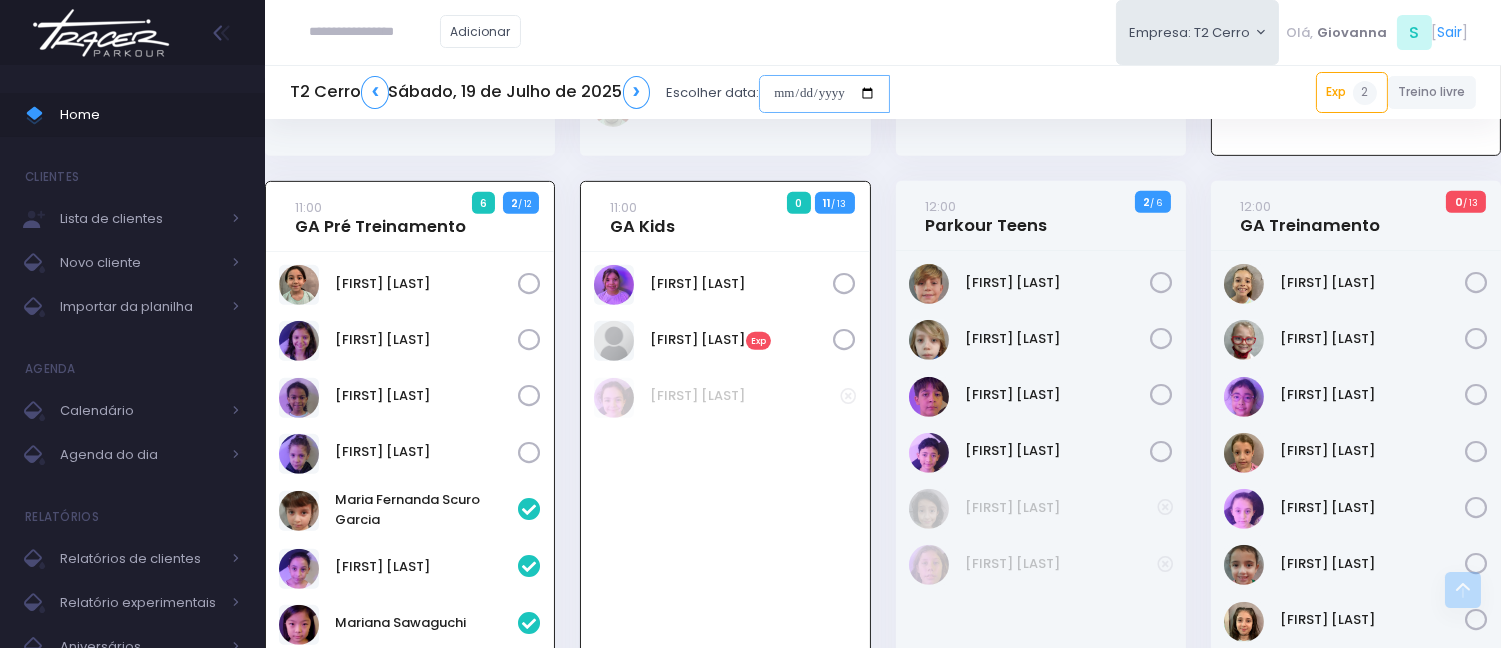click at bounding box center [824, 94] 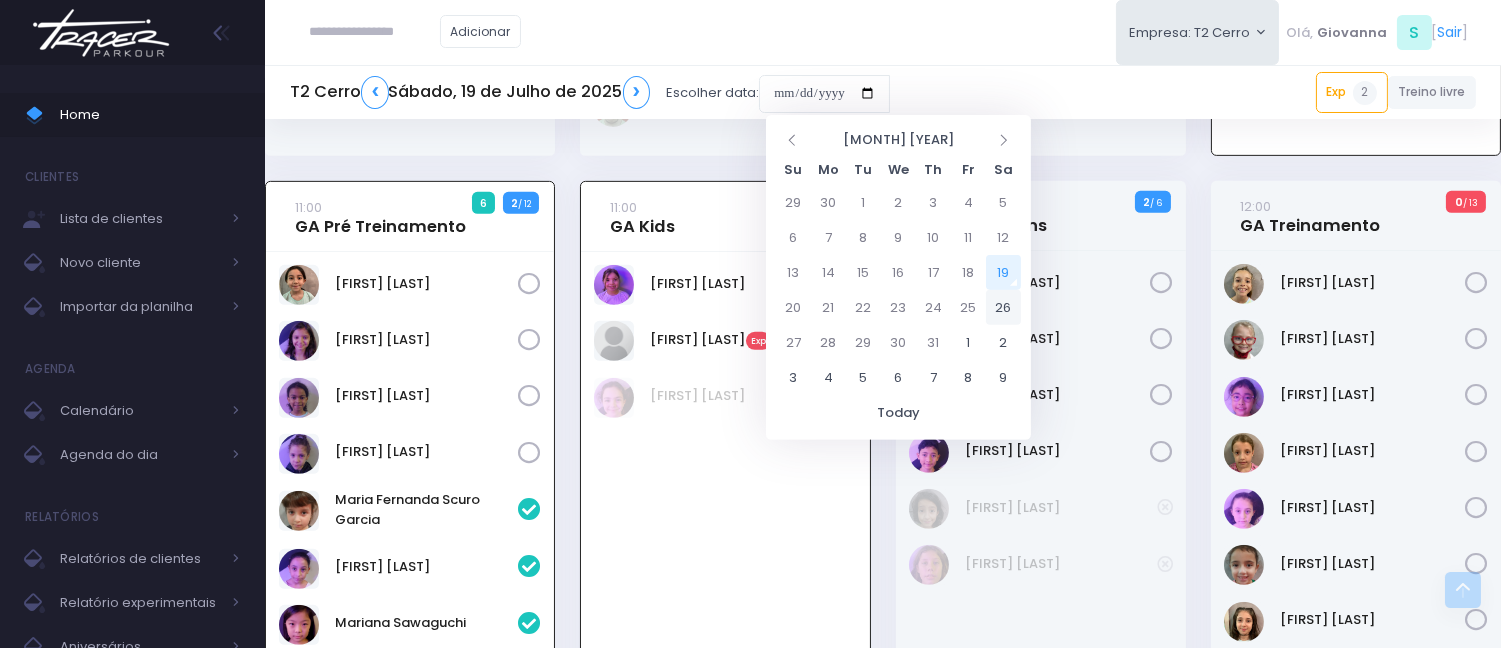 drag, startPoint x: 1007, startPoint y: 266, endPoint x: 1000, endPoint y: 298, distance: 32.75668 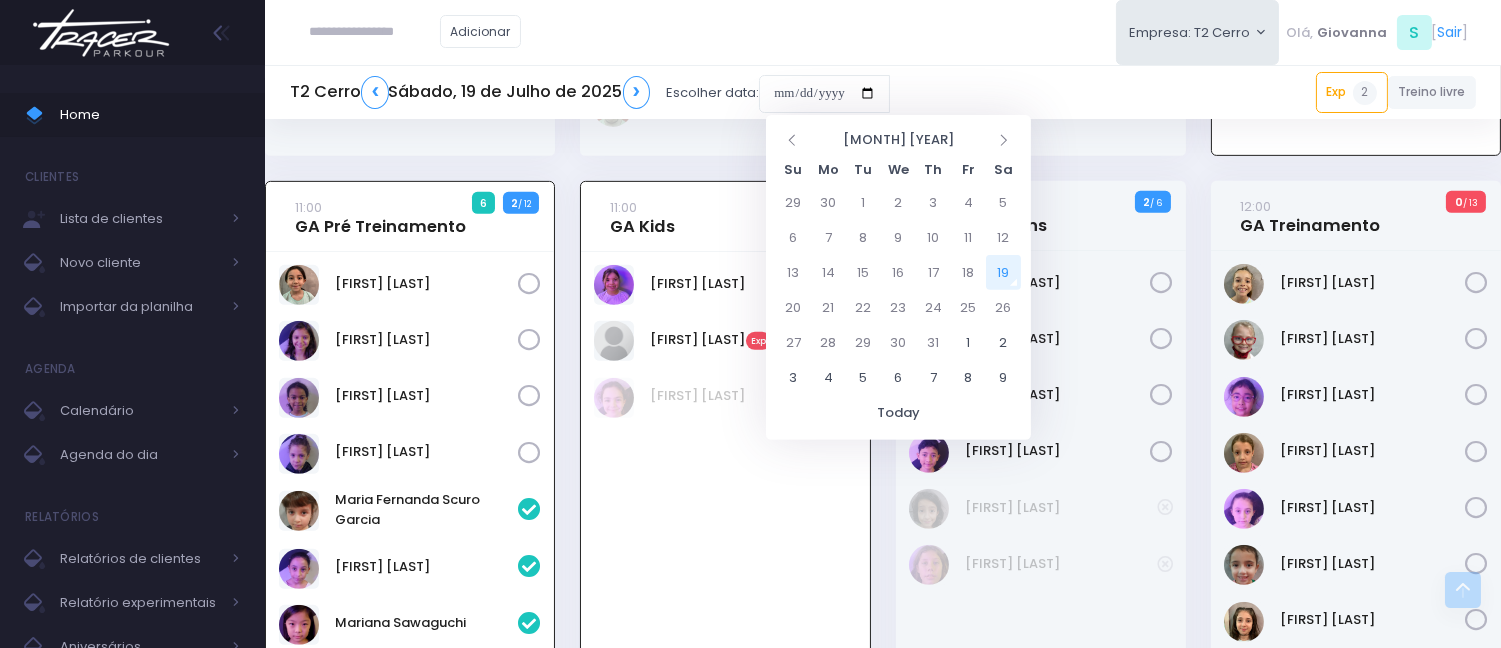 click on "26" at bounding box center [1003, 307] 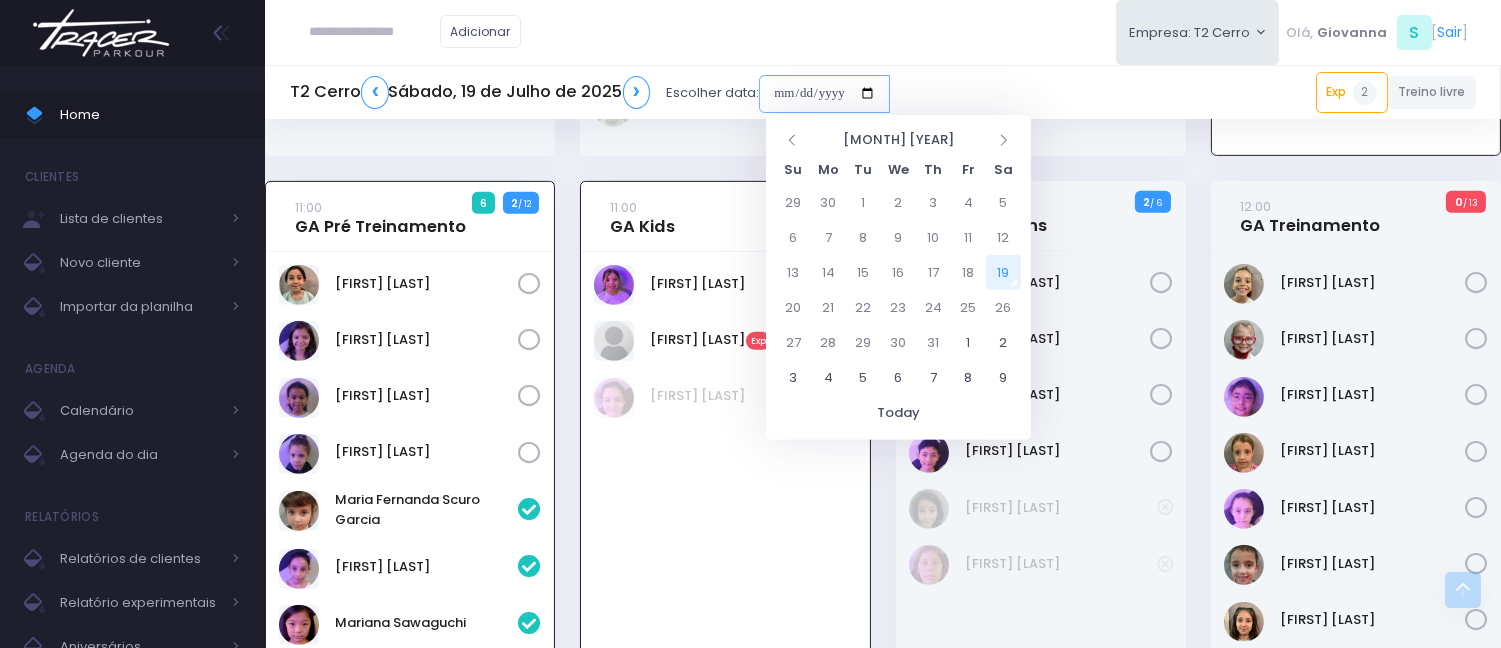 type on "**********" 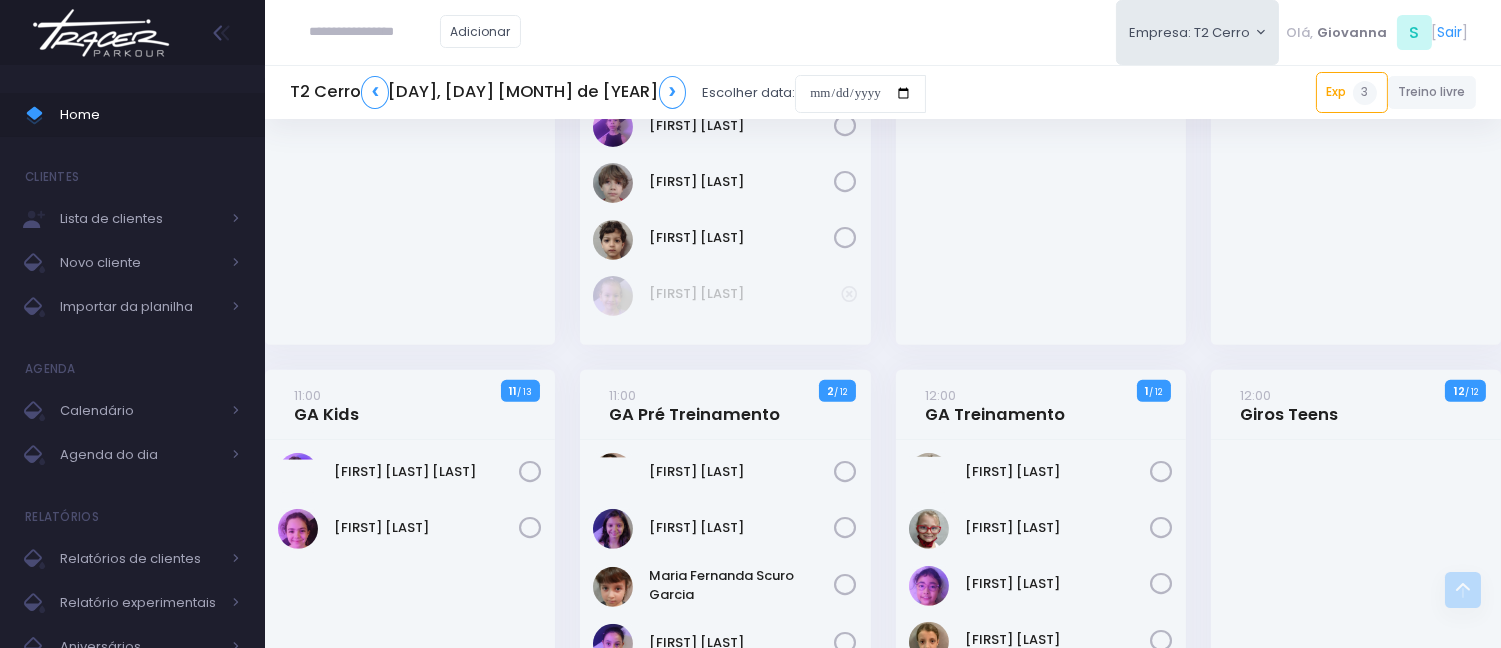 scroll, scrollTop: 1444, scrollLeft: 0, axis: vertical 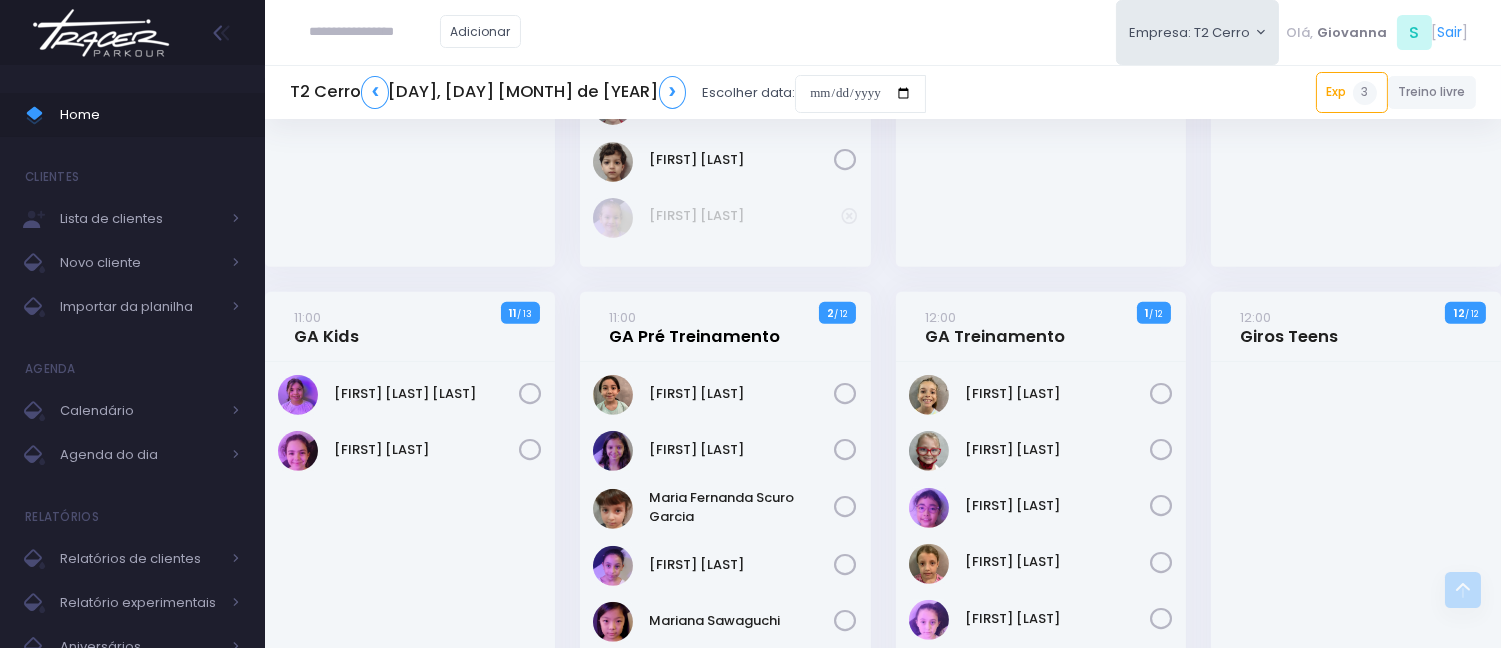 click on "11:00 GA Pré Treinamento" at bounding box center [695, 327] 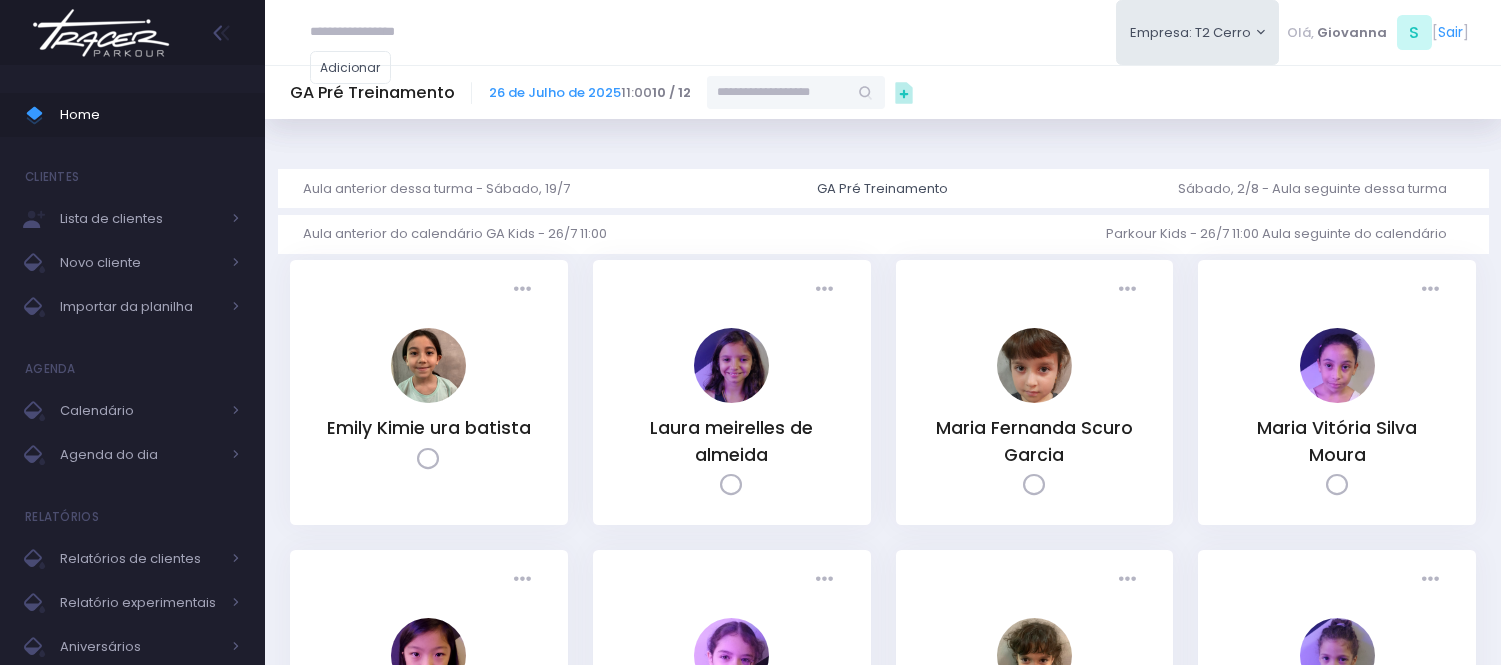 scroll, scrollTop: 0, scrollLeft: 0, axis: both 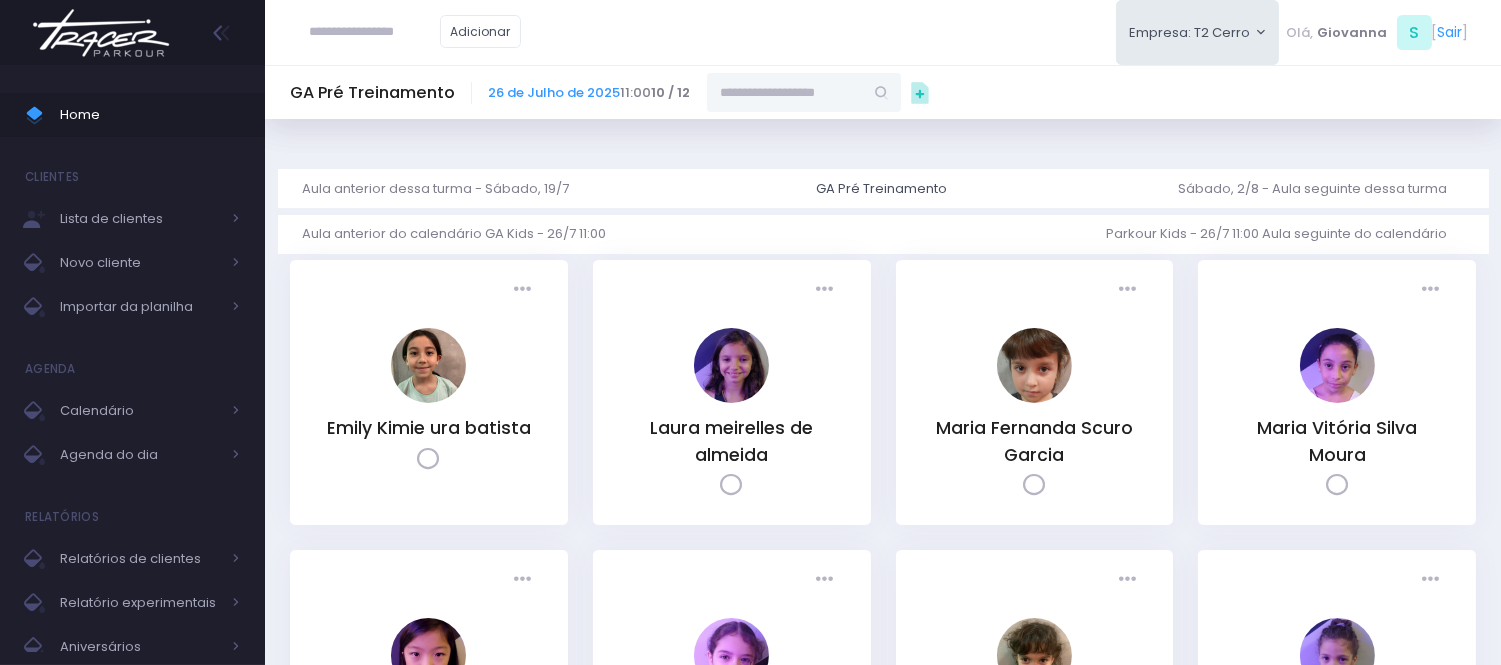 click at bounding box center (785, 92) 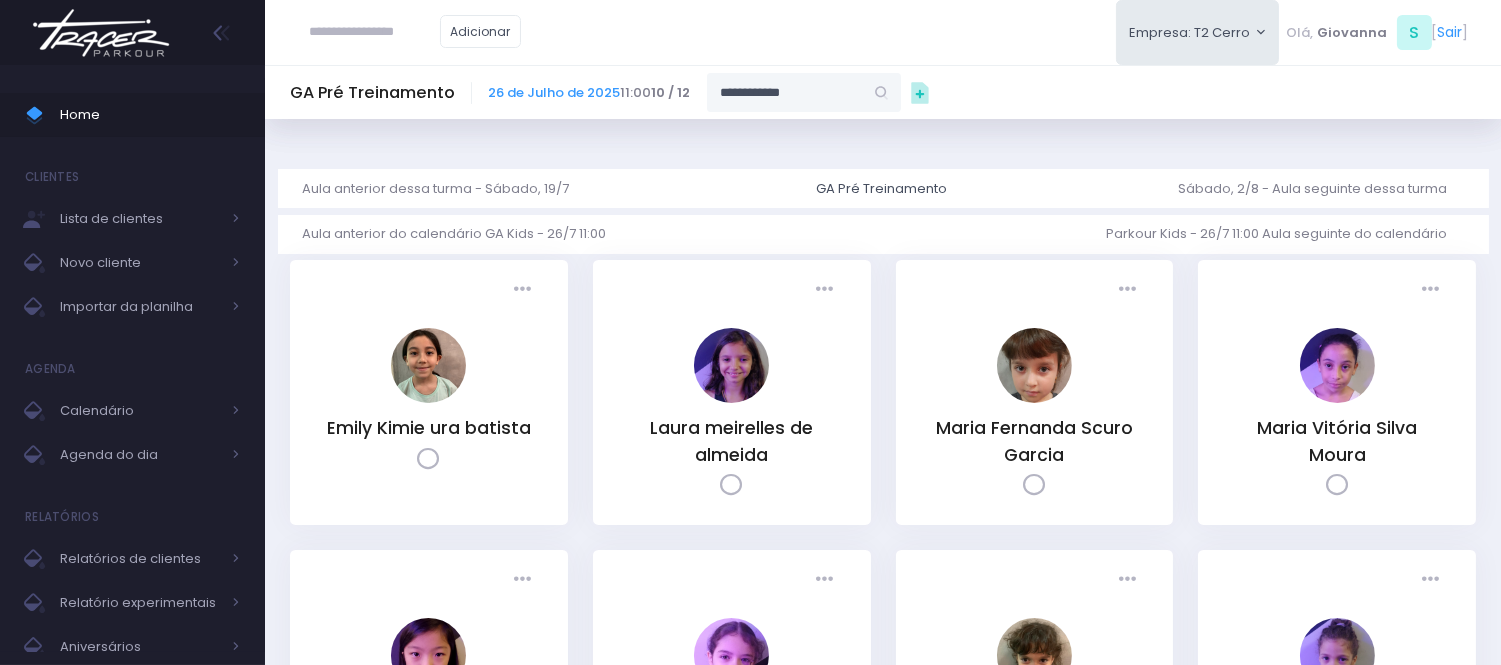 type on "**********" 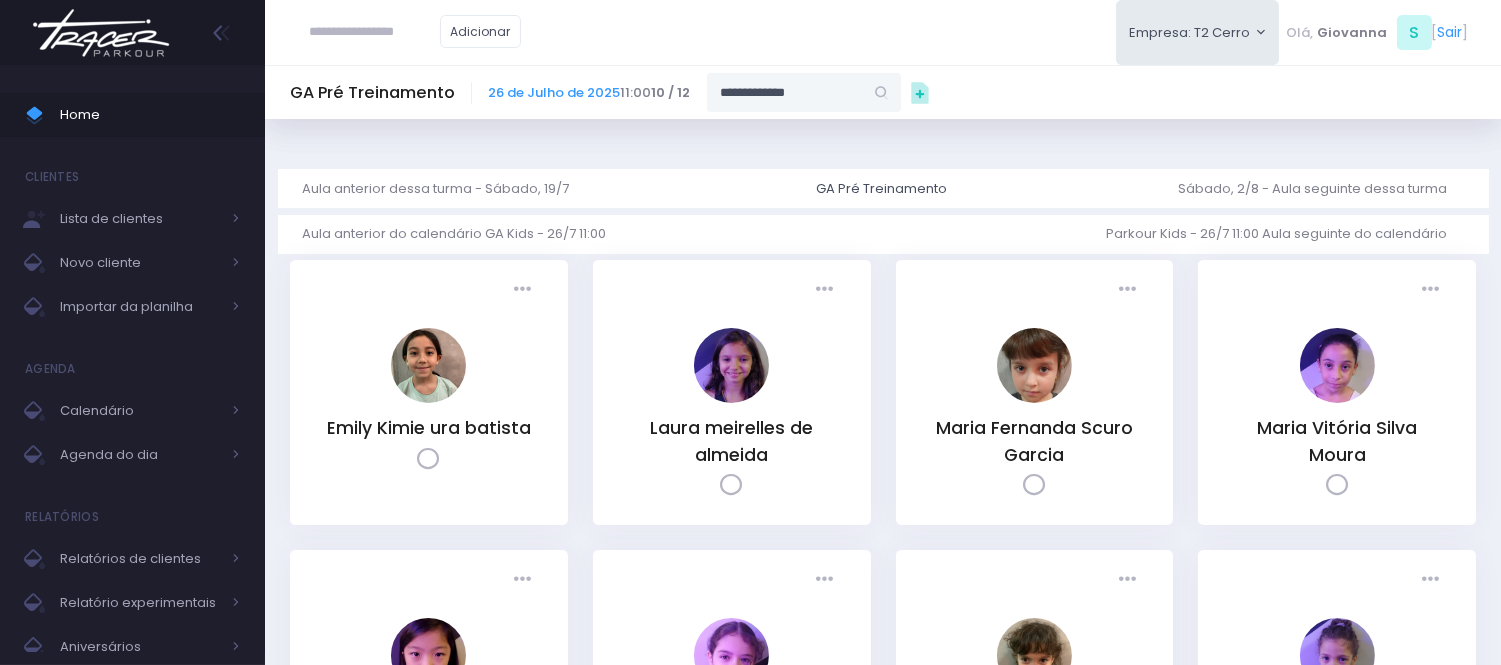 type on "**********" 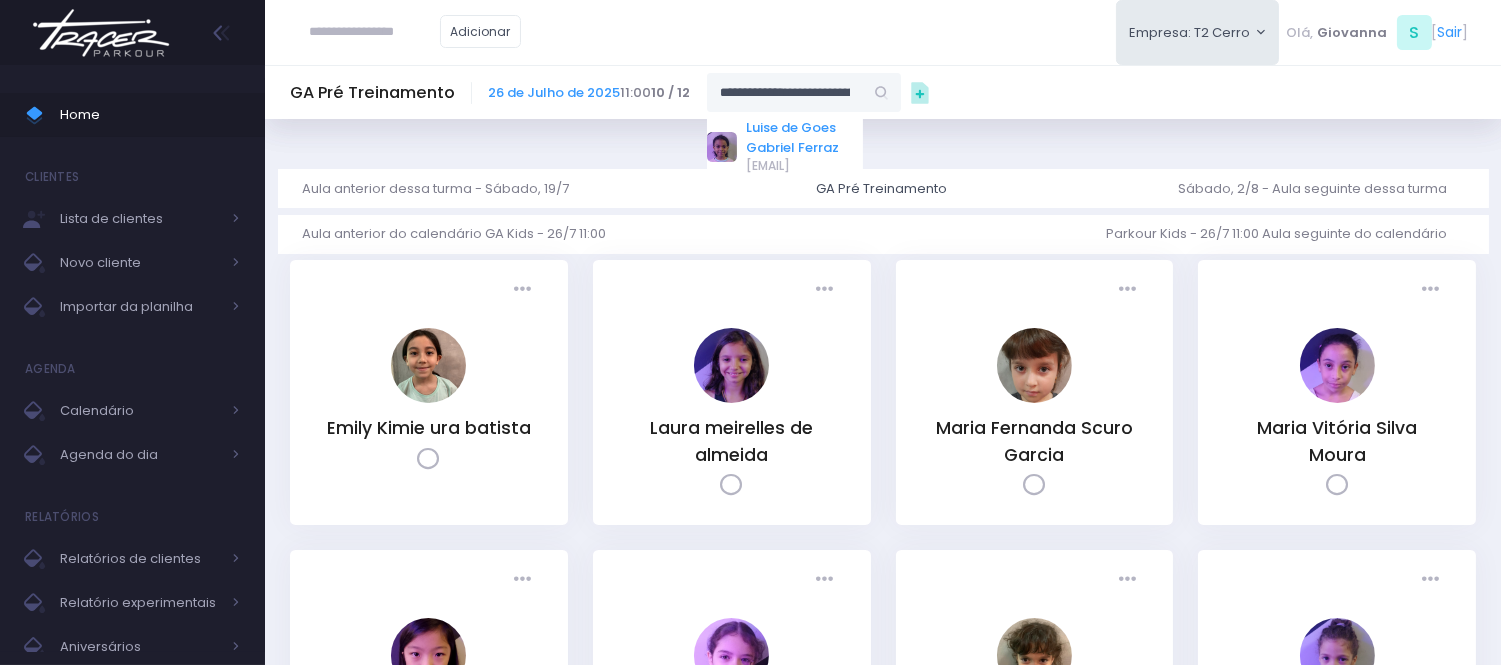 click on "Luise de Goes Gabriel Ferraz" at bounding box center (805, 137) 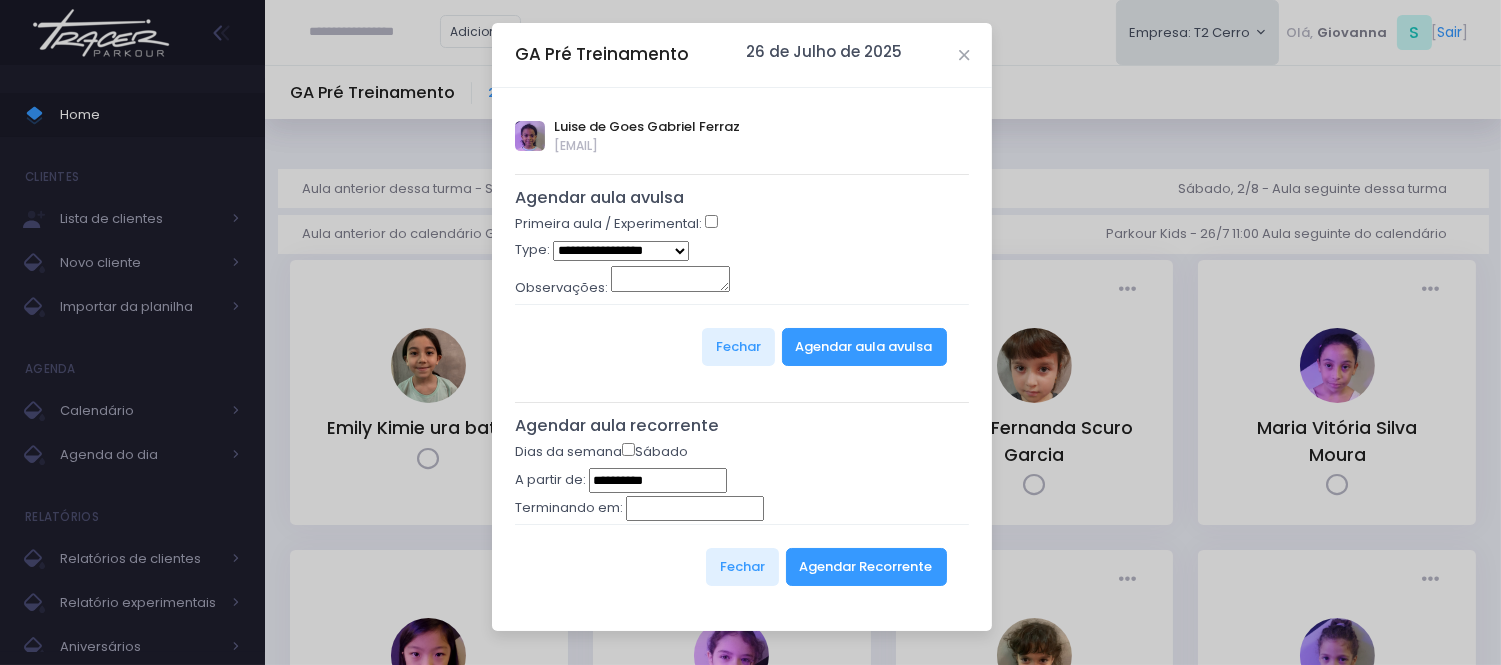 type on "**********" 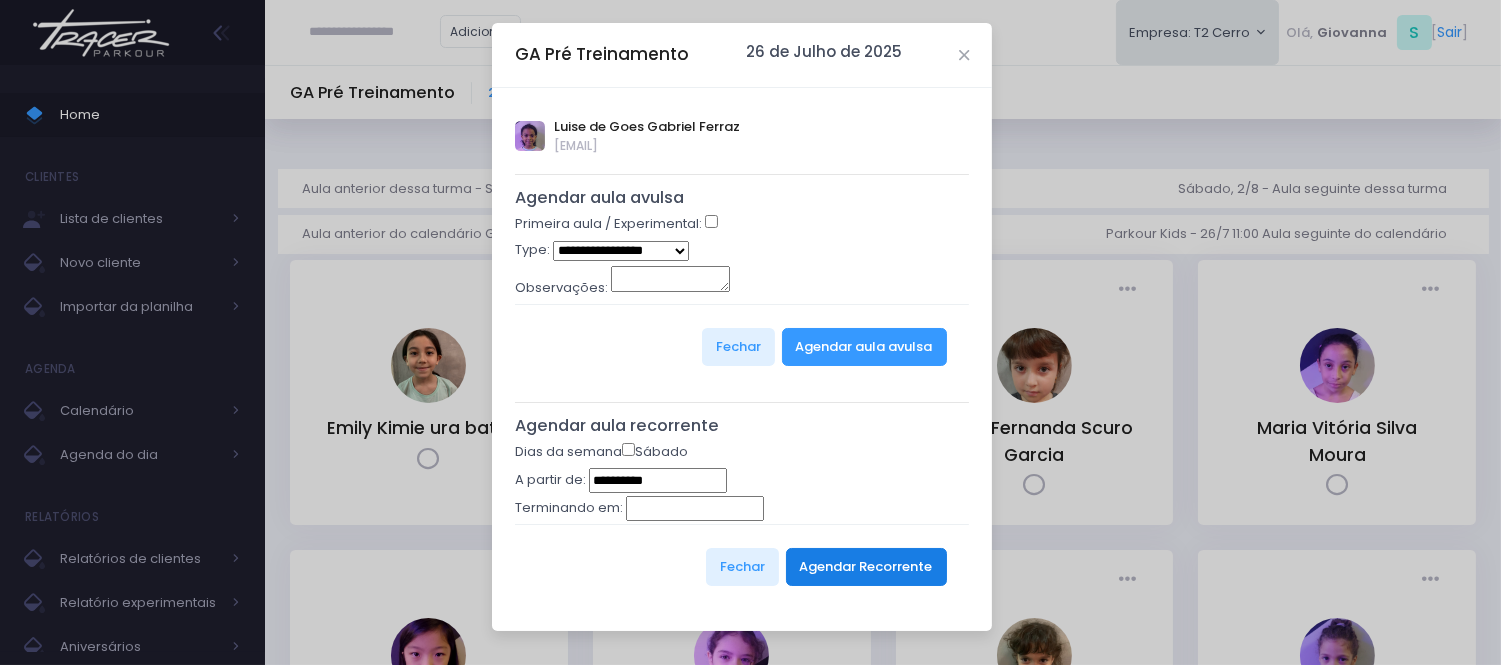 click on "Agendar Recorrente" at bounding box center [866, 567] 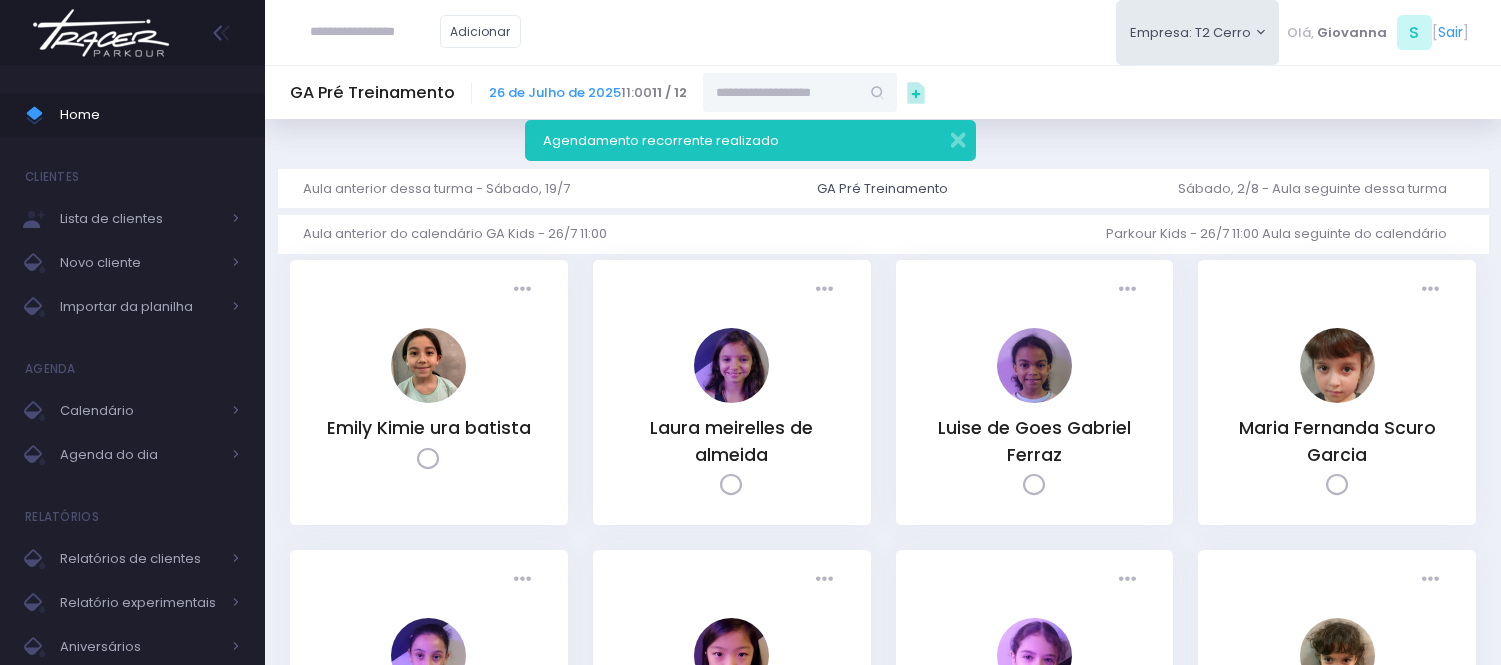 scroll, scrollTop: 0, scrollLeft: 0, axis: both 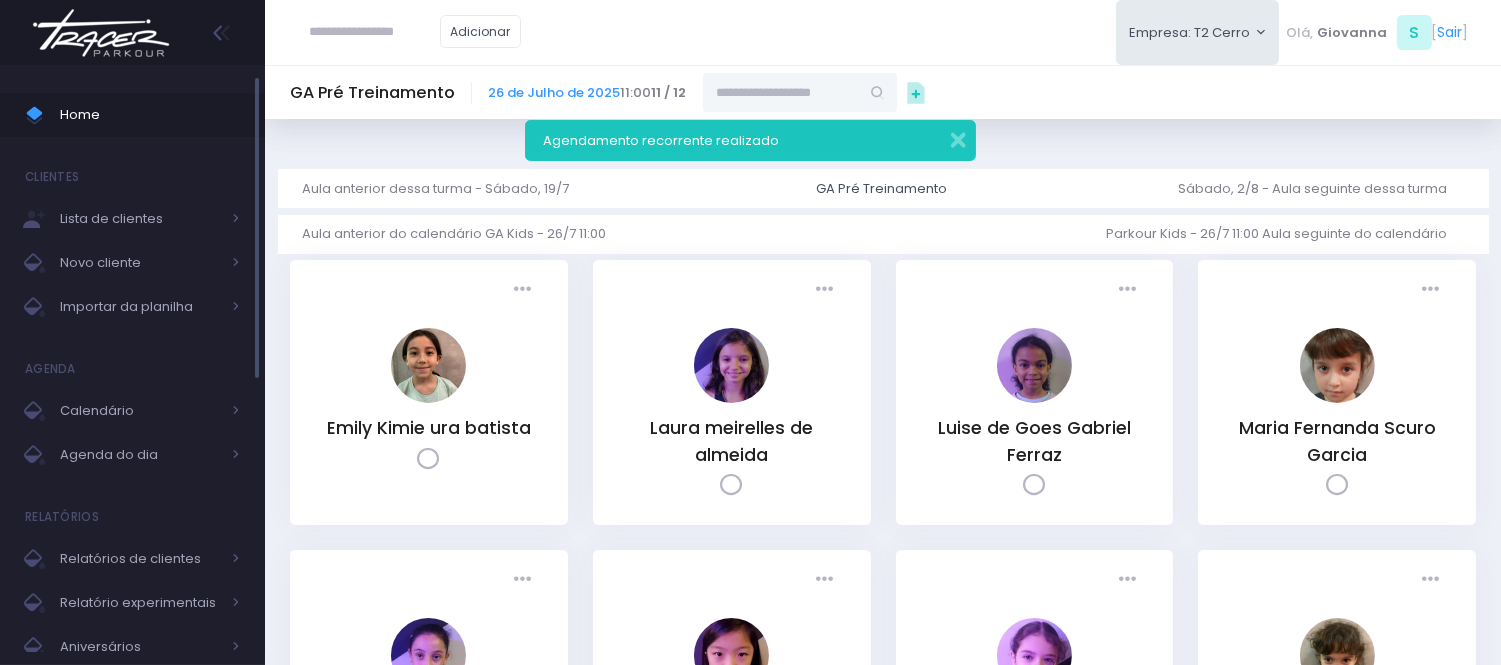 click on "Home" at bounding box center [150, 115] 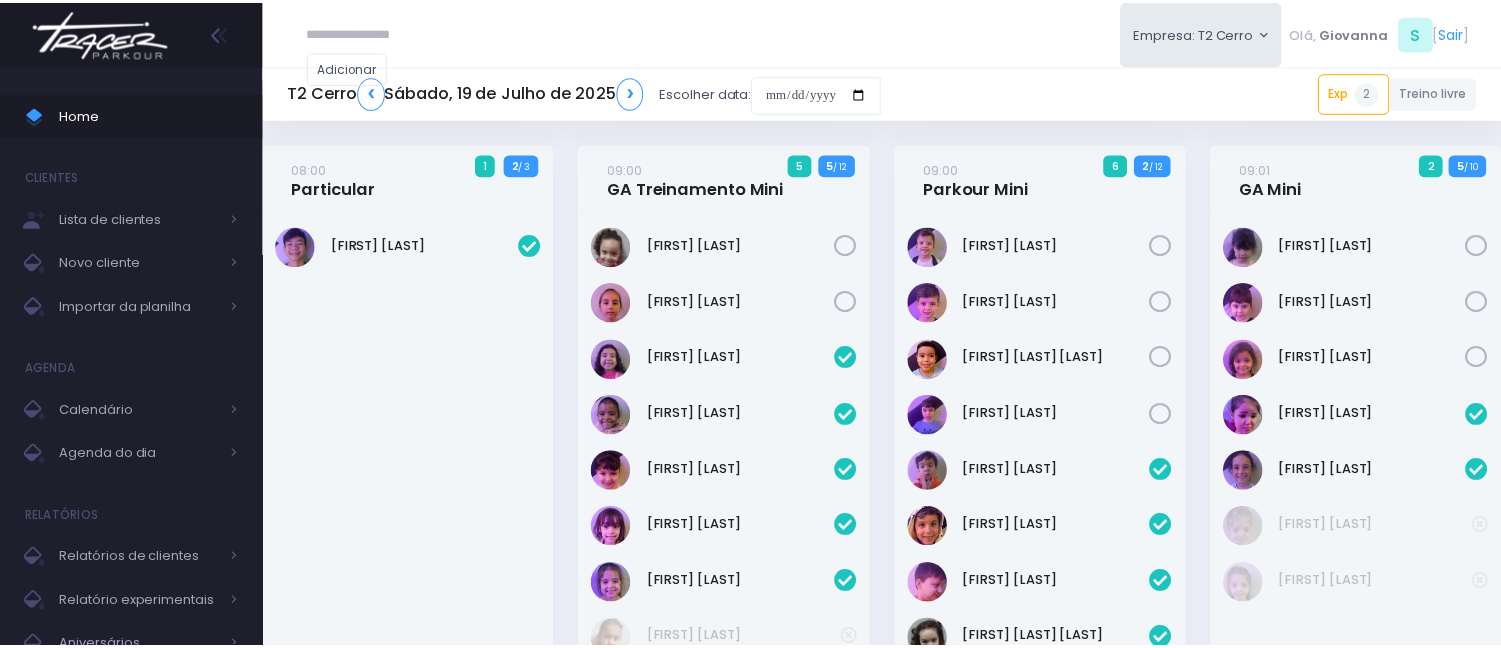 scroll, scrollTop: 0, scrollLeft: 0, axis: both 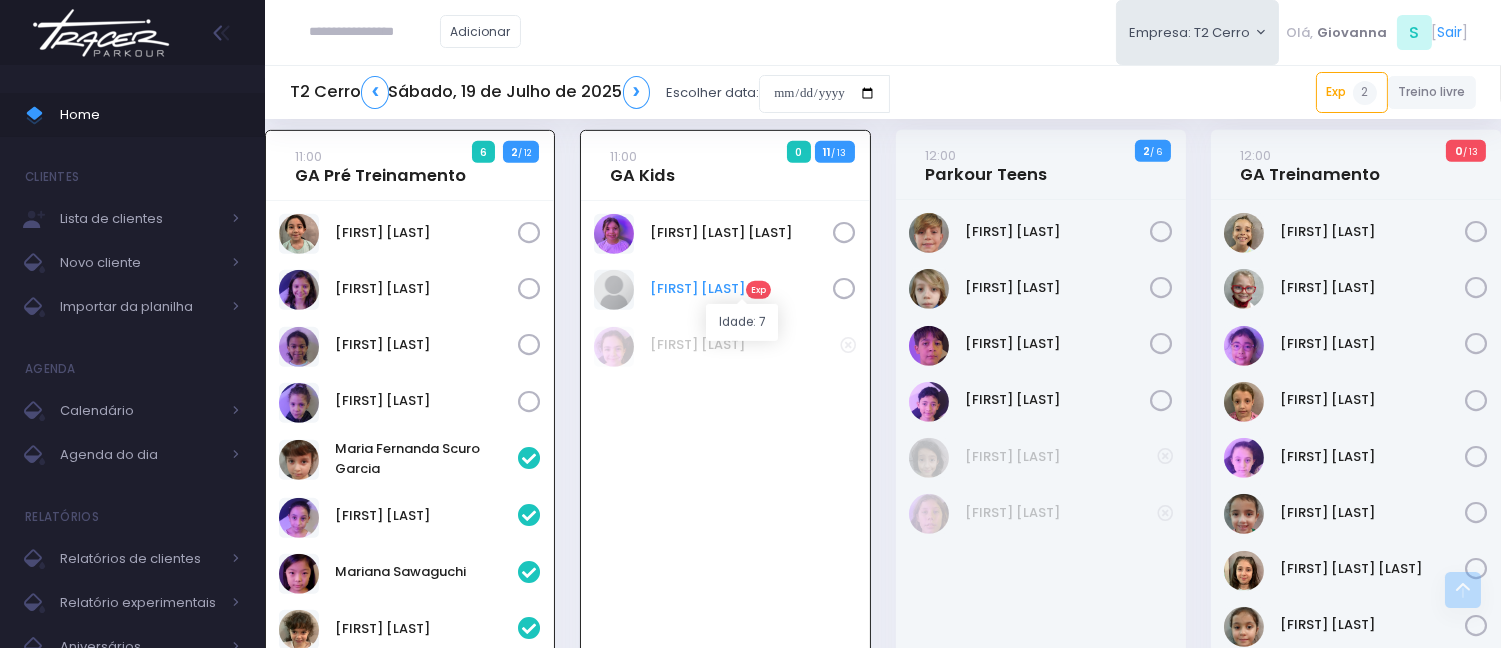 click on "Alice De Pontes
Exp" at bounding box center [742, 289] 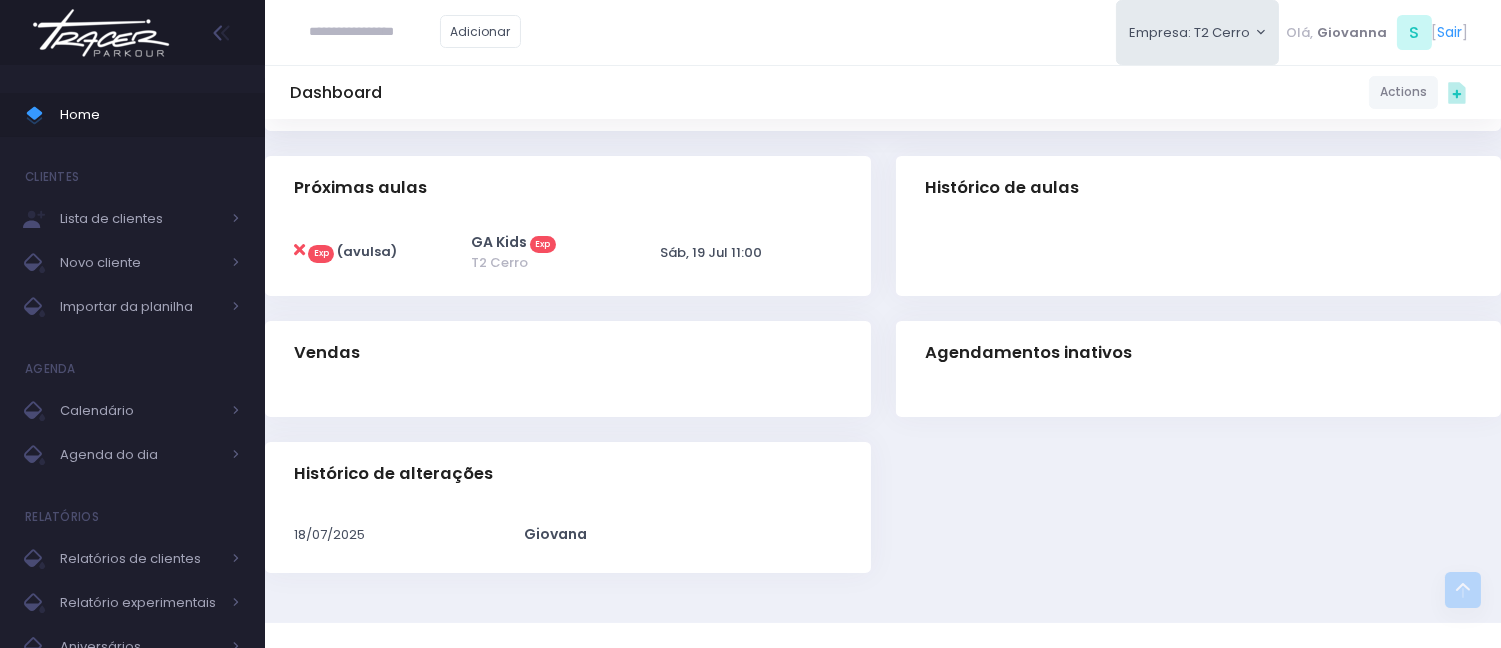 scroll, scrollTop: 440, scrollLeft: 0, axis: vertical 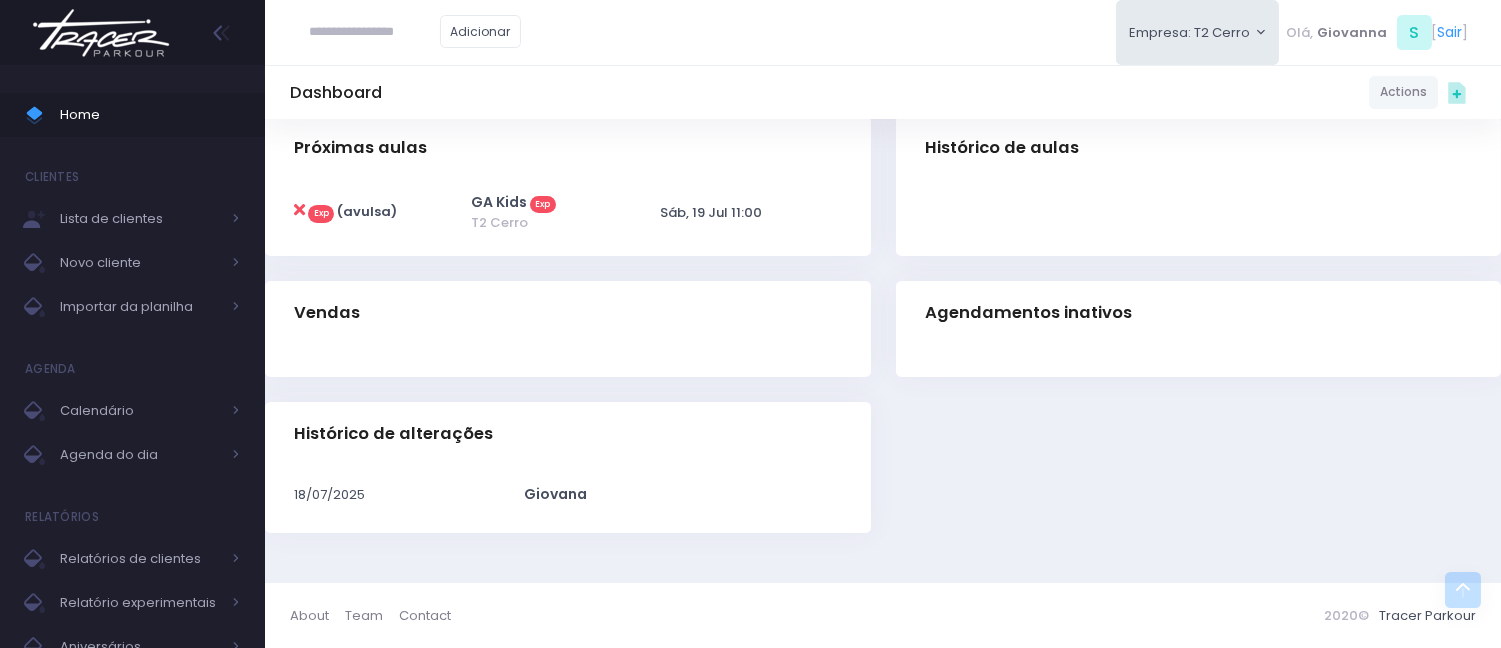 click on "Exp
(avulsa)" at bounding box center (382, 212) 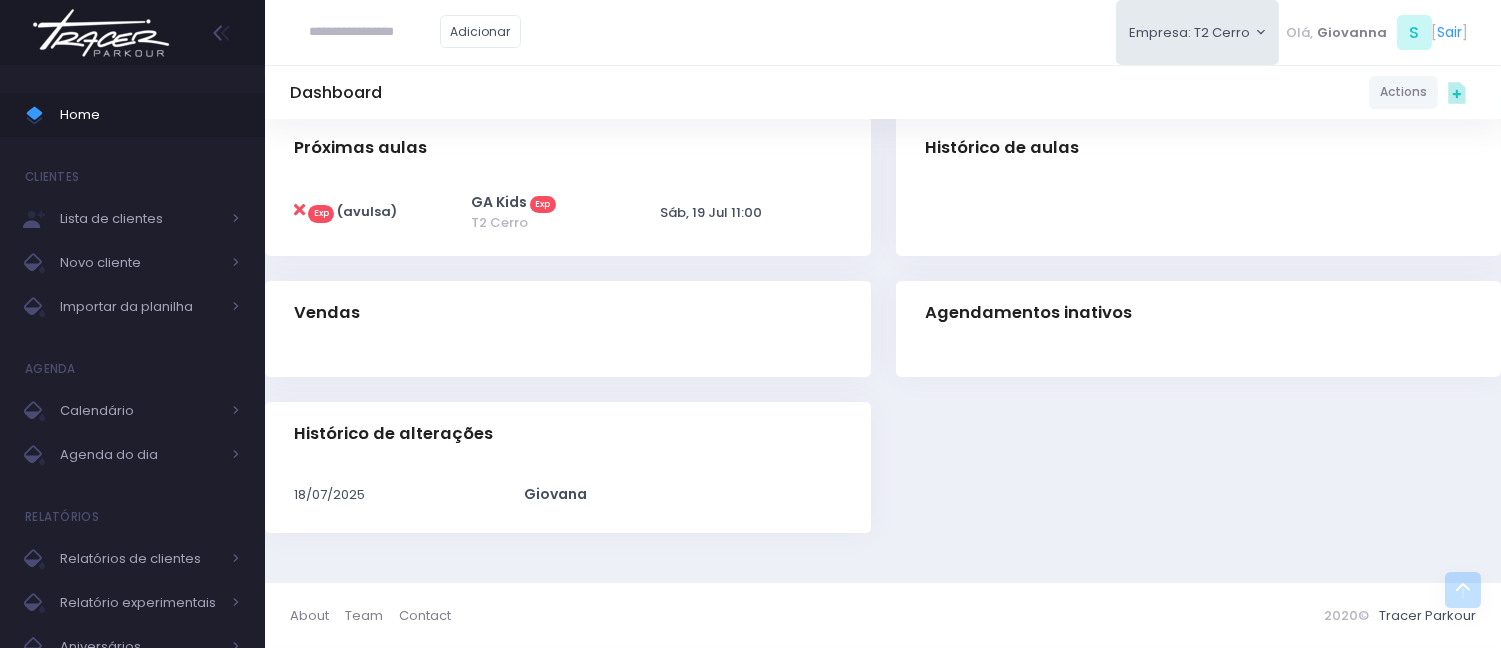 click at bounding box center [299, 210] 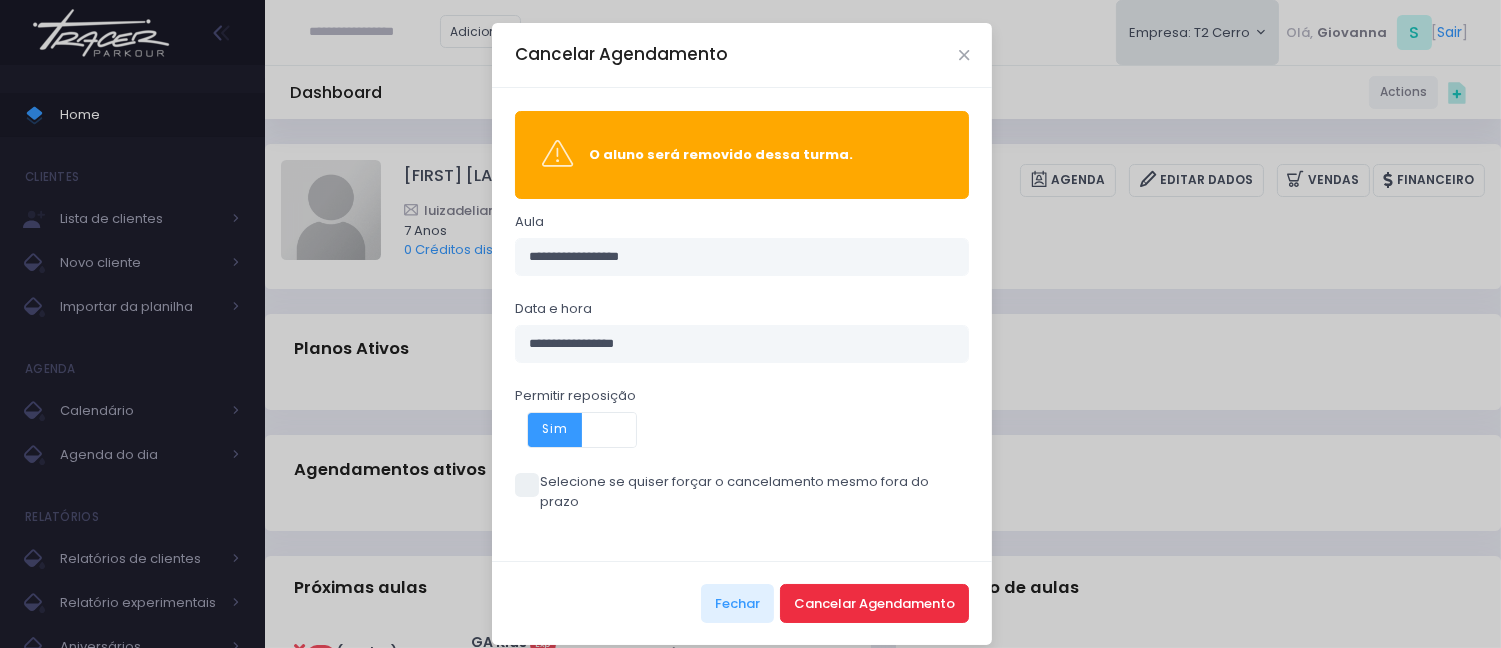 click on "Cancelar Agendamento" at bounding box center (874, 603) 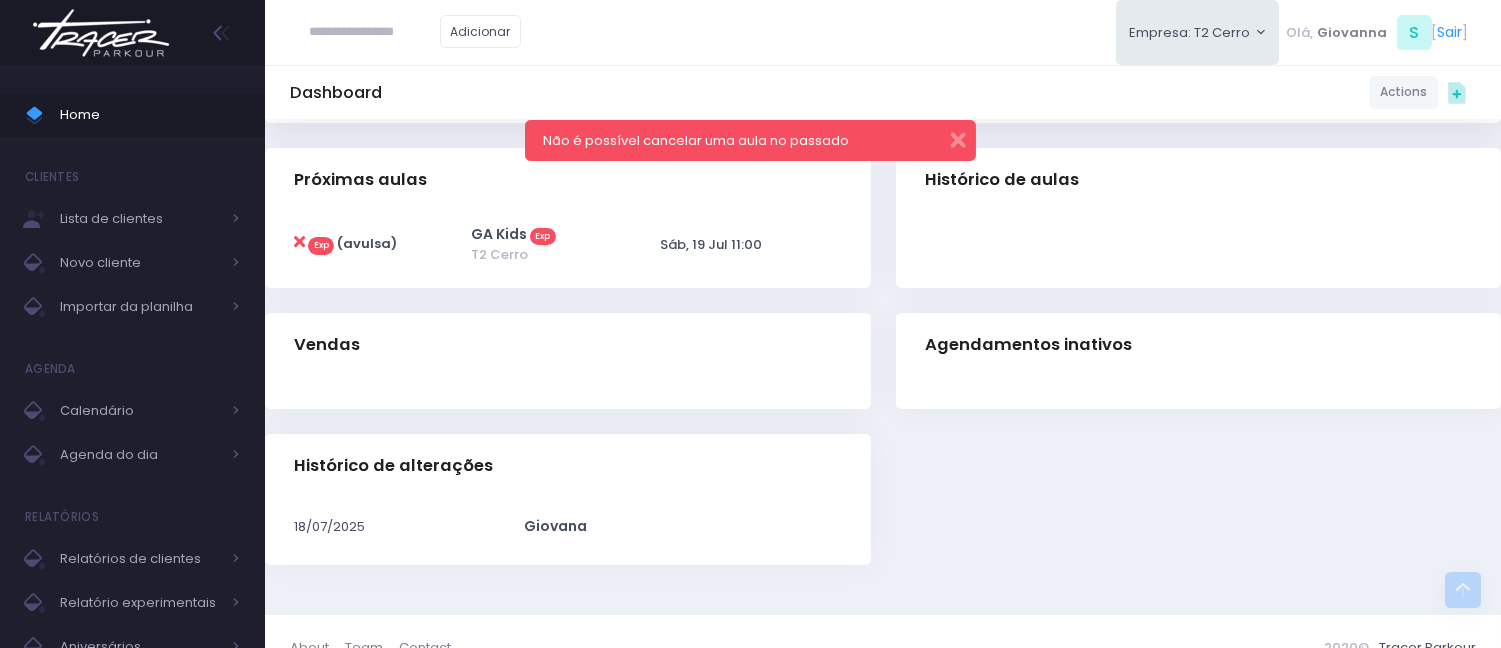 scroll, scrollTop: 328, scrollLeft: 0, axis: vertical 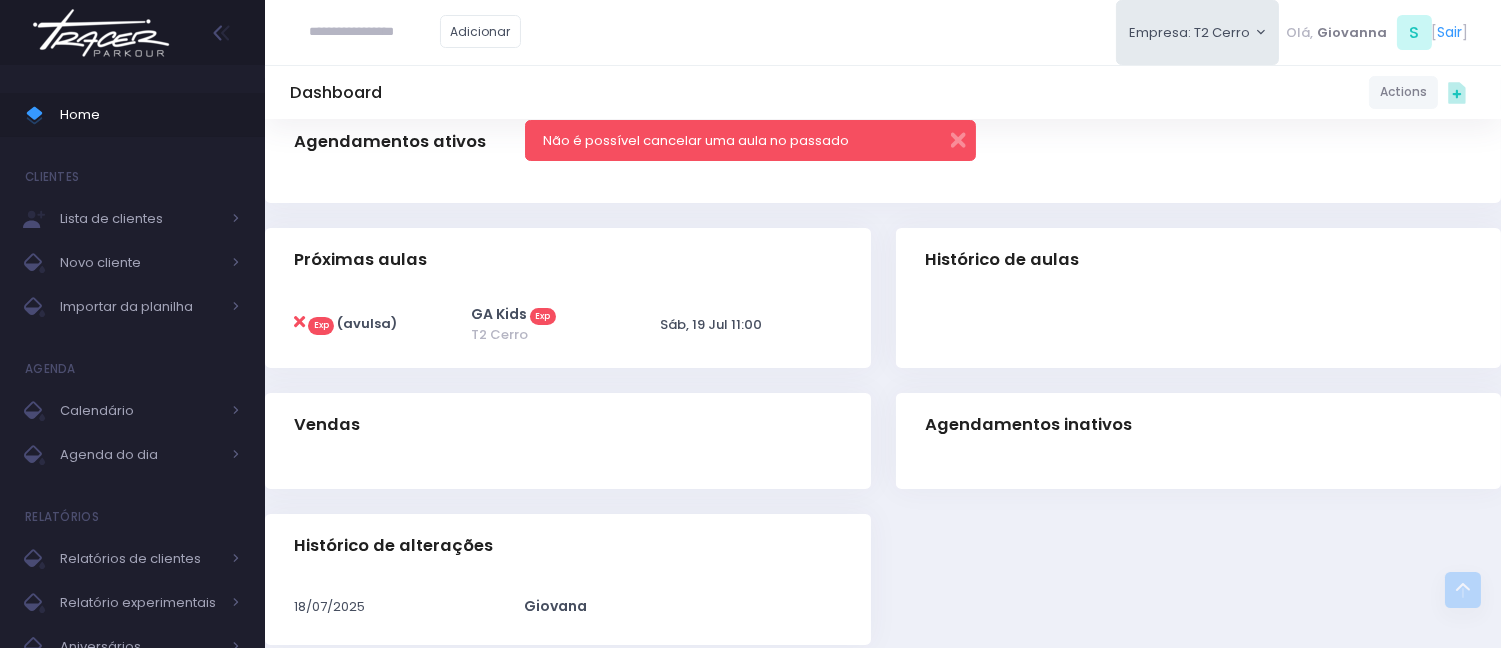 click at bounding box center [299, 322] 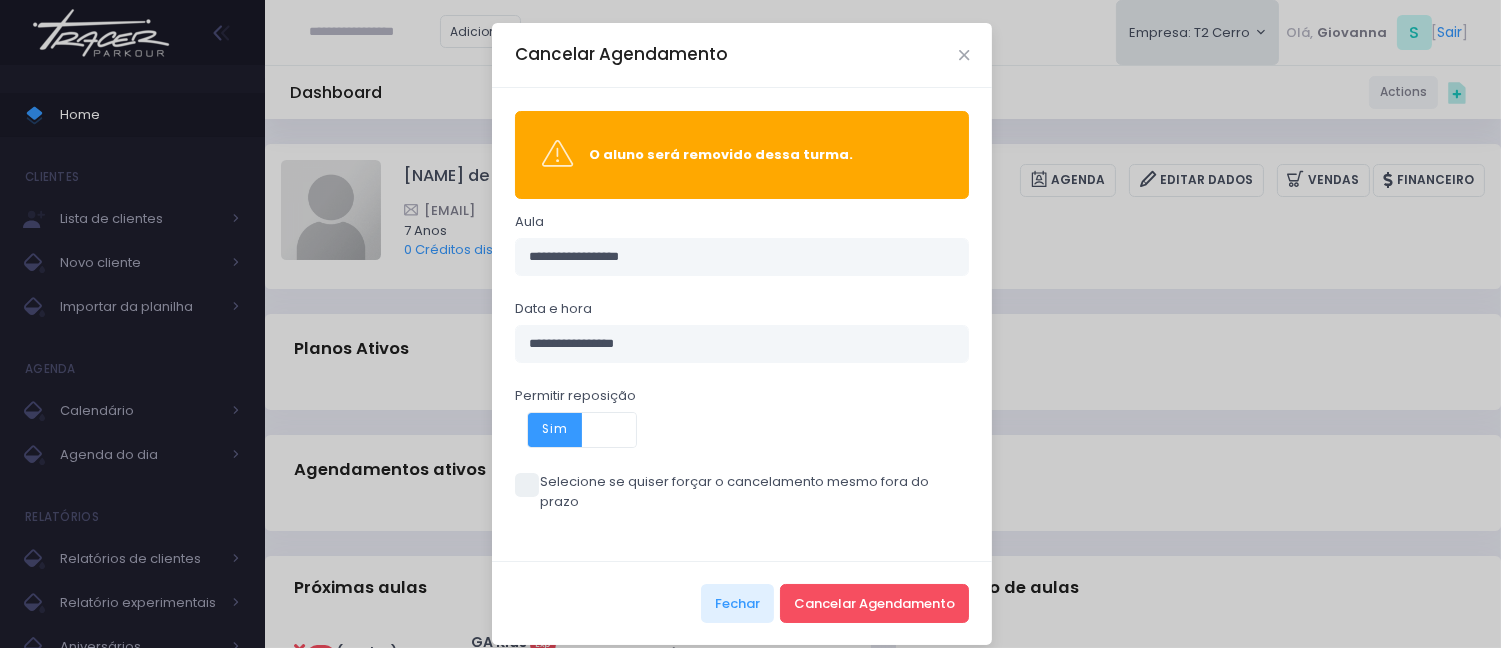 click on "Sim   Não" at bounding box center (582, 430) 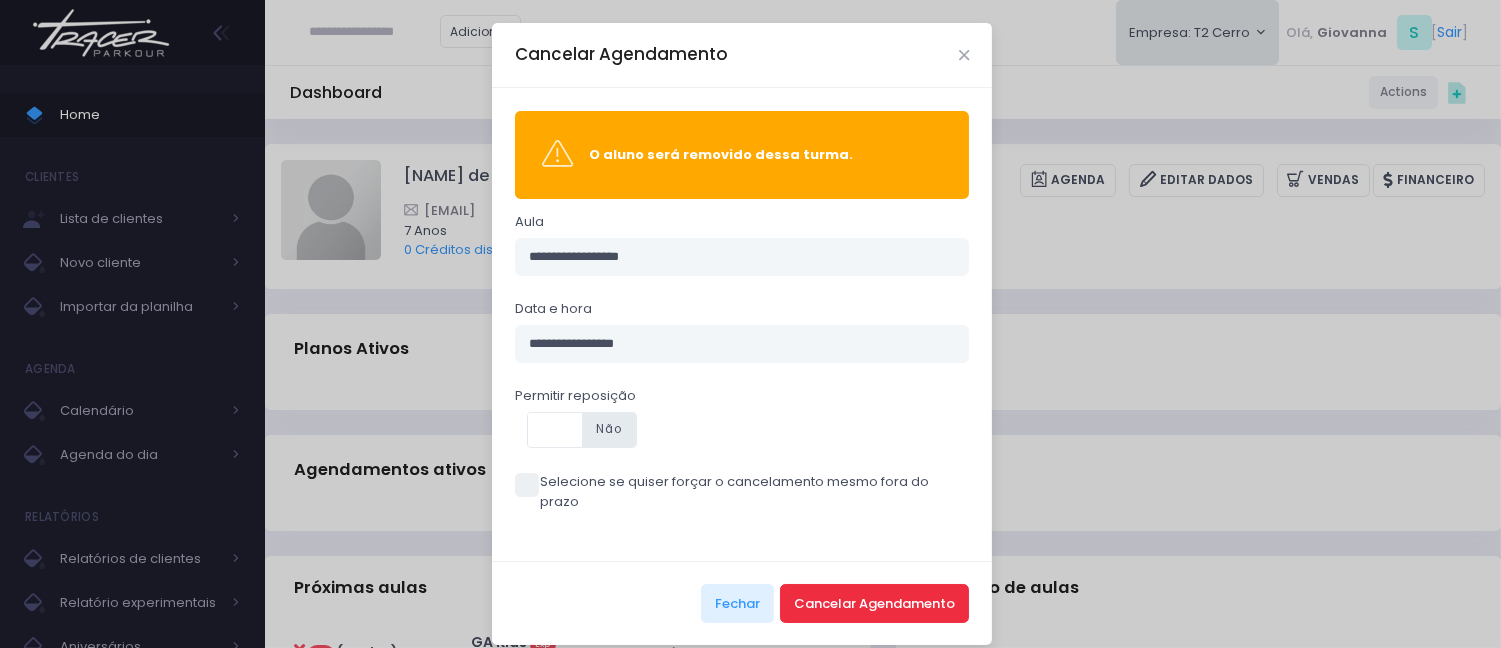click on "Cancelar Agendamento" at bounding box center (874, 603) 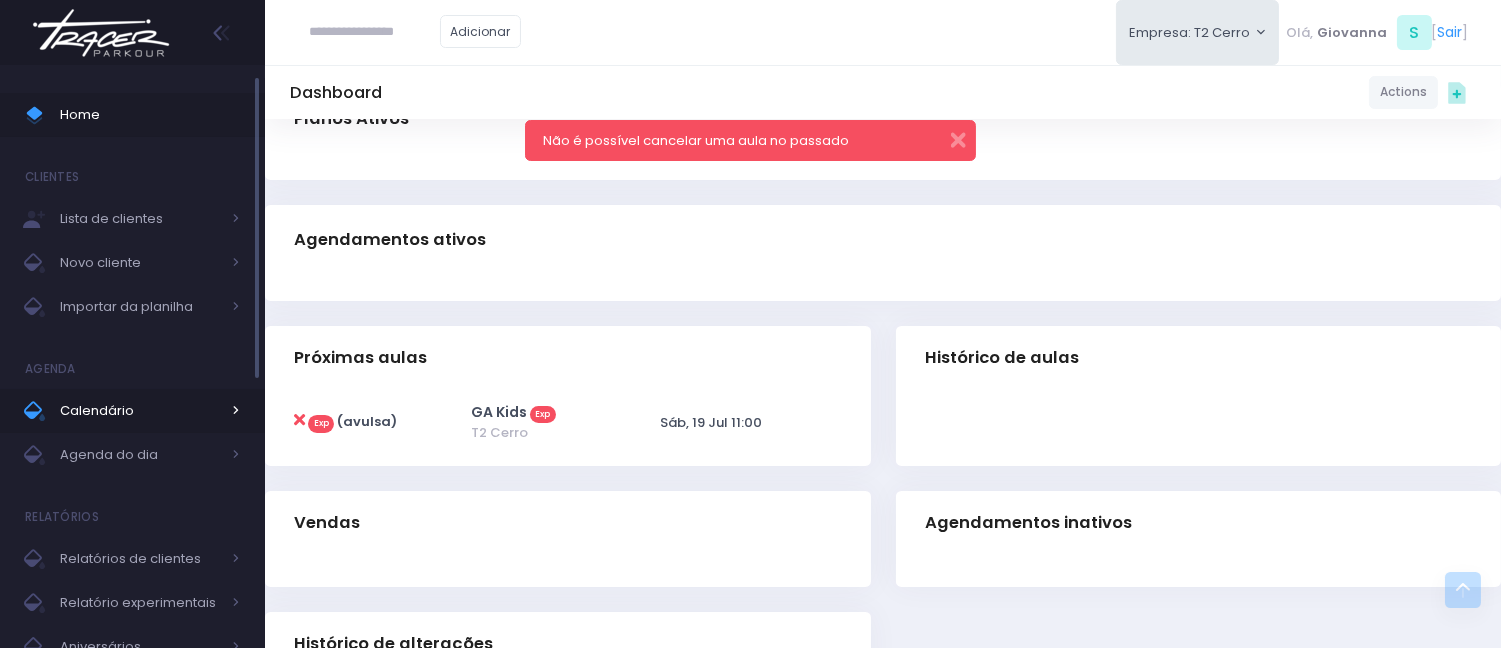 scroll, scrollTop: 333, scrollLeft: 0, axis: vertical 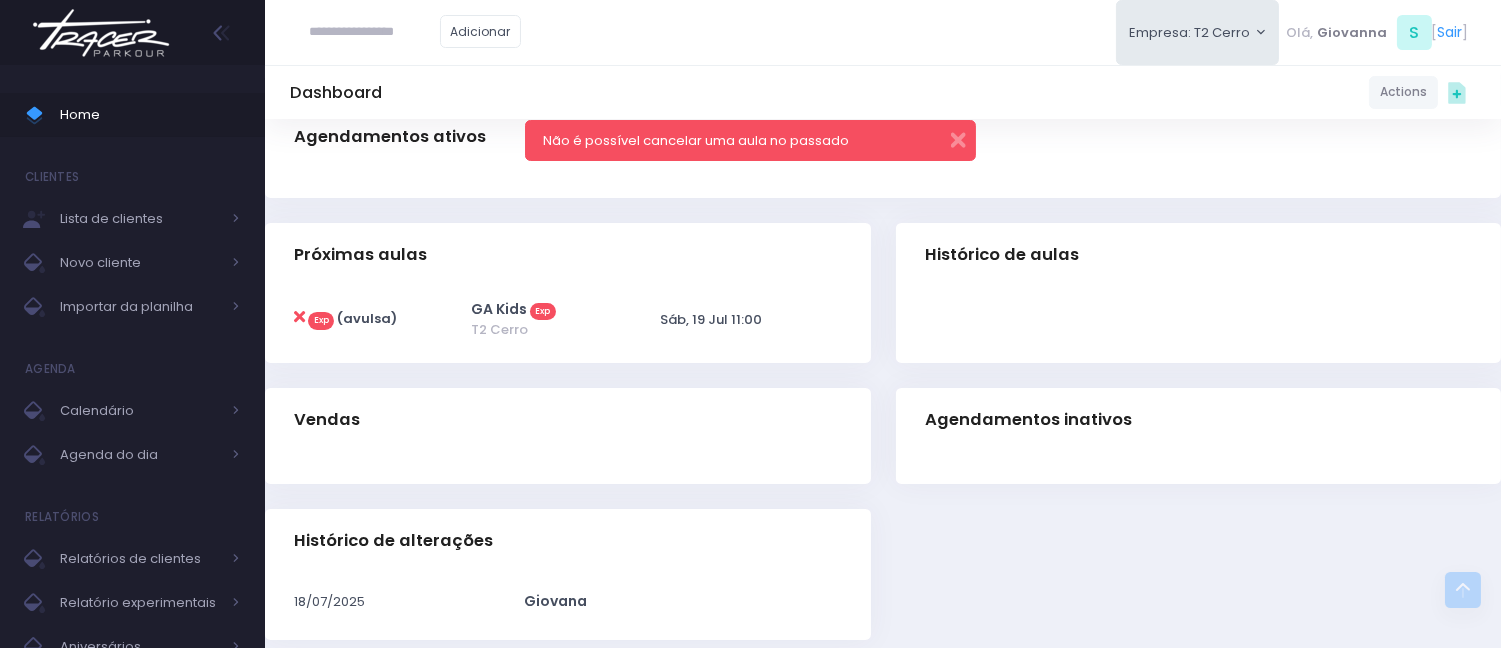 click at bounding box center [299, 317] 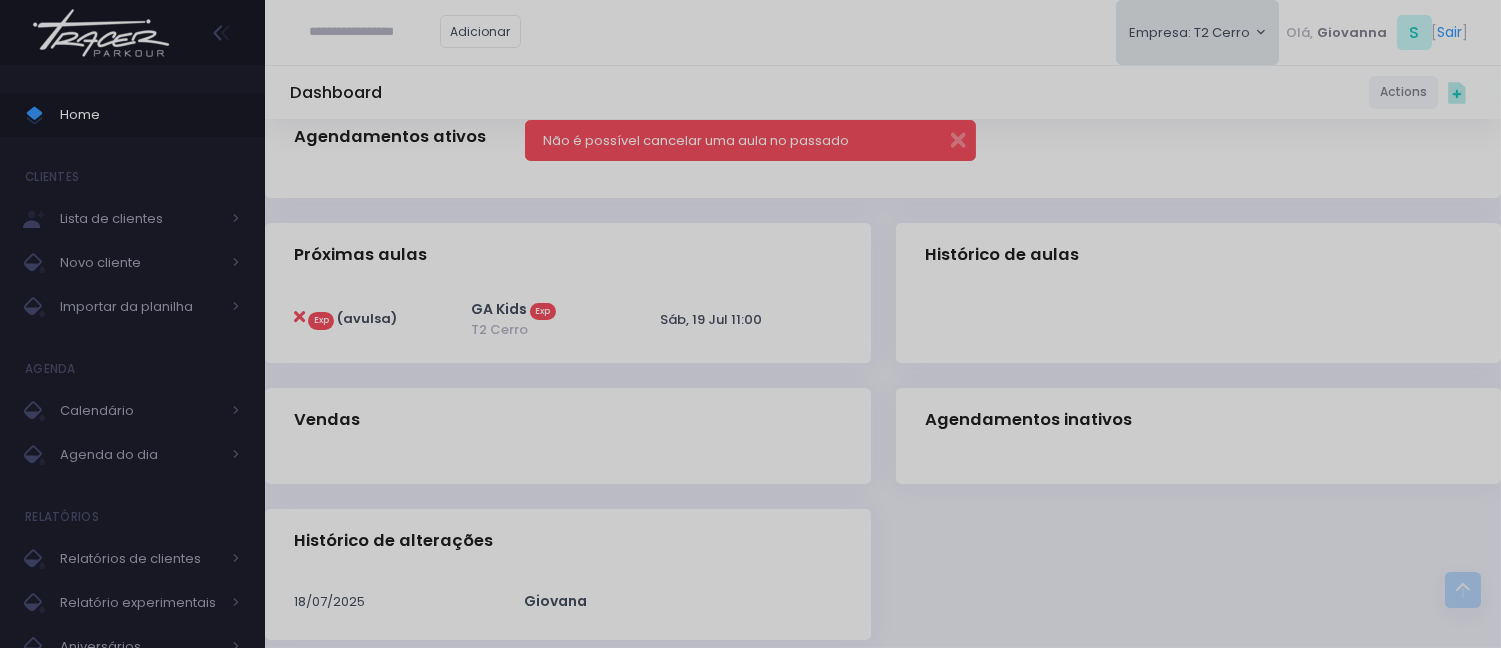 scroll, scrollTop: 0, scrollLeft: 0, axis: both 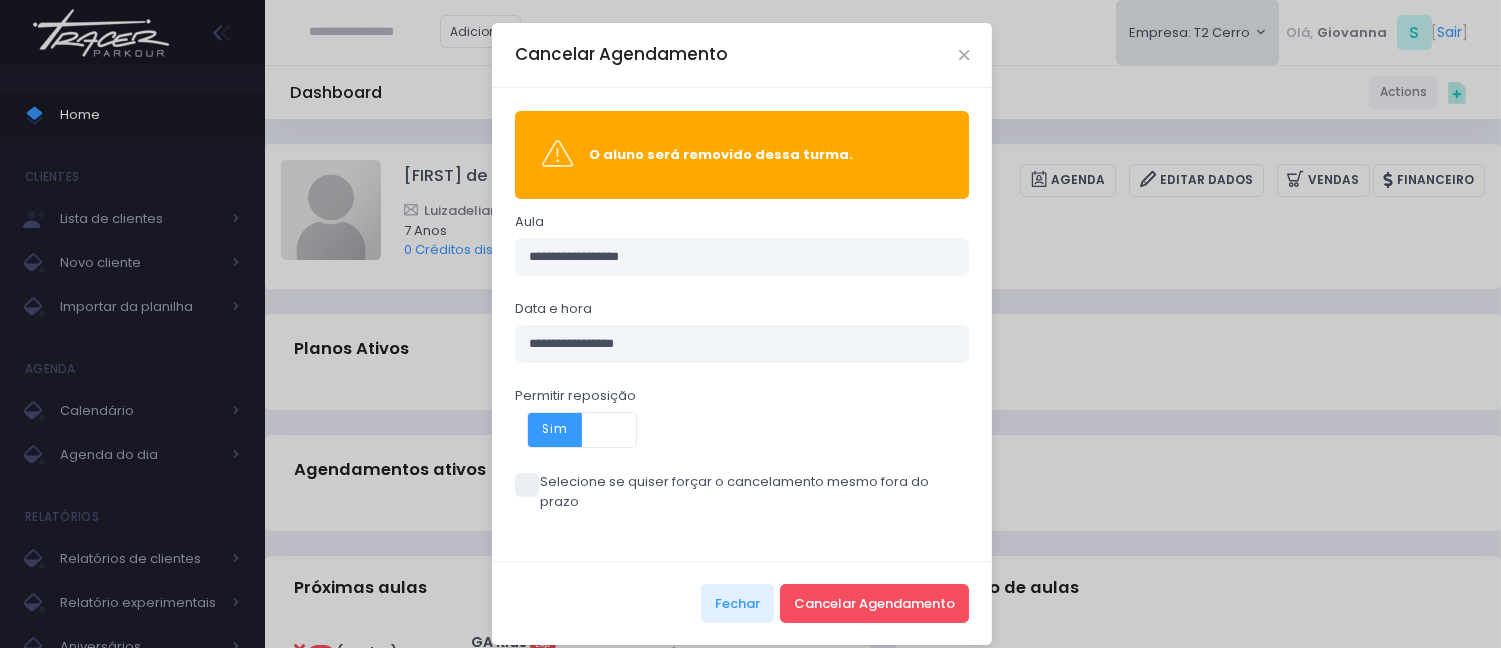 click on "Sim" at bounding box center (555, 430) 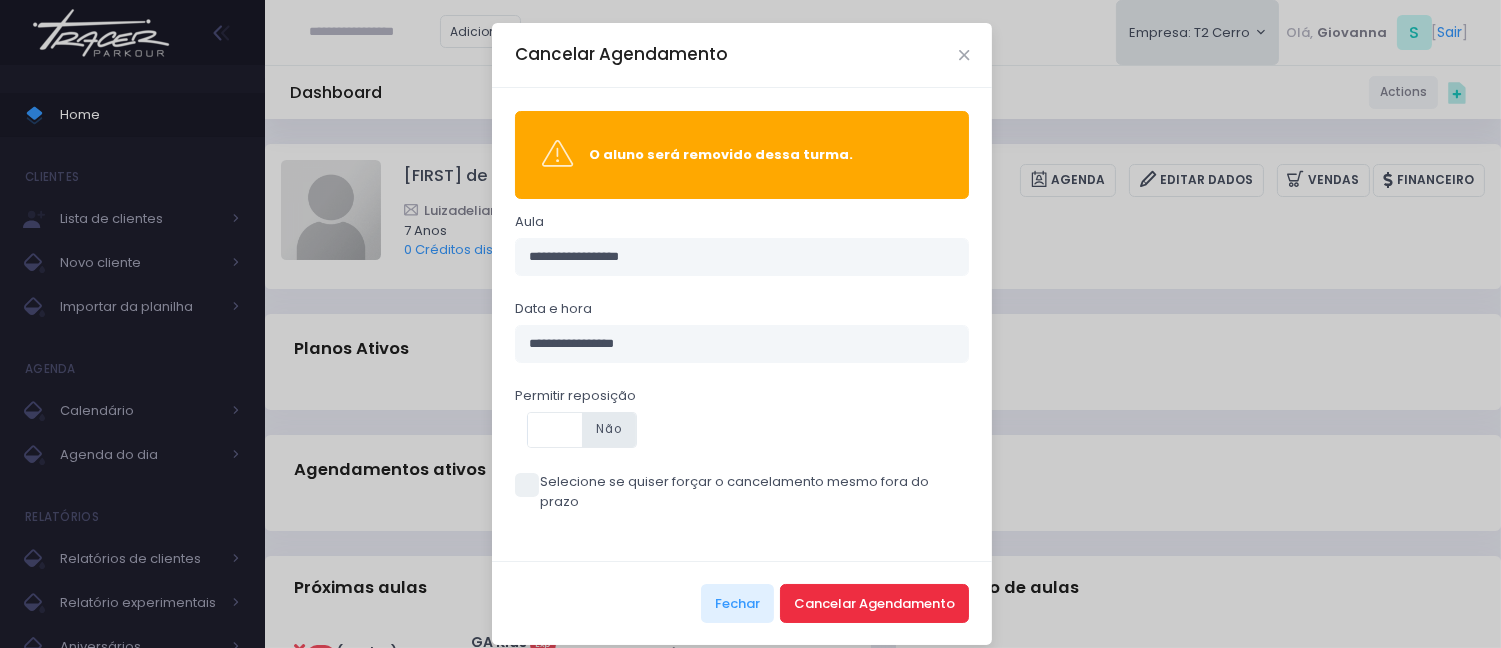 click on "Cancelar Agendamento" at bounding box center (874, 603) 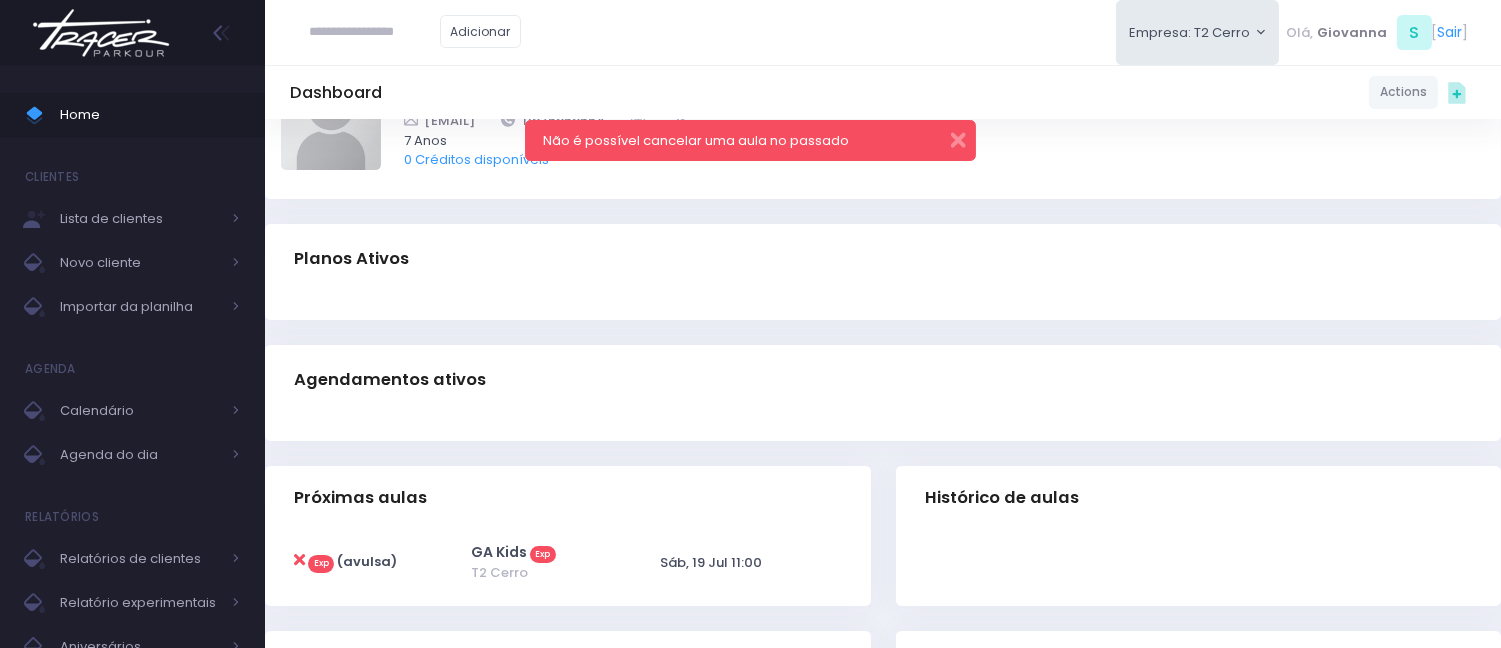 scroll, scrollTop: 440, scrollLeft: 0, axis: vertical 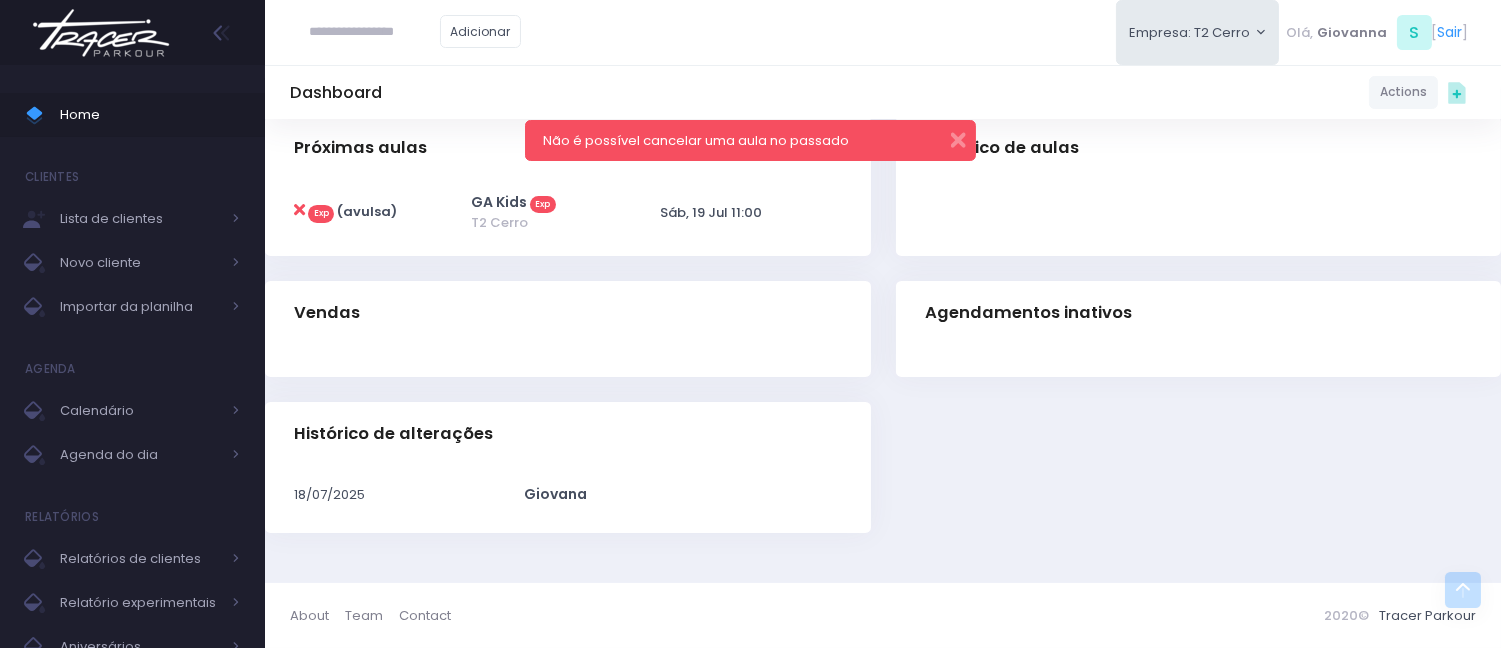 click on "Exp" at bounding box center [321, 214] 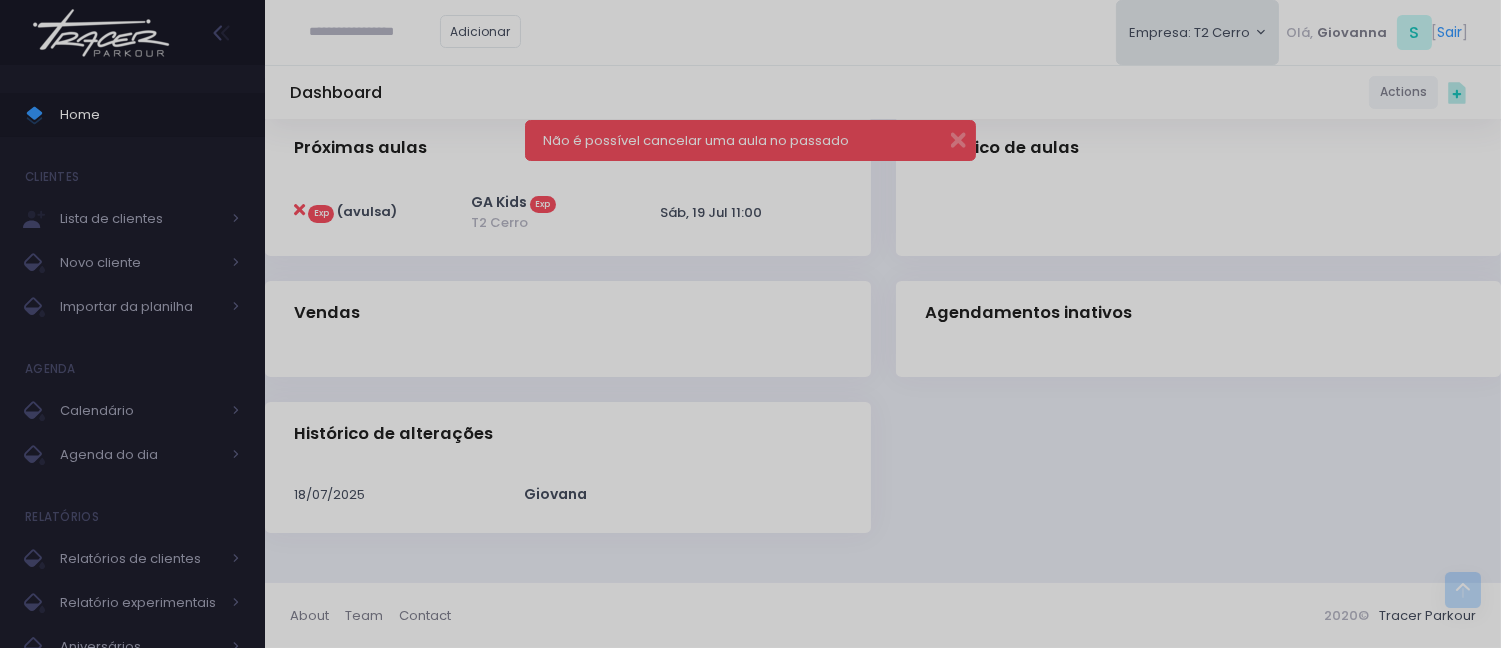 scroll, scrollTop: 0, scrollLeft: 0, axis: both 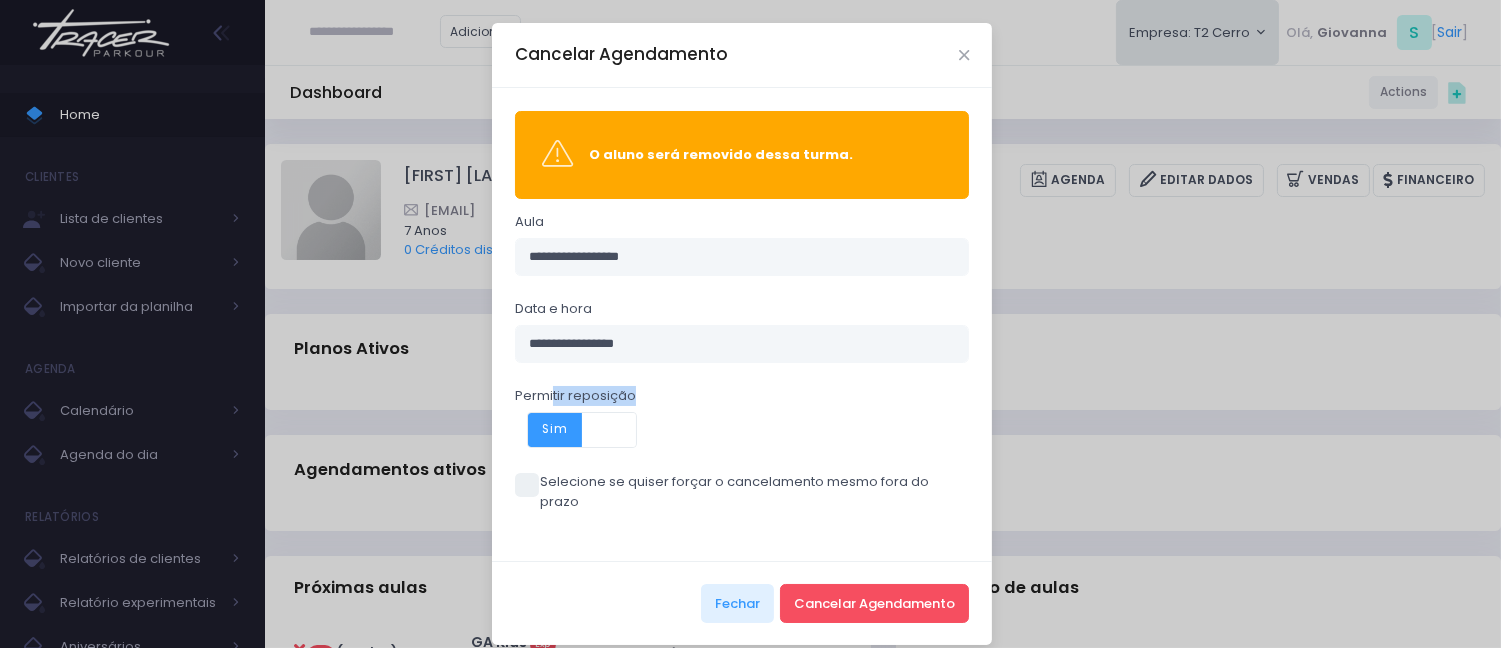 click on "Permitir reposição
Sim   Não" at bounding box center (742, 417) 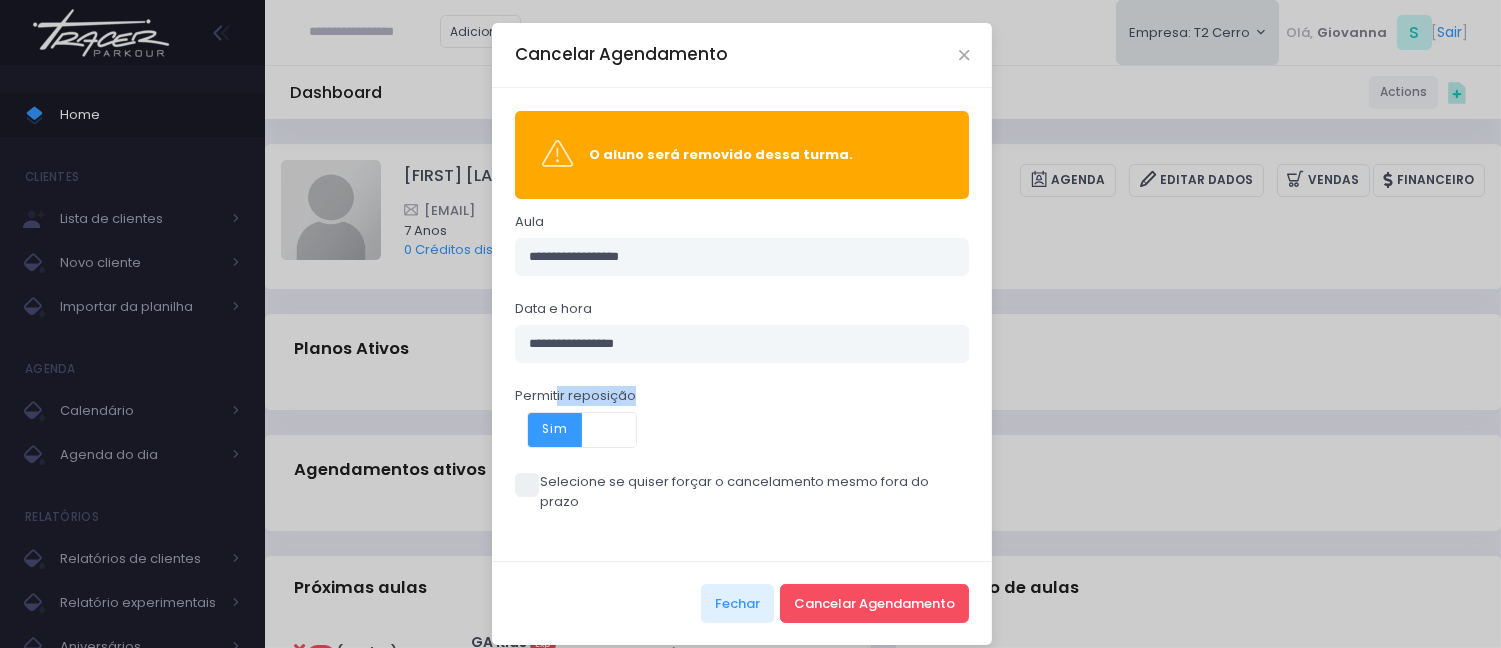 click on "Sim" at bounding box center [555, 430] 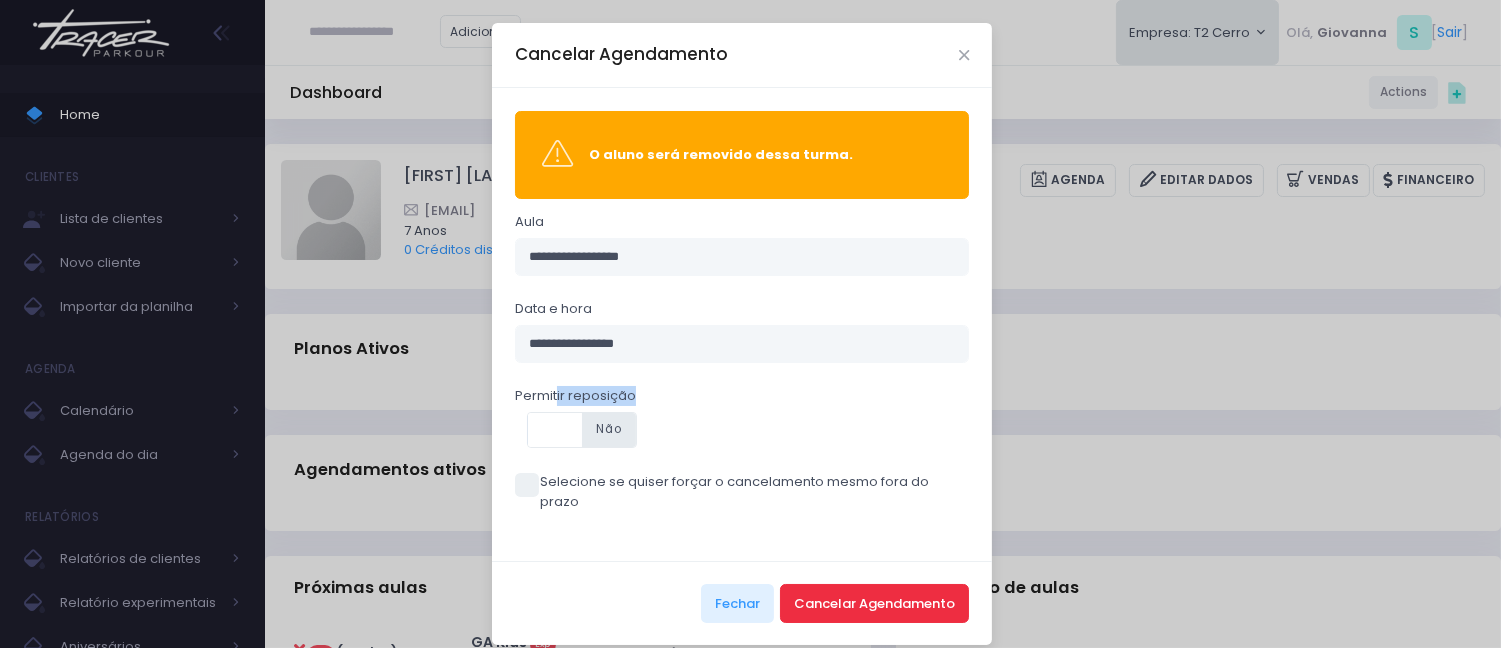 click on "Cancelar Agendamento" at bounding box center [874, 603] 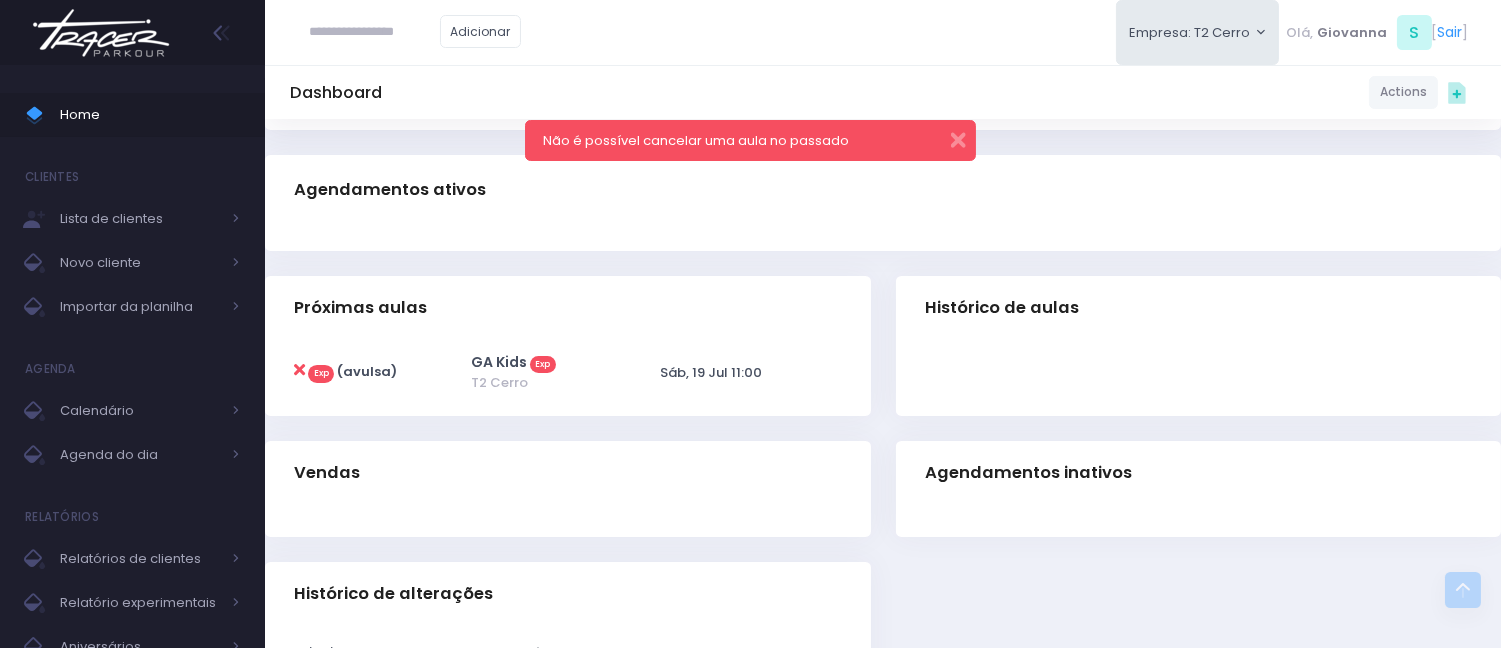 scroll, scrollTop: 333, scrollLeft: 0, axis: vertical 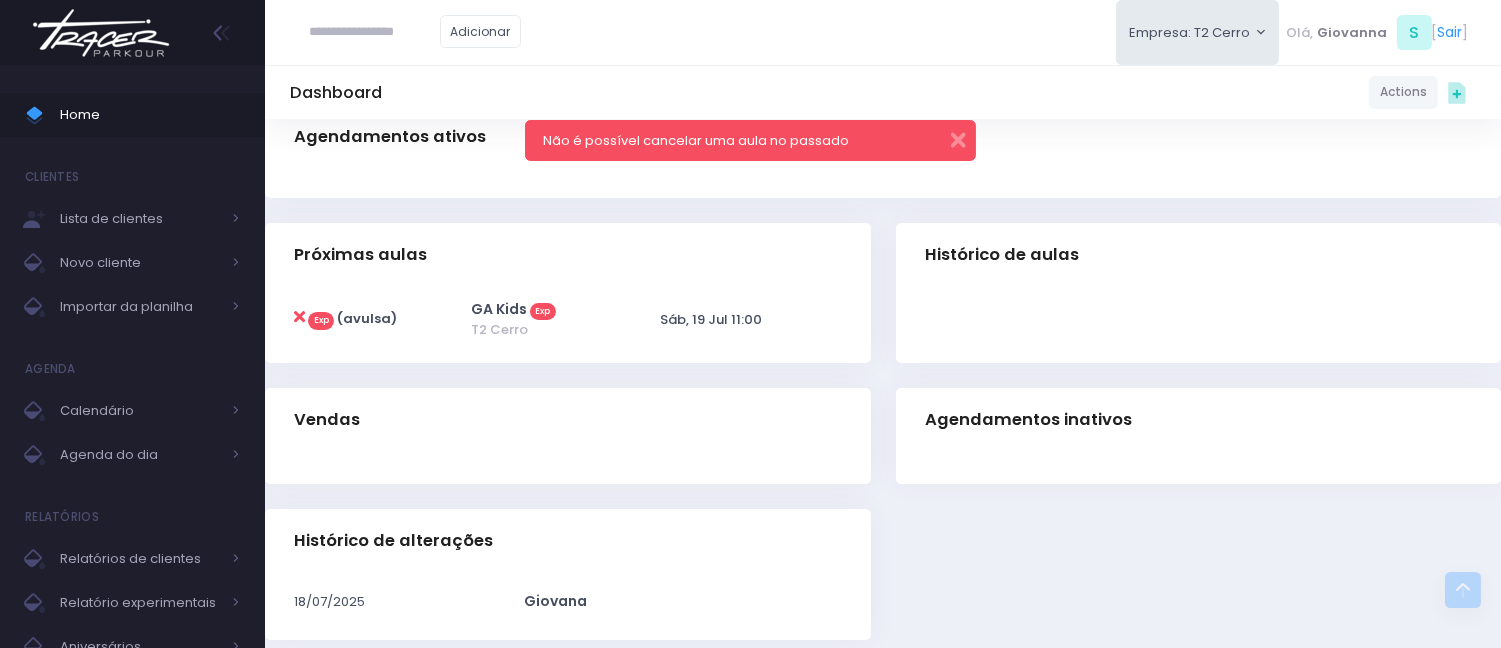 click at bounding box center (299, 317) 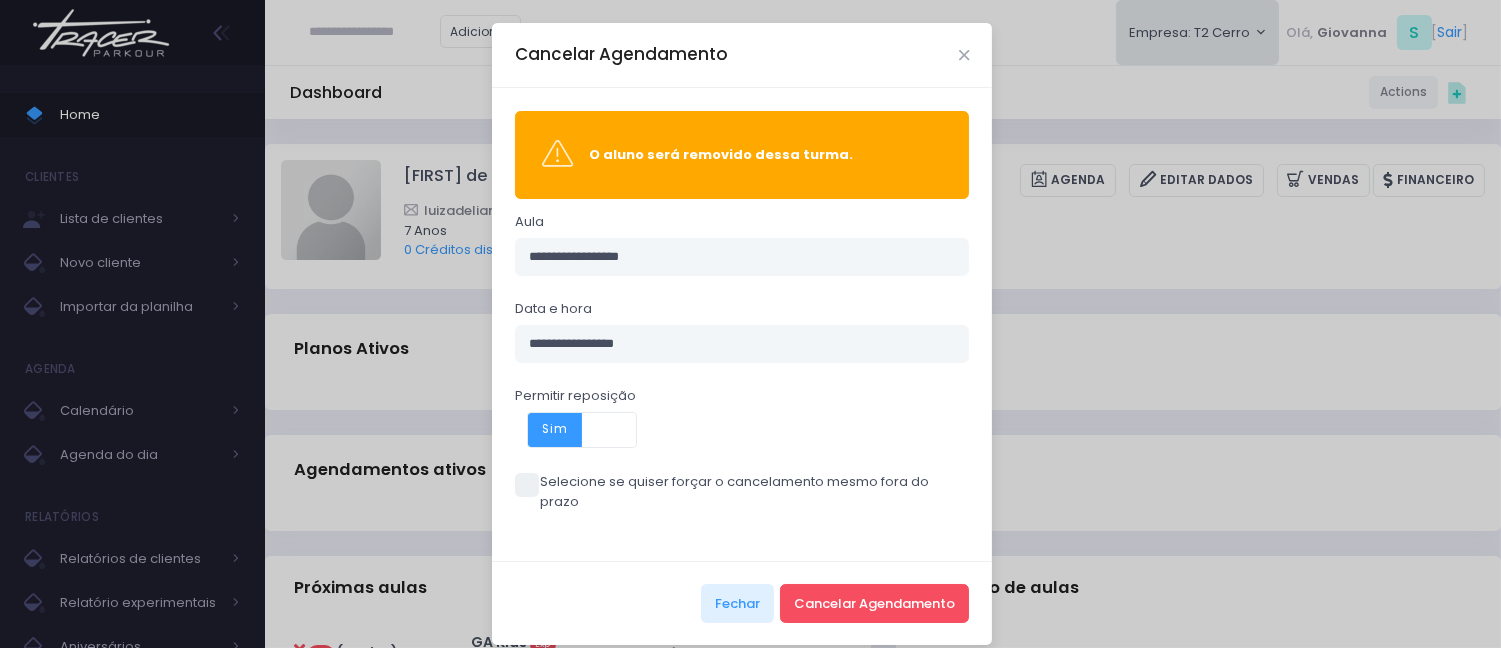 click at bounding box center (527, 485) 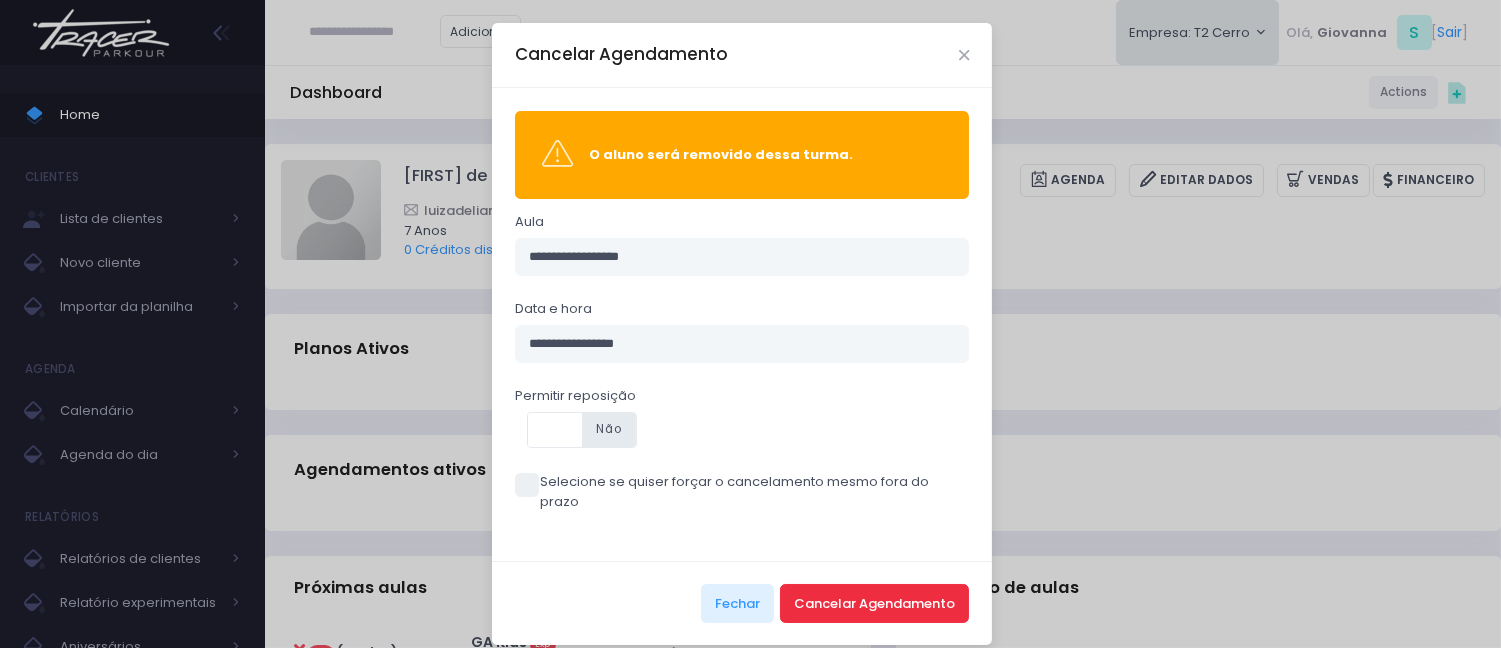click on "Cancelar Agendamento" at bounding box center (874, 603) 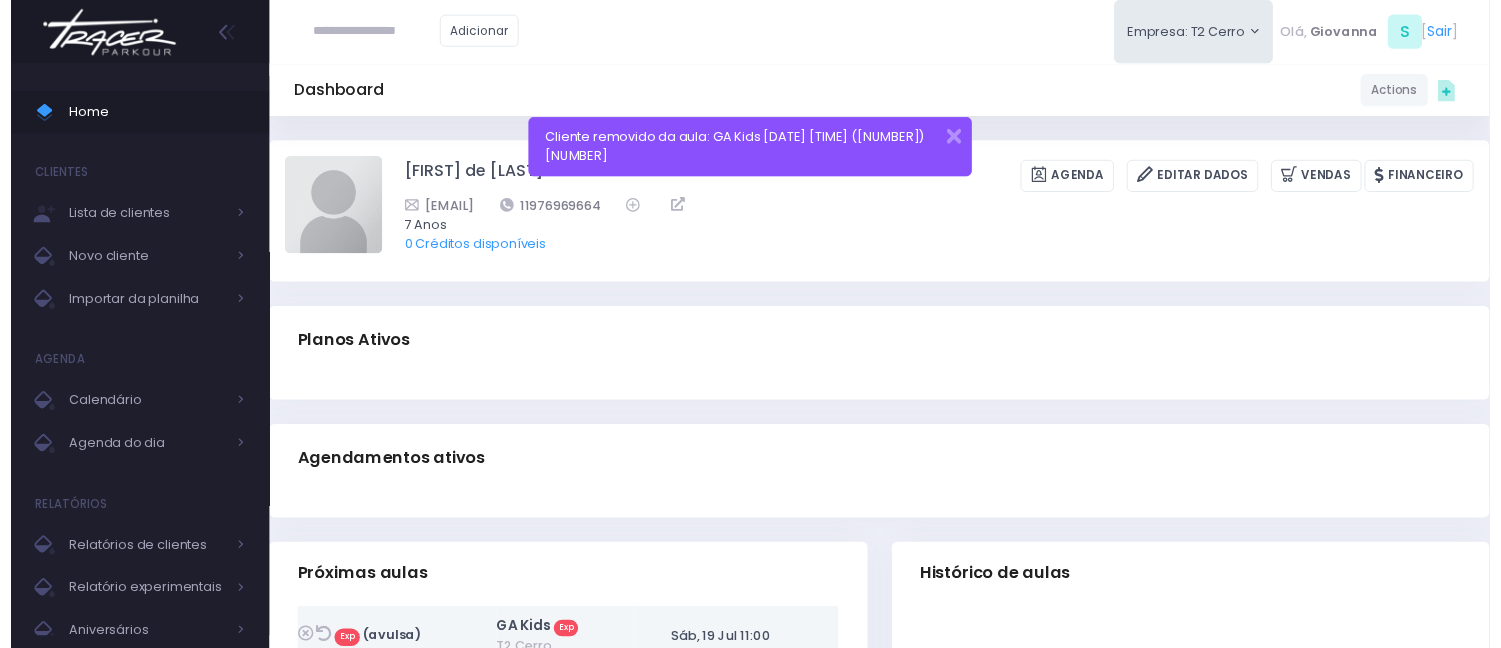 scroll, scrollTop: 0, scrollLeft: 0, axis: both 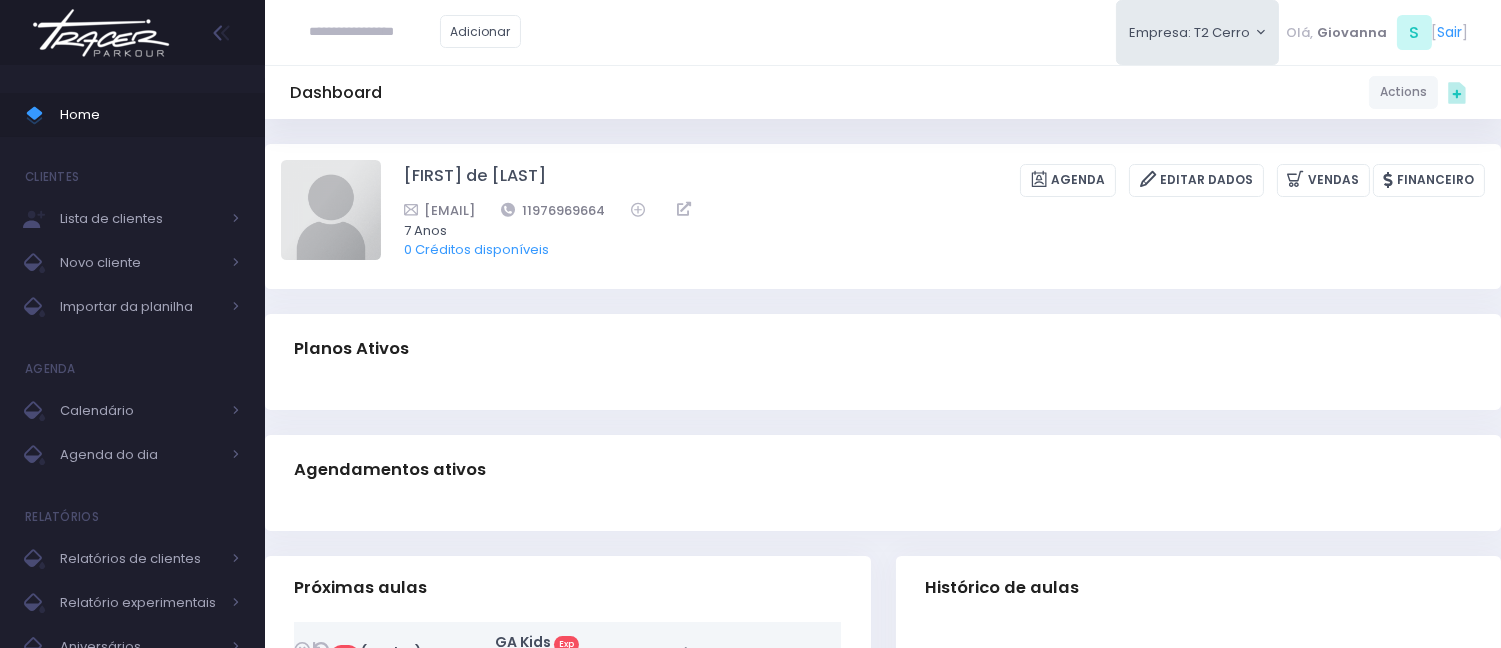 drag, startPoint x: 353, startPoint y: 74, endPoint x: 372, endPoint y: 66, distance: 20.615528 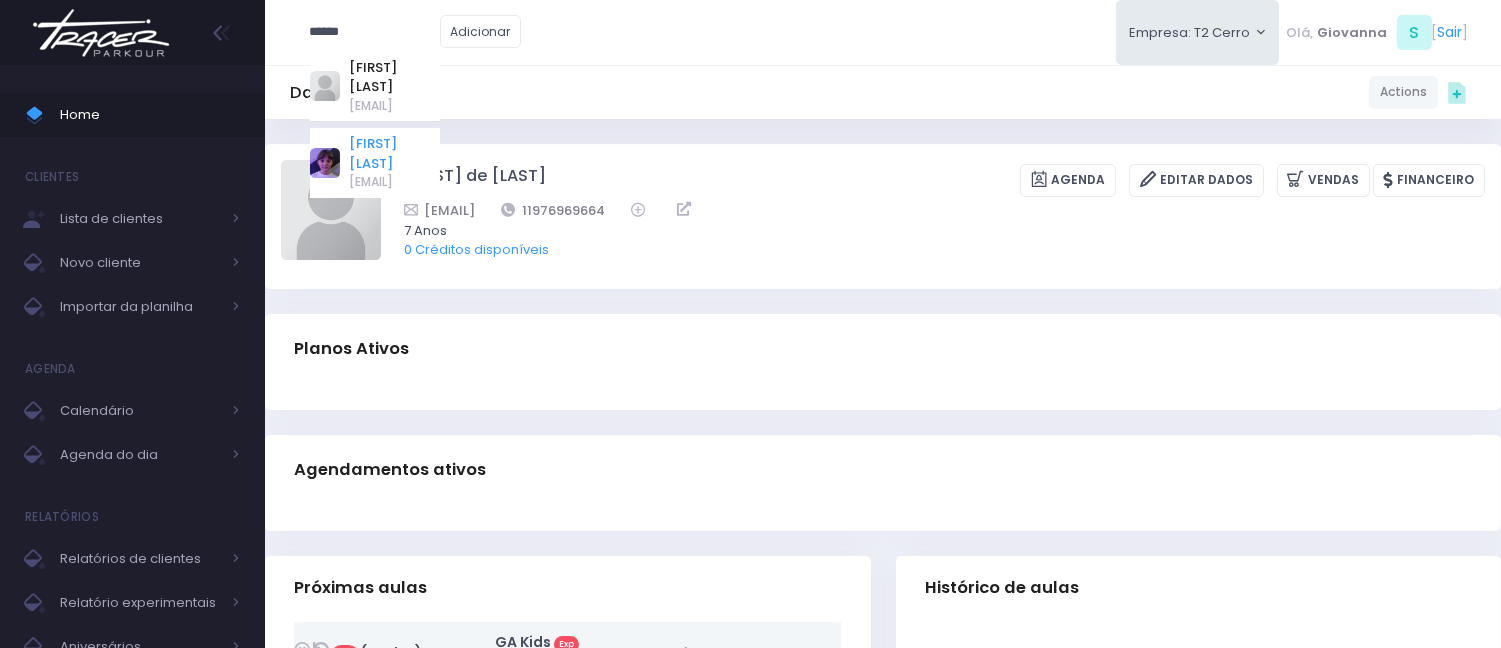click on "[FIRST] [LAST]" at bounding box center (394, 153) 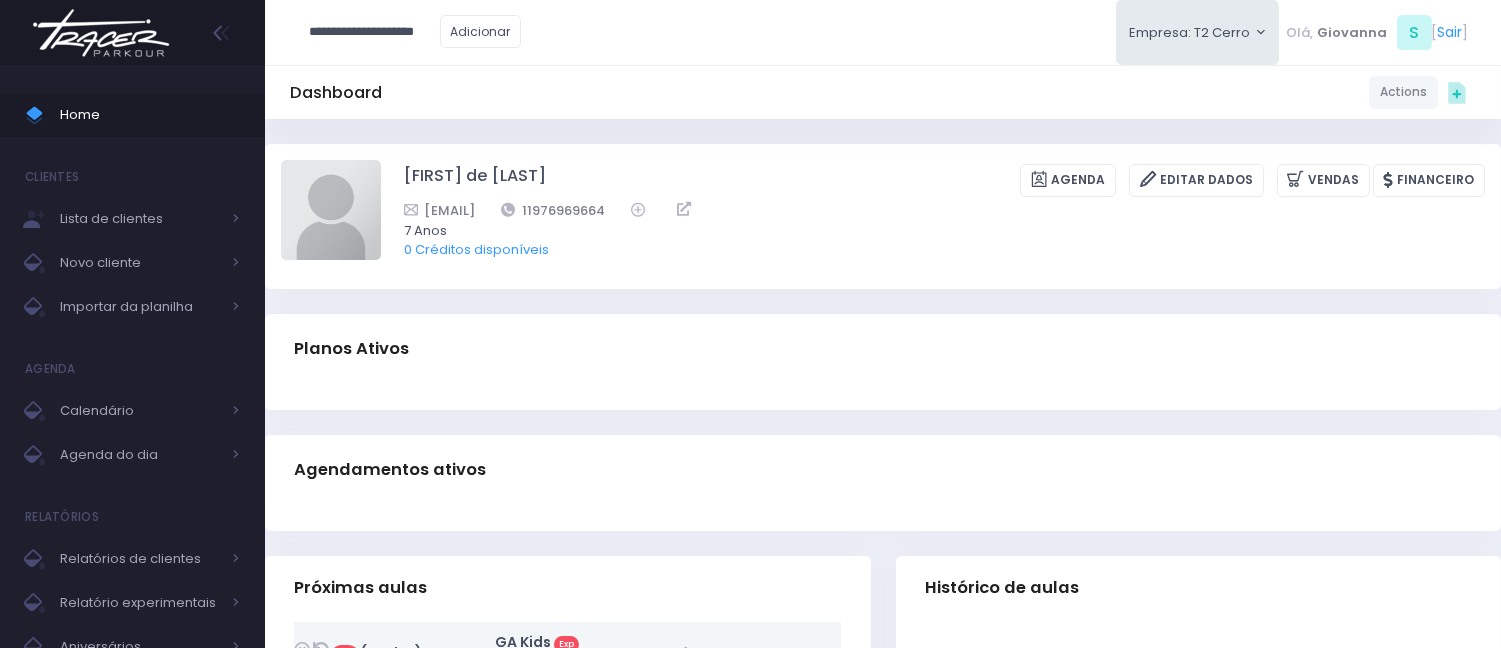 type on "**********" 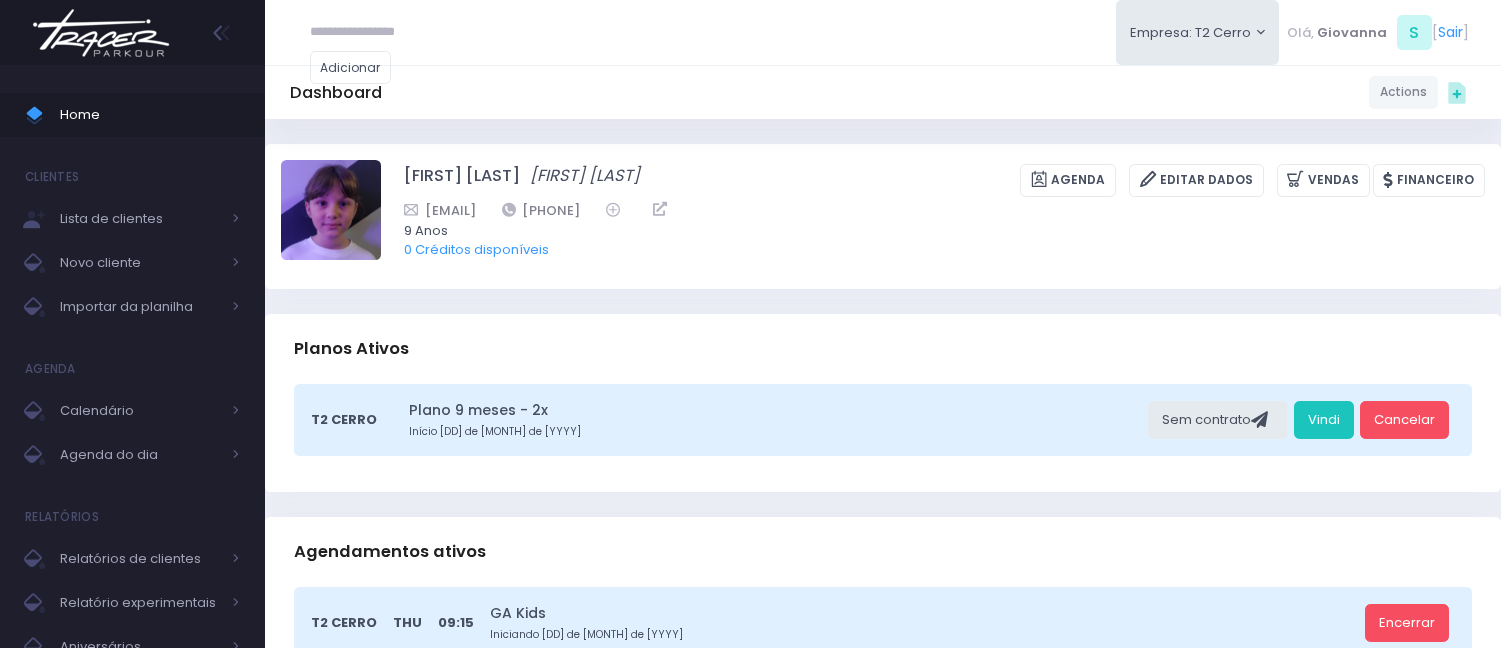 scroll, scrollTop: 0, scrollLeft: 0, axis: both 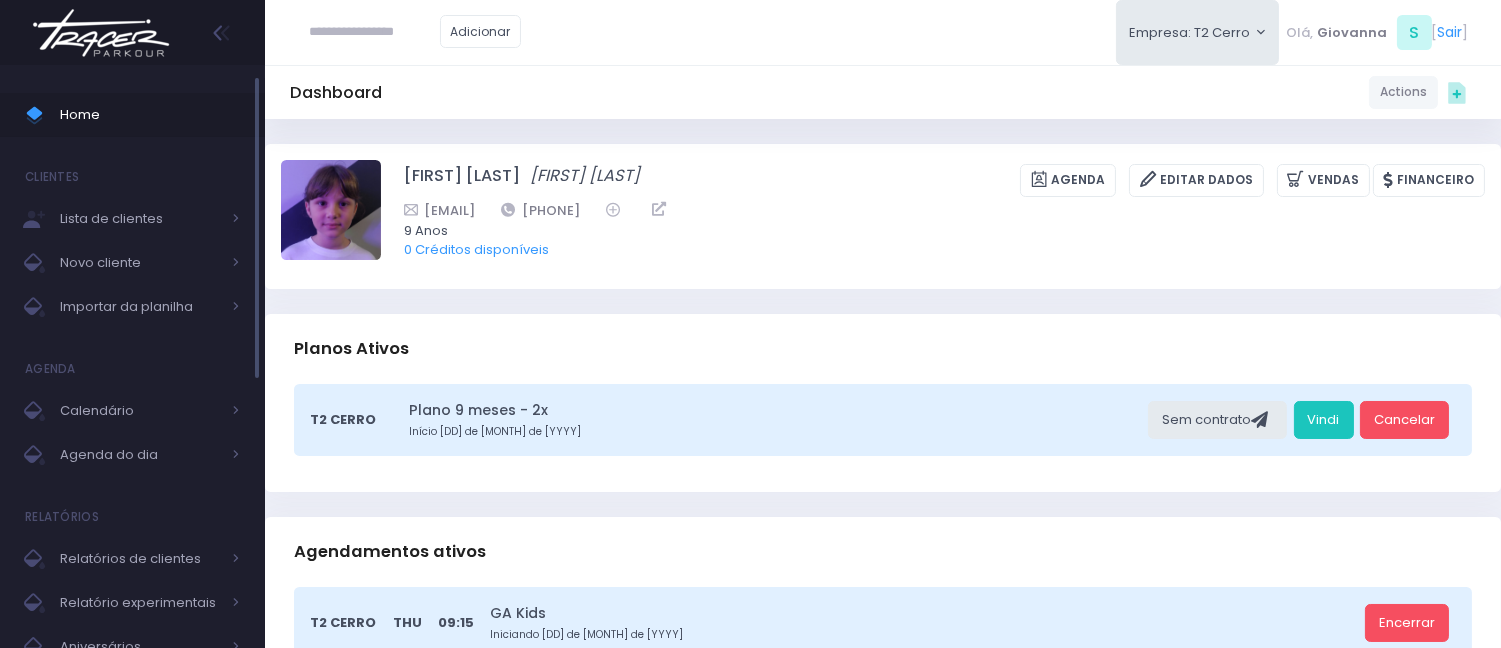 click on "Home" at bounding box center (150, 115) 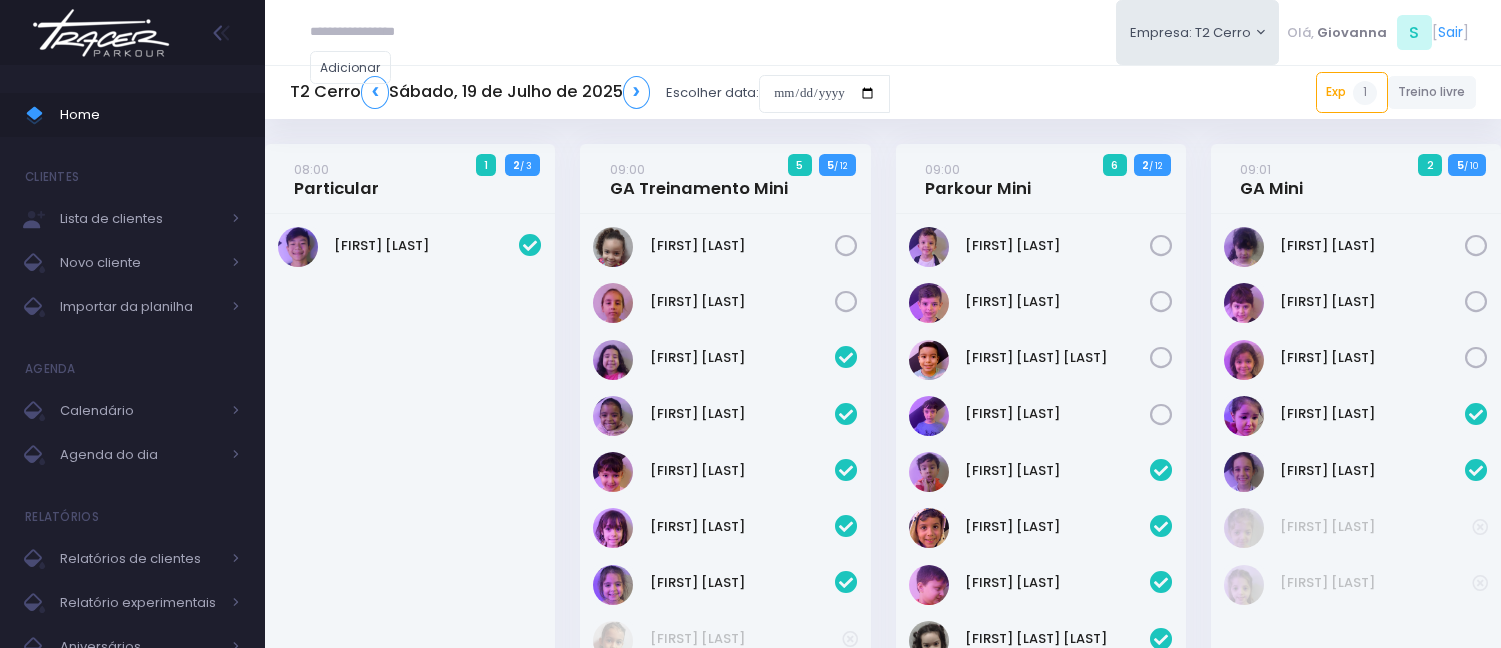 scroll, scrollTop: 940, scrollLeft: 0, axis: vertical 